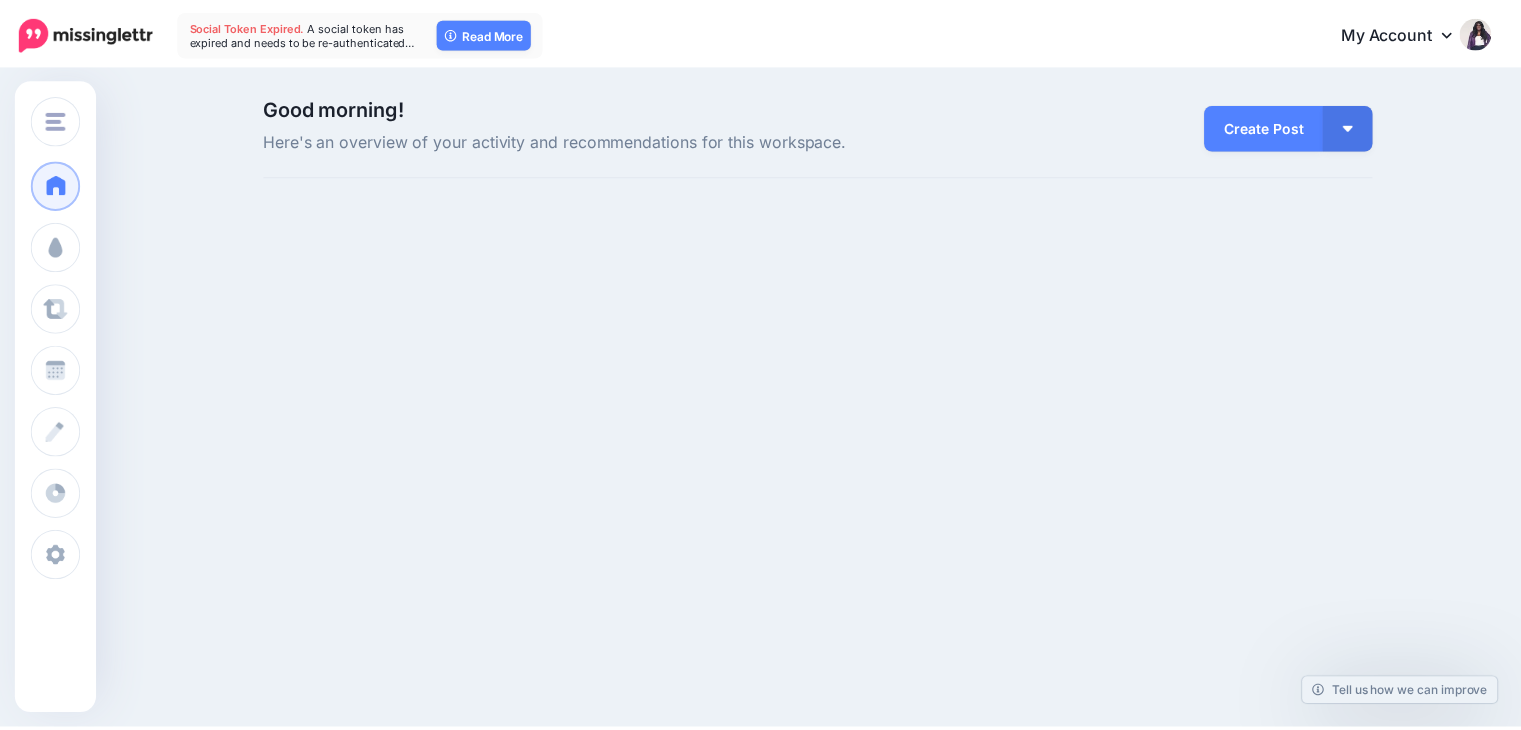 scroll, scrollTop: 0, scrollLeft: 0, axis: both 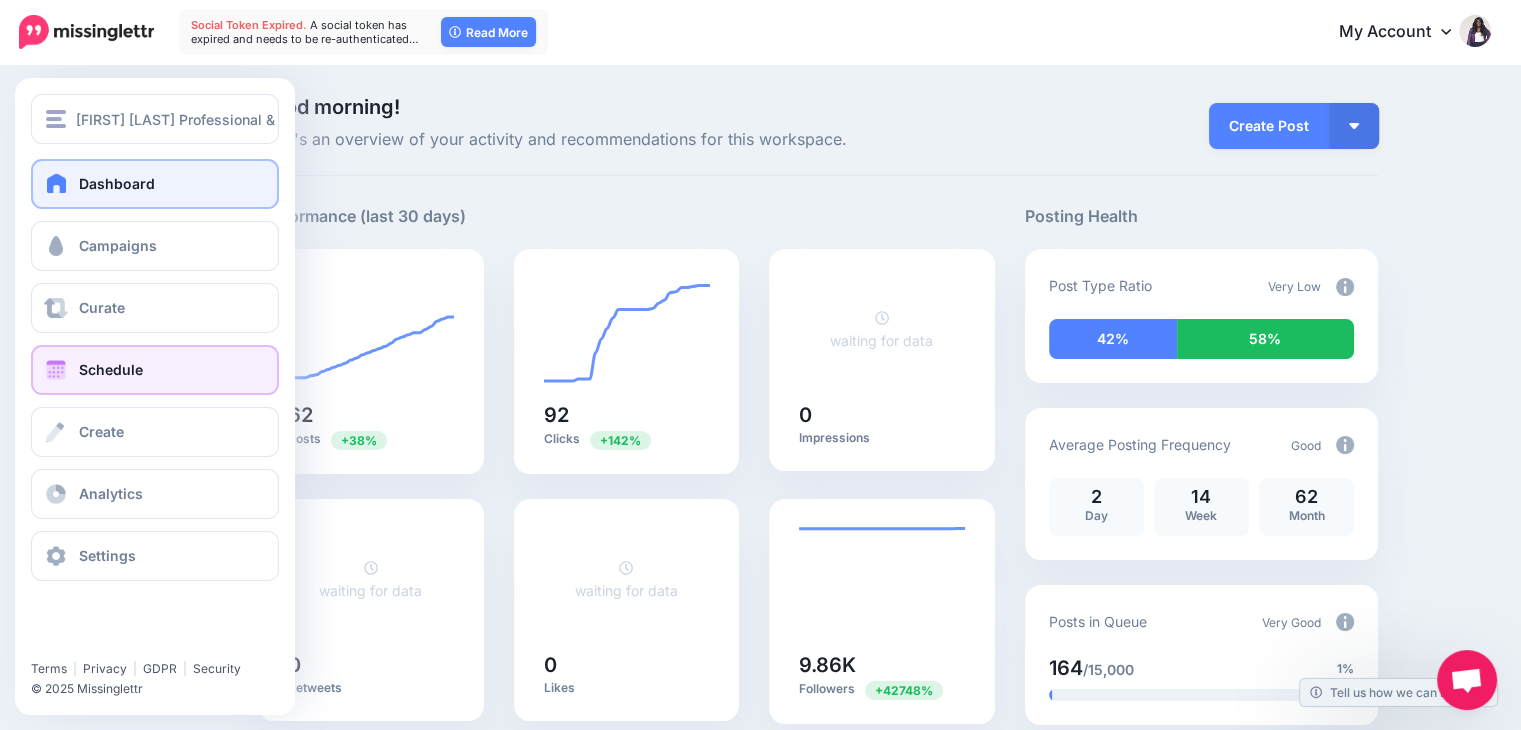 click on "Schedule" at bounding box center [155, 370] 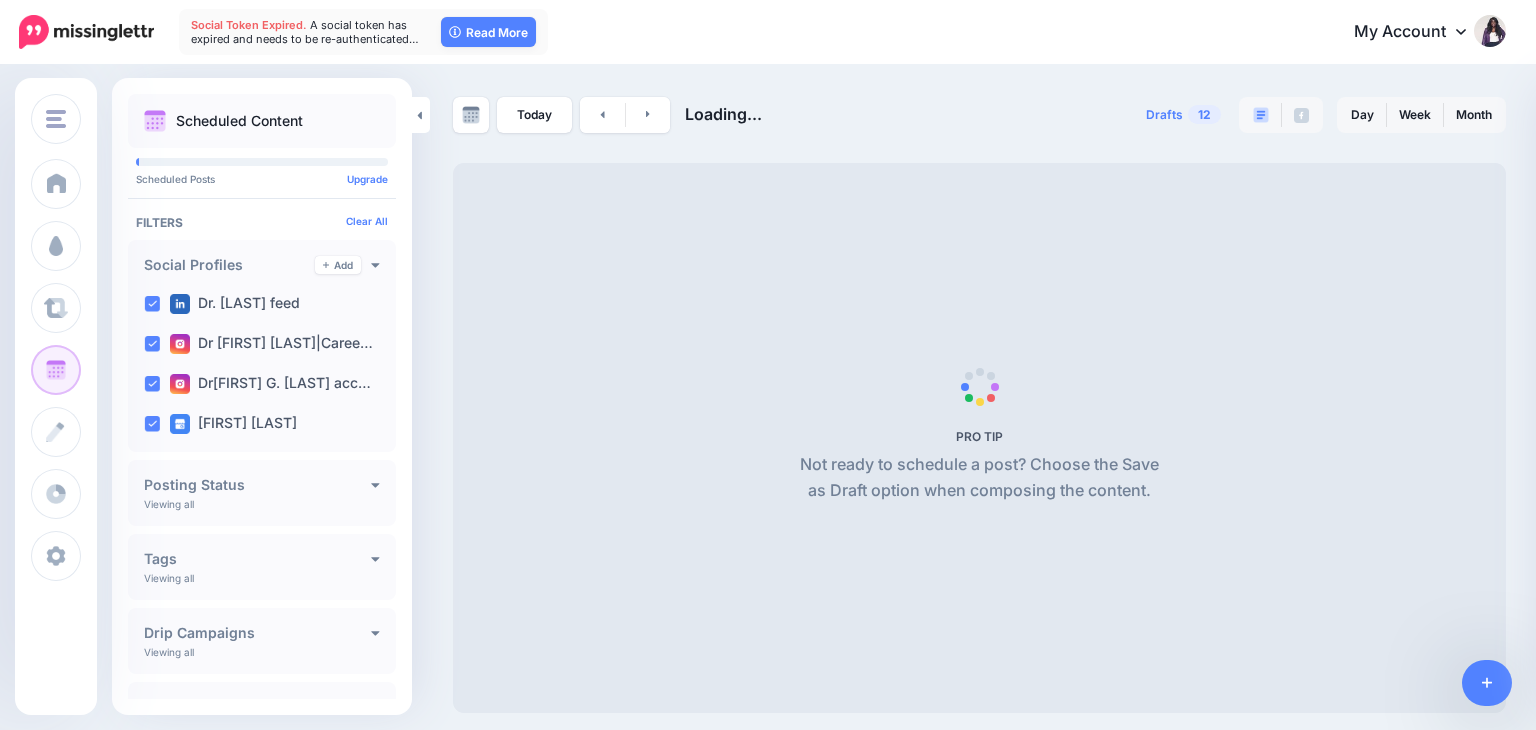 scroll, scrollTop: 0, scrollLeft: 0, axis: both 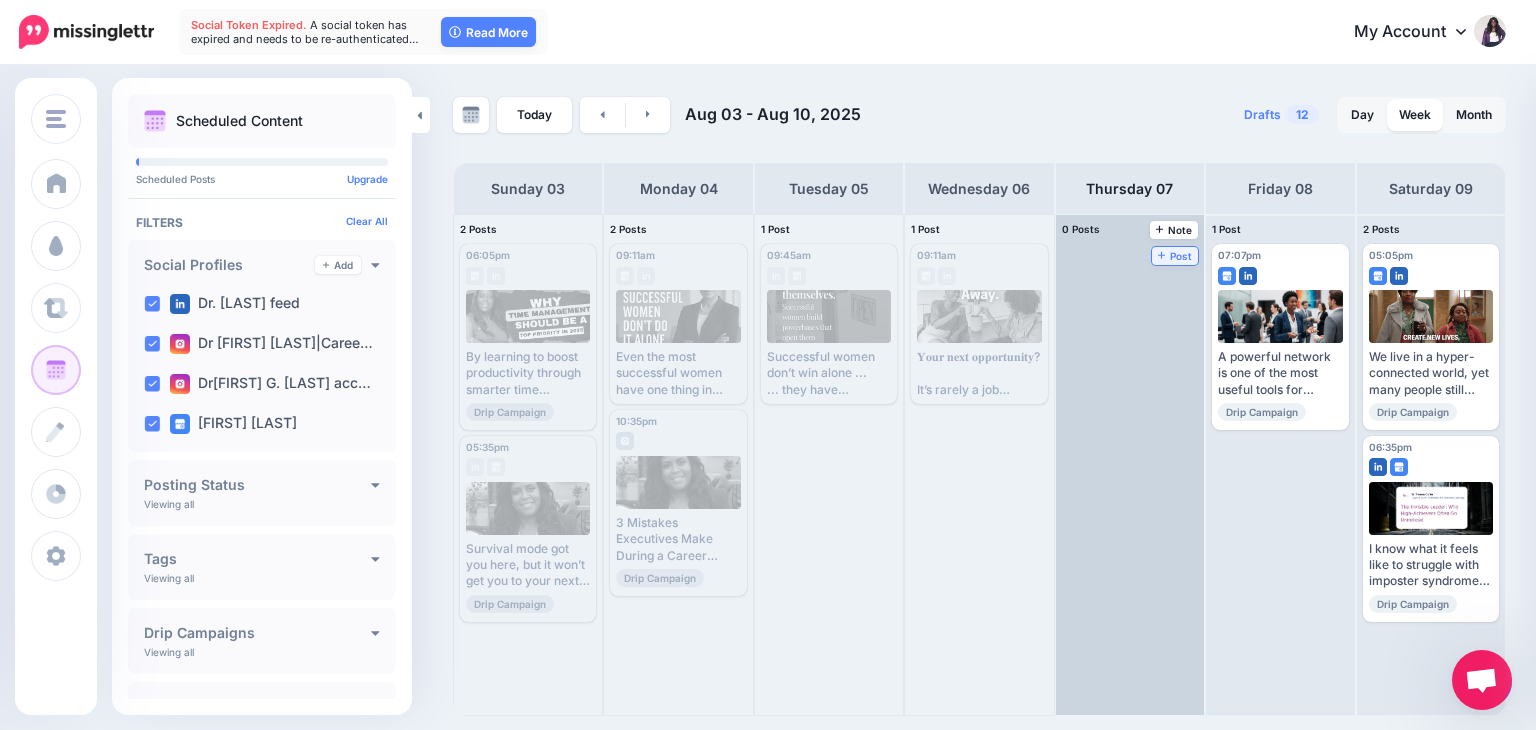 click on "Post" at bounding box center [1175, 256] 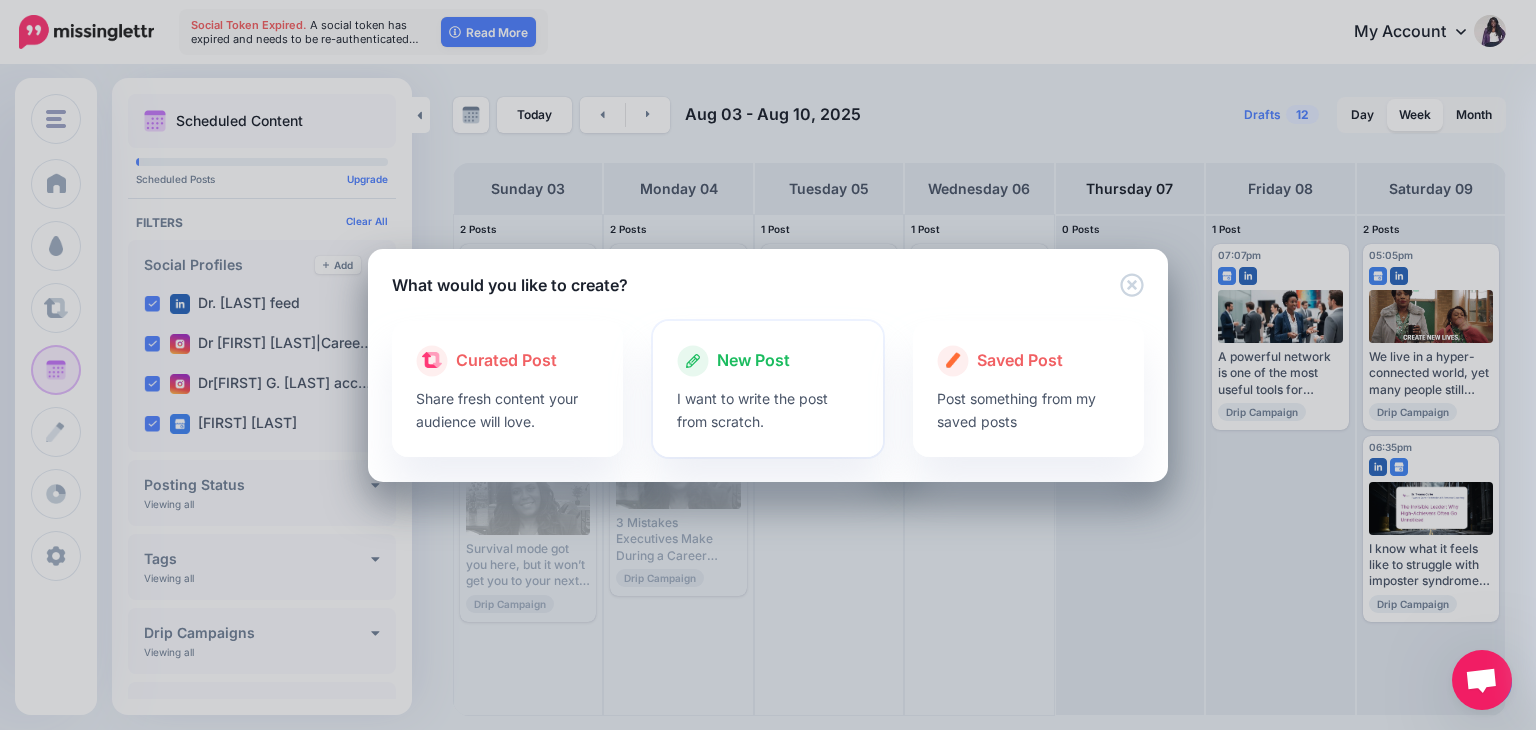 click on "I want to write the post from scratch." at bounding box center [768, 410] 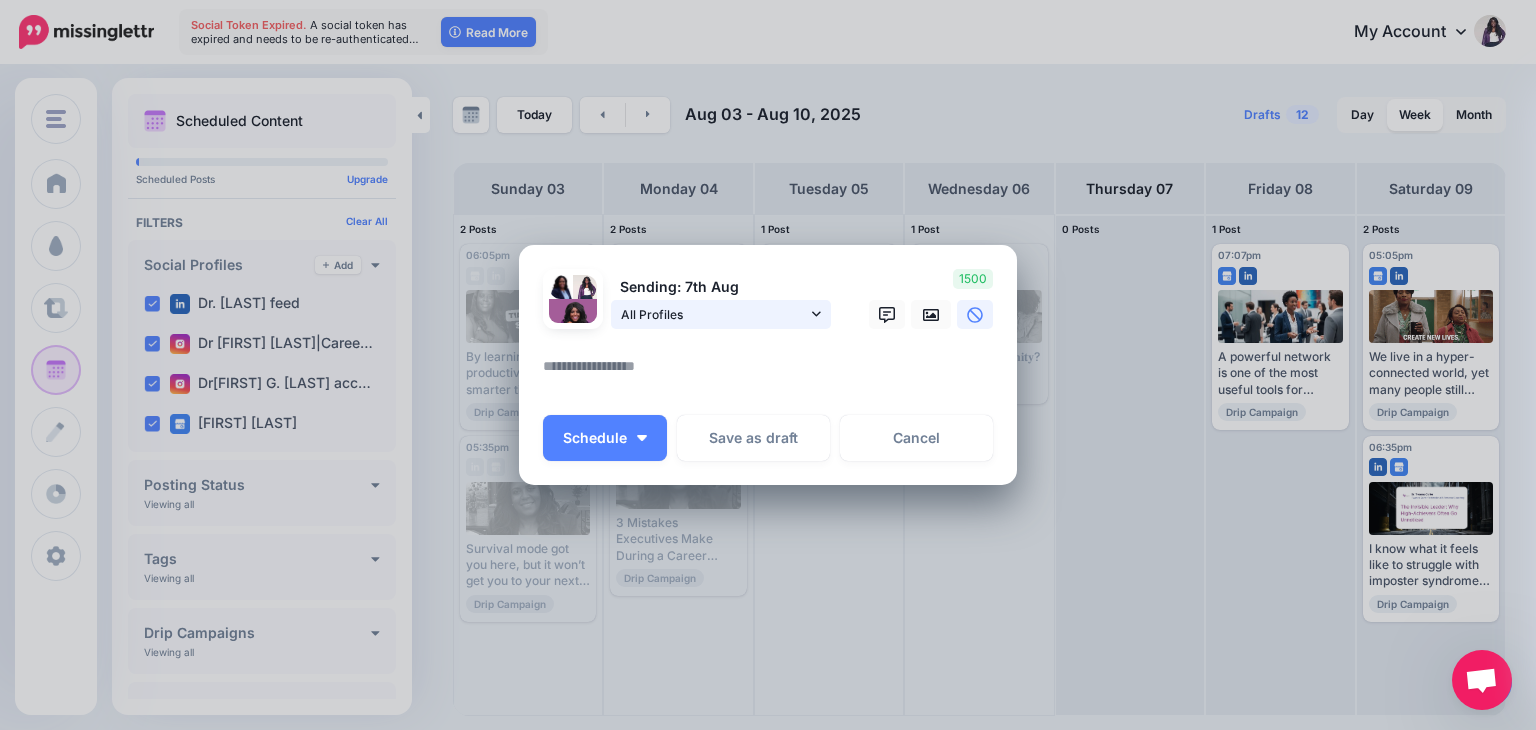 click 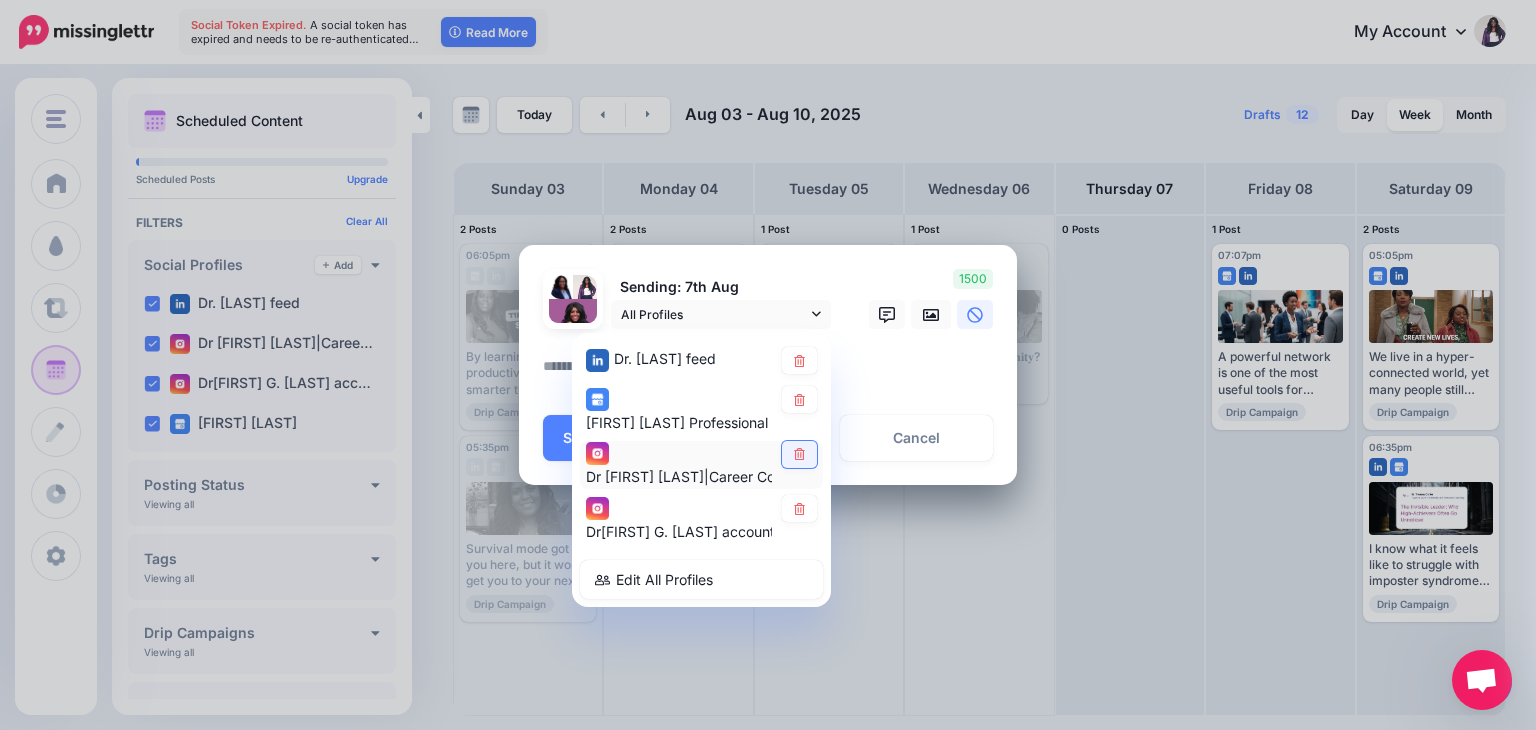 click at bounding box center [799, 454] 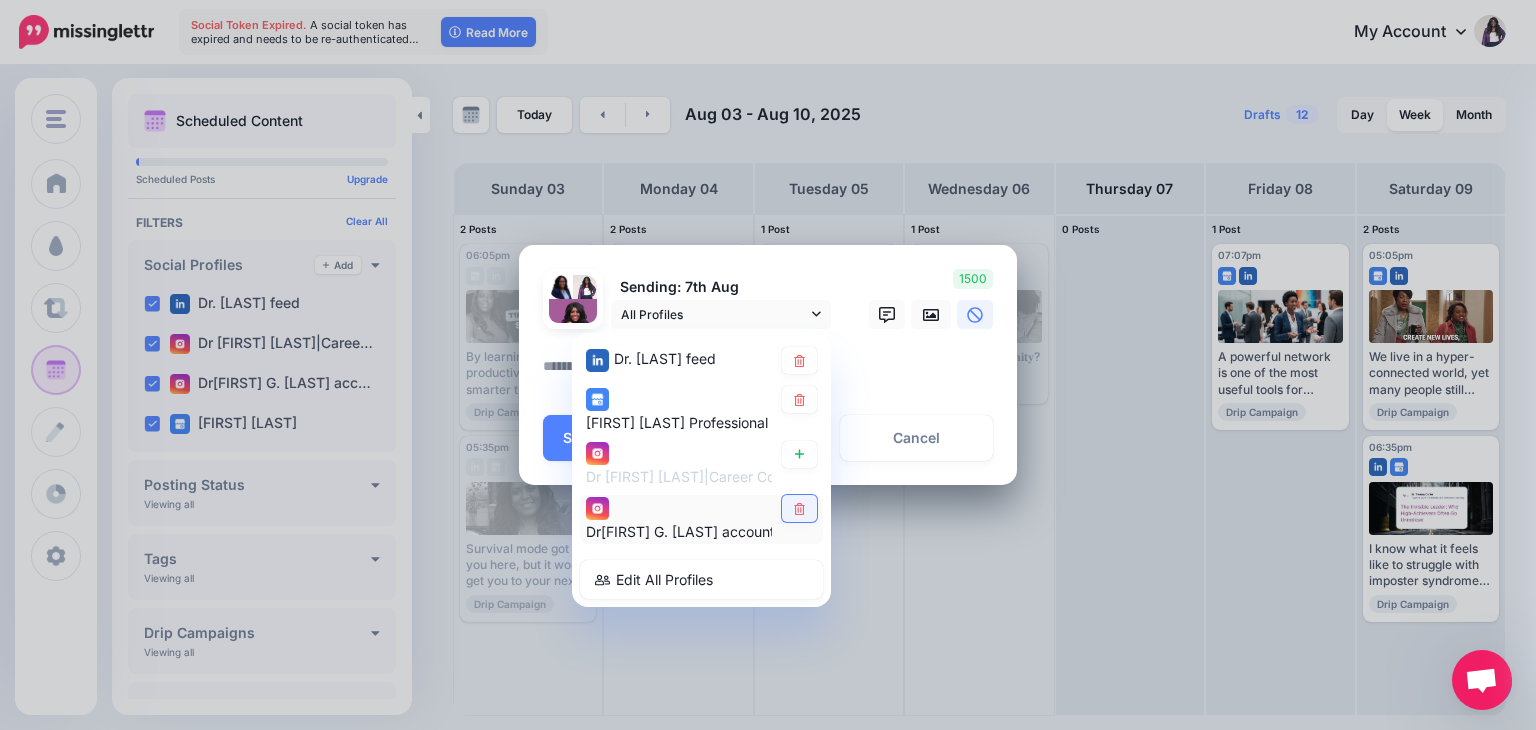 click 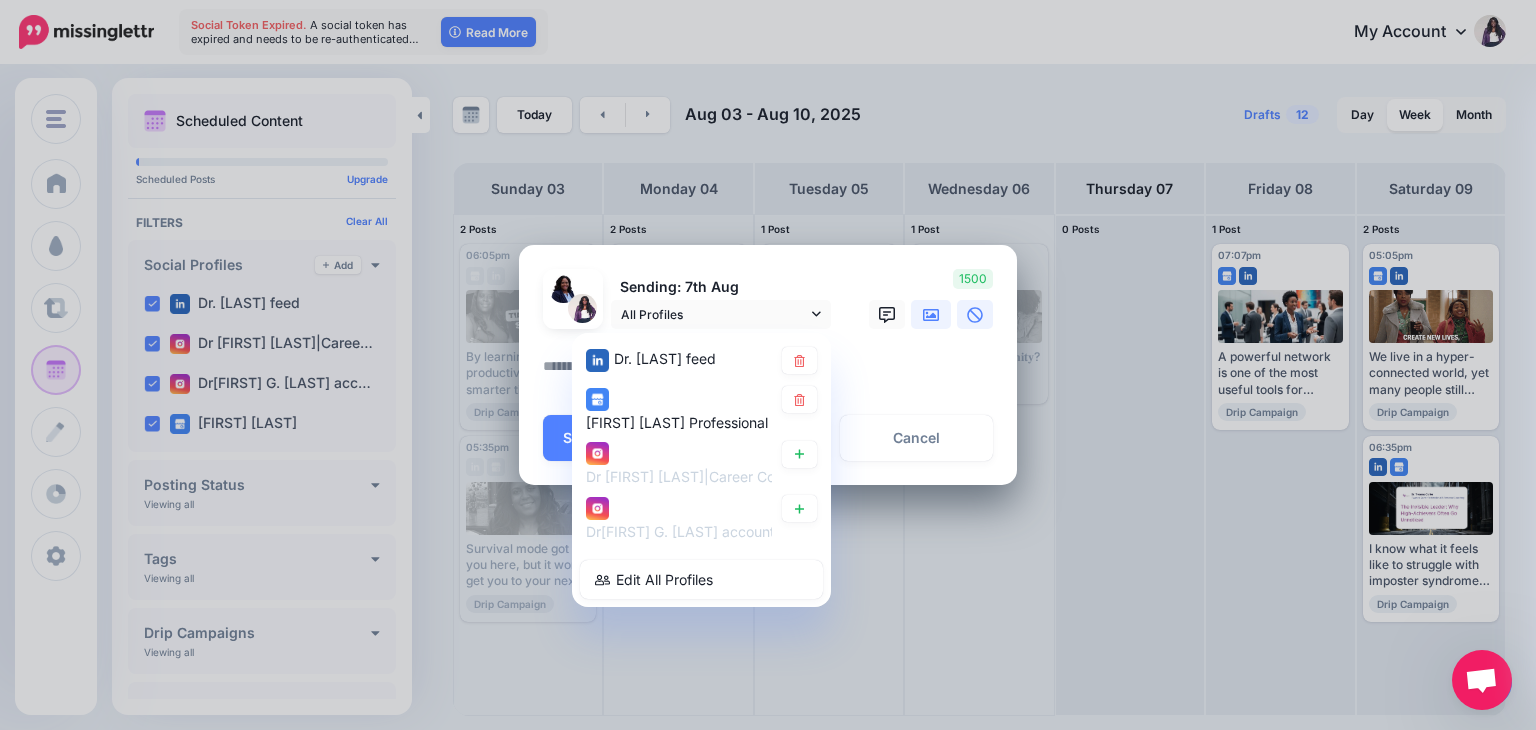 click 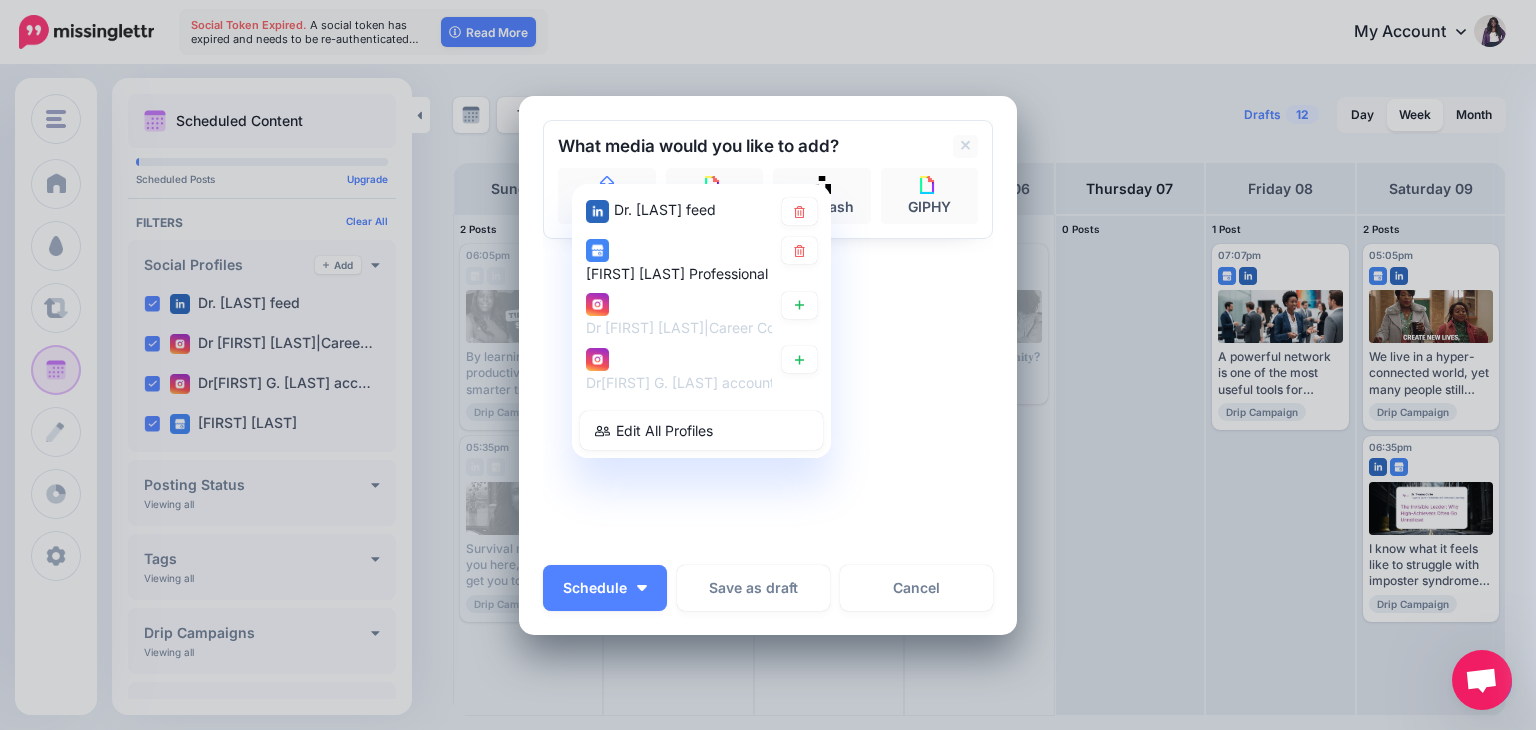 click on "Sending: [DATE]
All
Profiles
Dr. [FIRST] [LAST] feed" at bounding box center (768, 335) 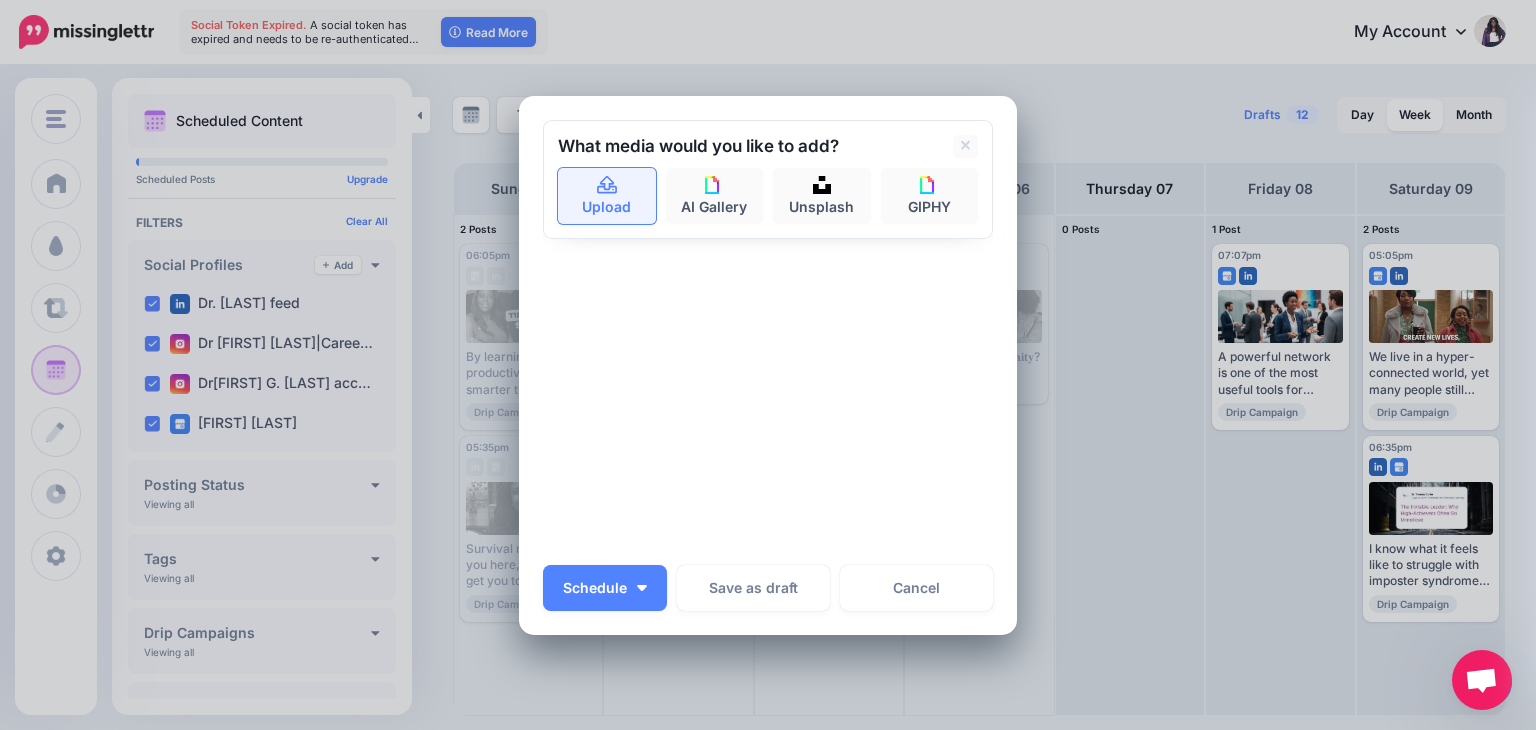 click on "Upload" at bounding box center (607, 196) 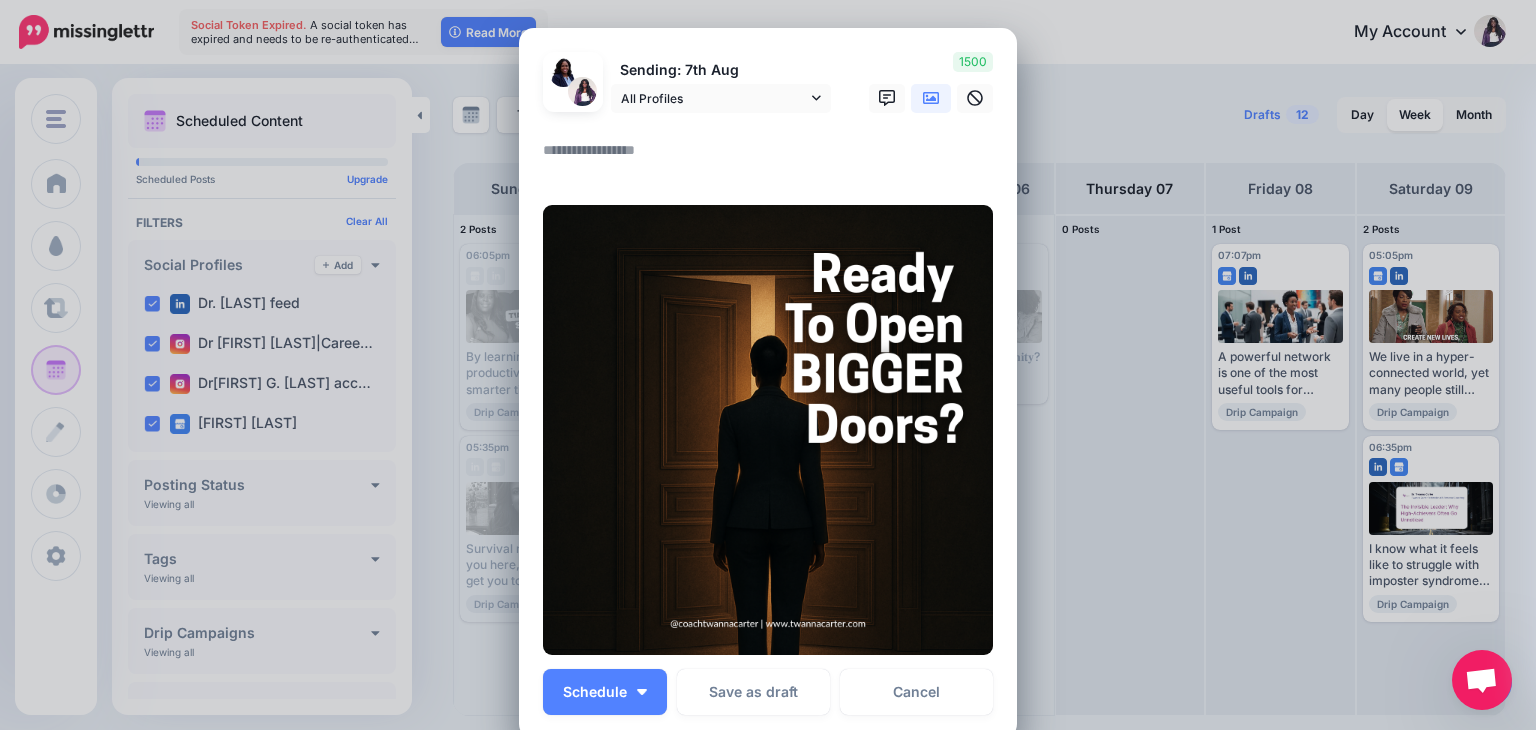 click at bounding box center (773, 157) 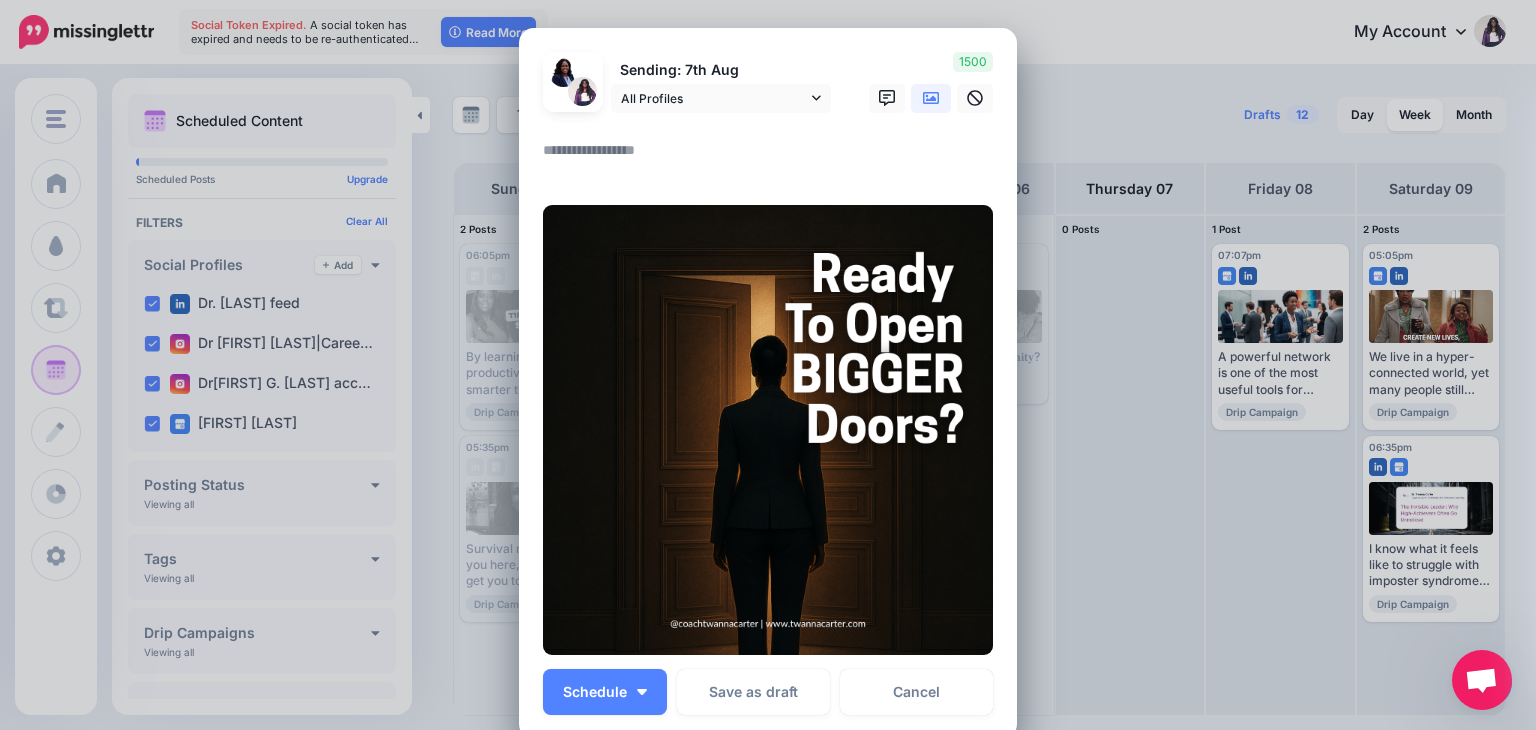paste on "**********" 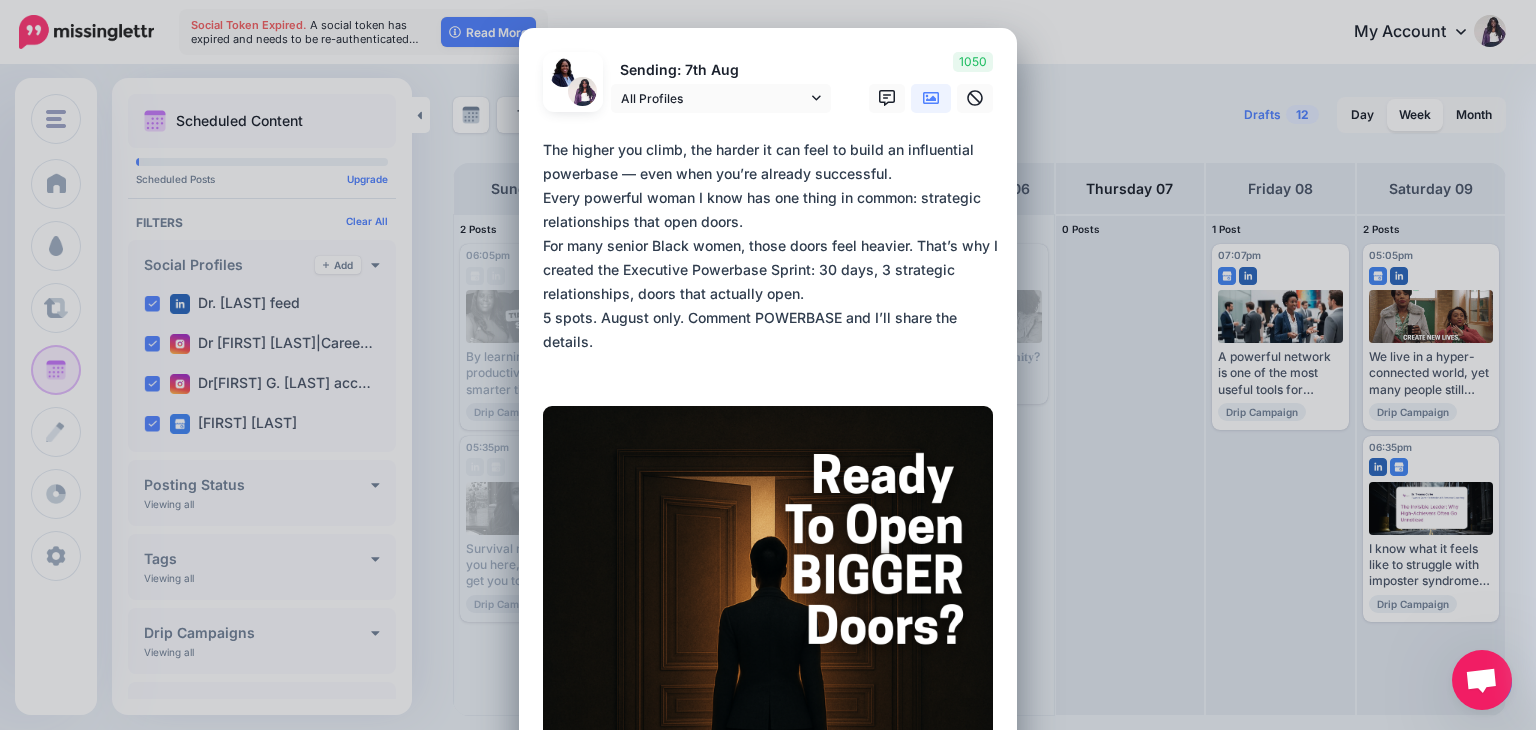 click on "**********" at bounding box center [773, 258] 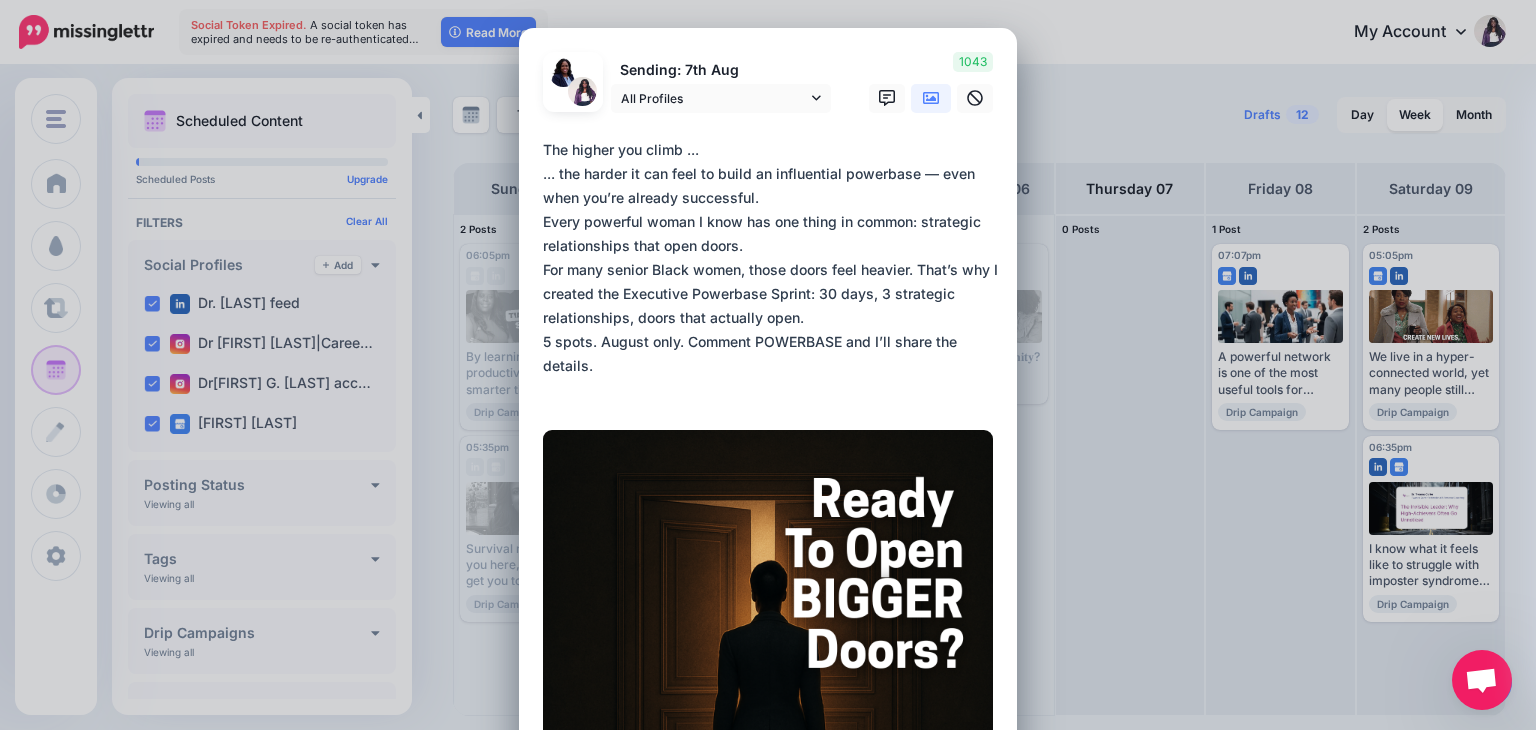drag, startPoint x: 756, startPoint y: 201, endPoint x: 716, endPoint y: 189, distance: 41.761227 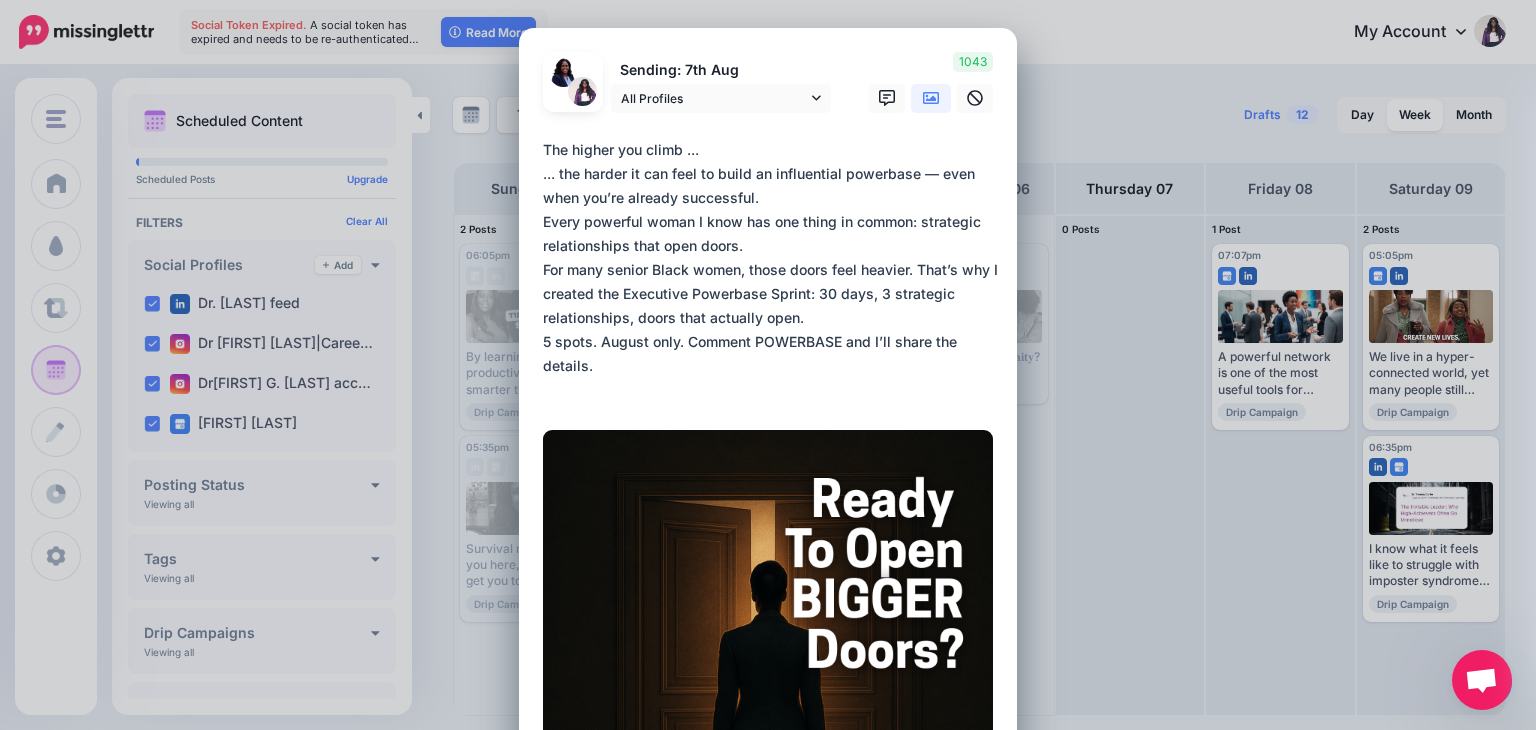 drag, startPoint x: 716, startPoint y: 189, endPoint x: 793, endPoint y: 139, distance: 91.809586 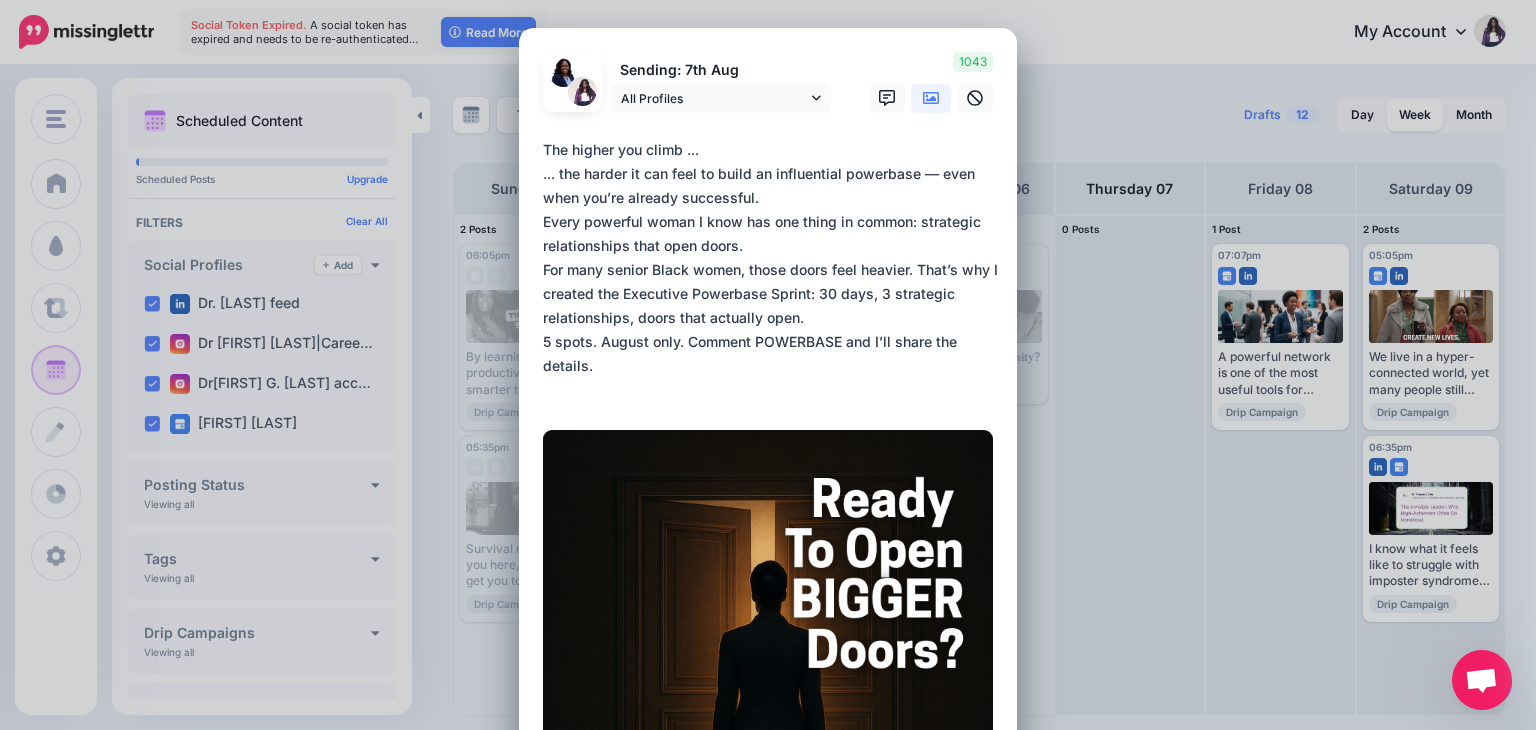 click on "**********" at bounding box center (773, 270) 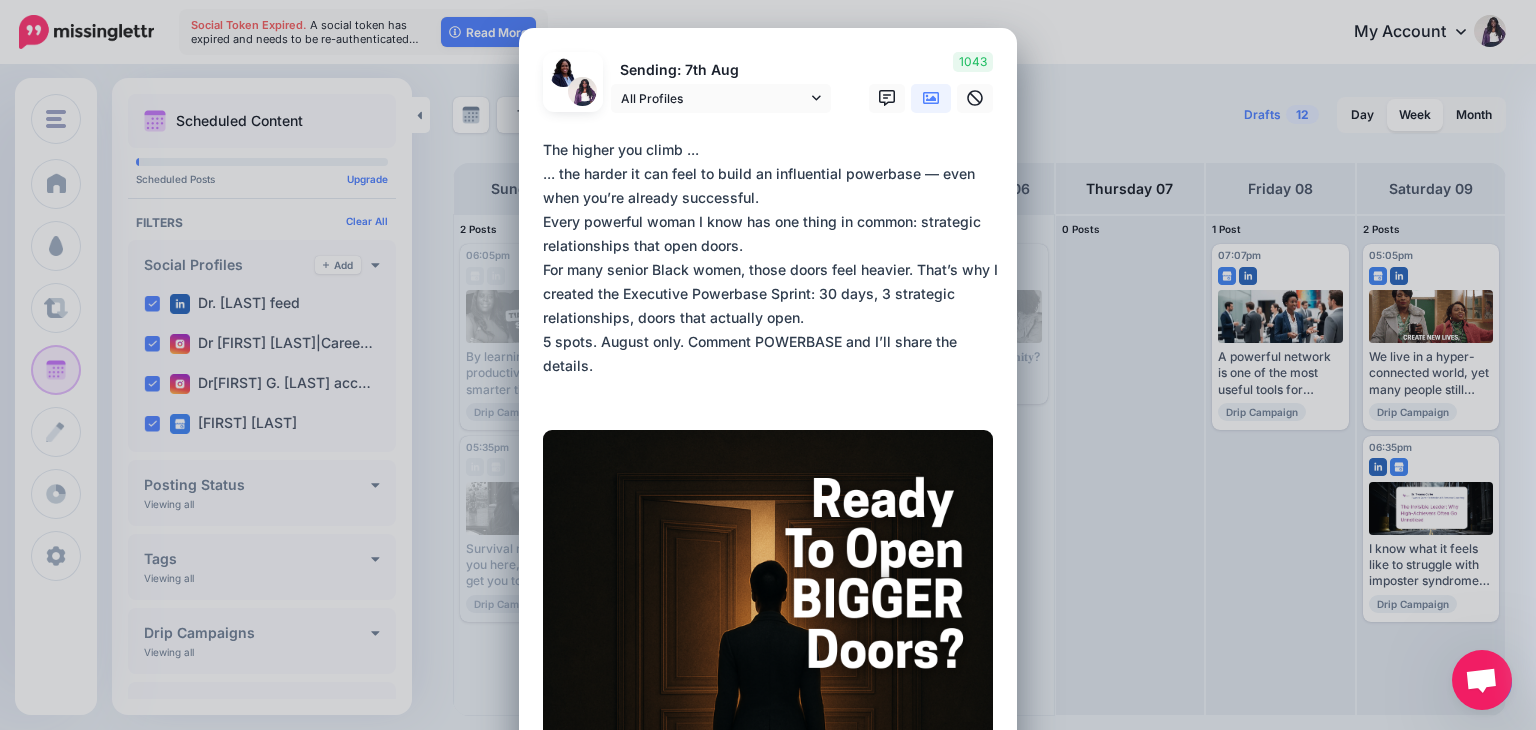 drag, startPoint x: 793, startPoint y: 139, endPoint x: 759, endPoint y: 198, distance: 68.09552 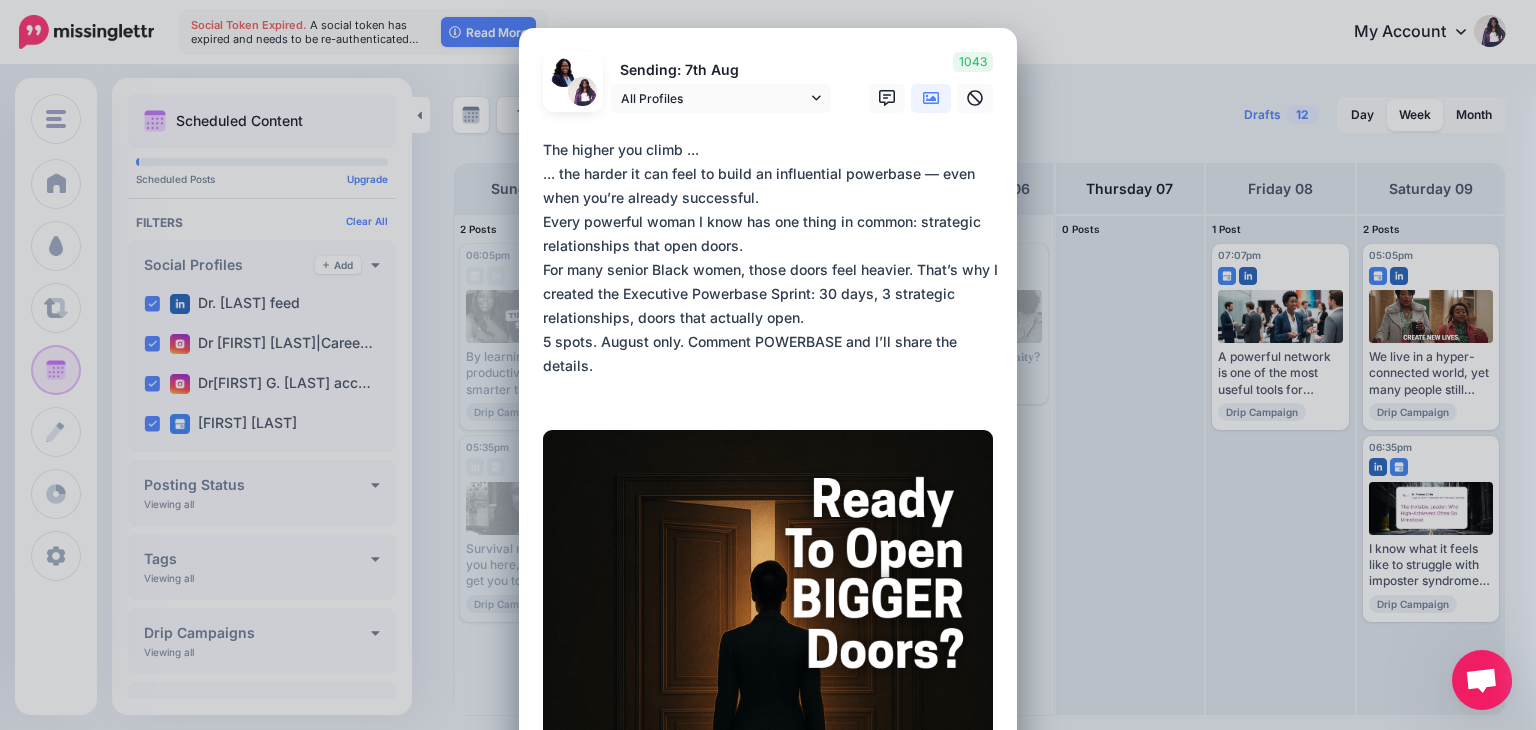 drag, startPoint x: 759, startPoint y: 198, endPoint x: 681, endPoint y: 313, distance: 138.95683 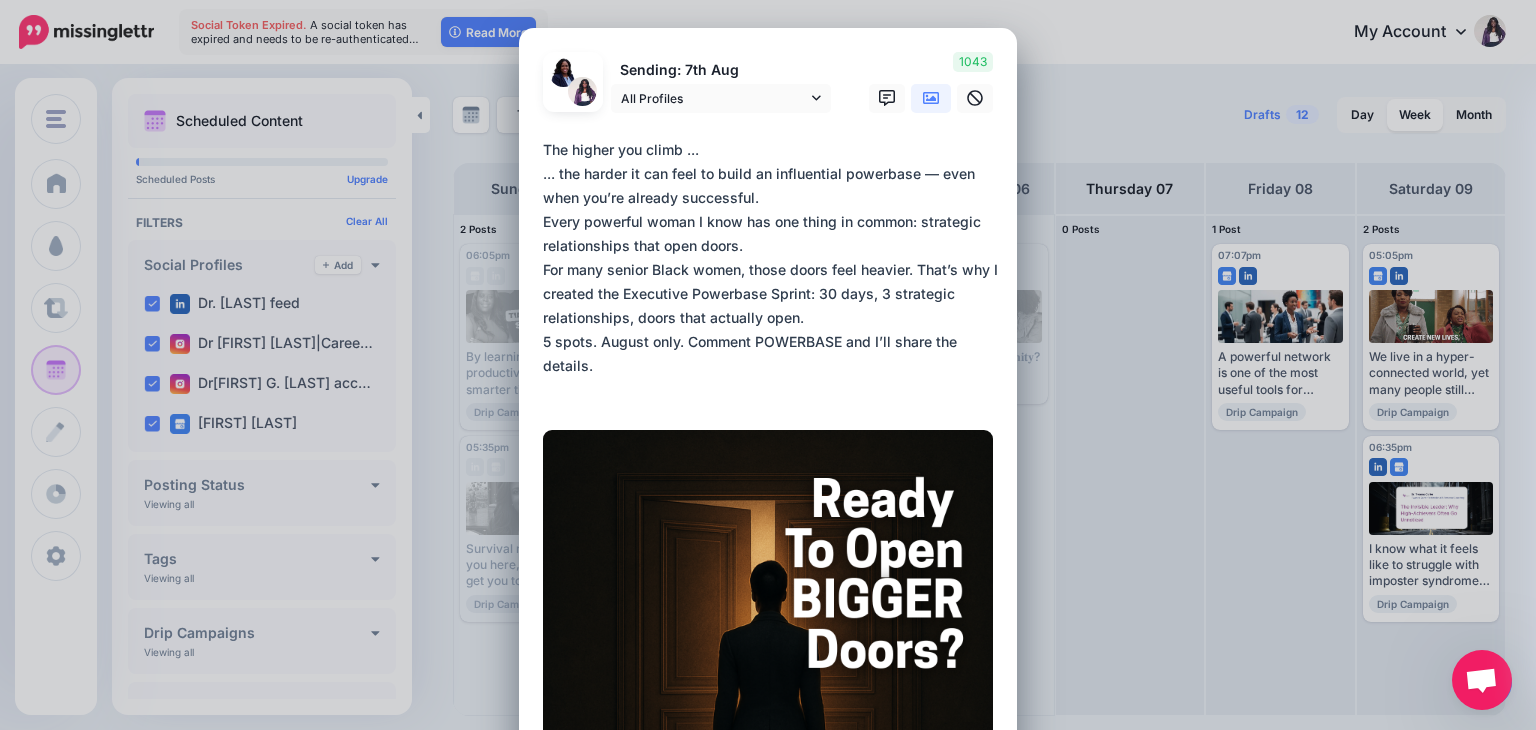 click on "**********" at bounding box center (773, 270) 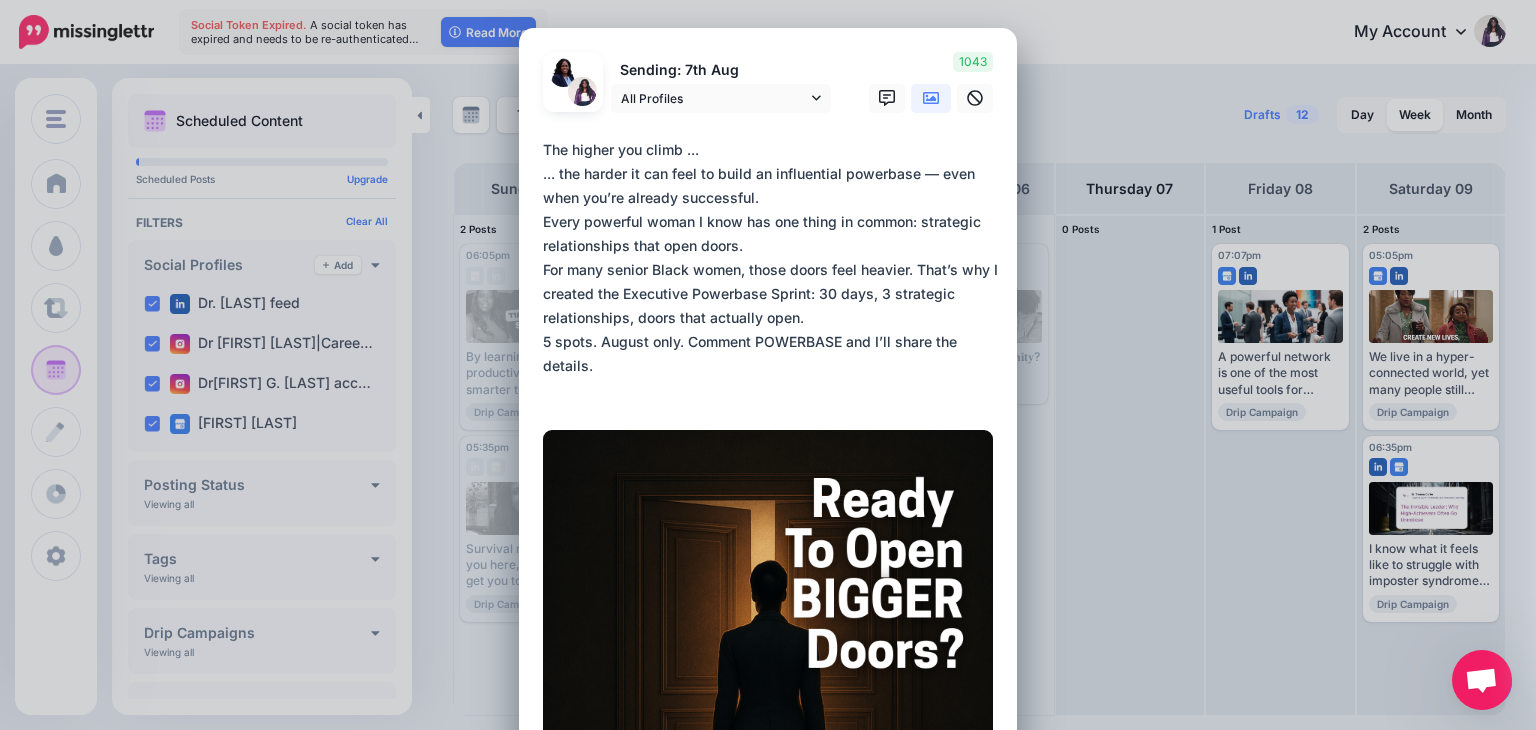 click on "**********" at bounding box center [773, 270] 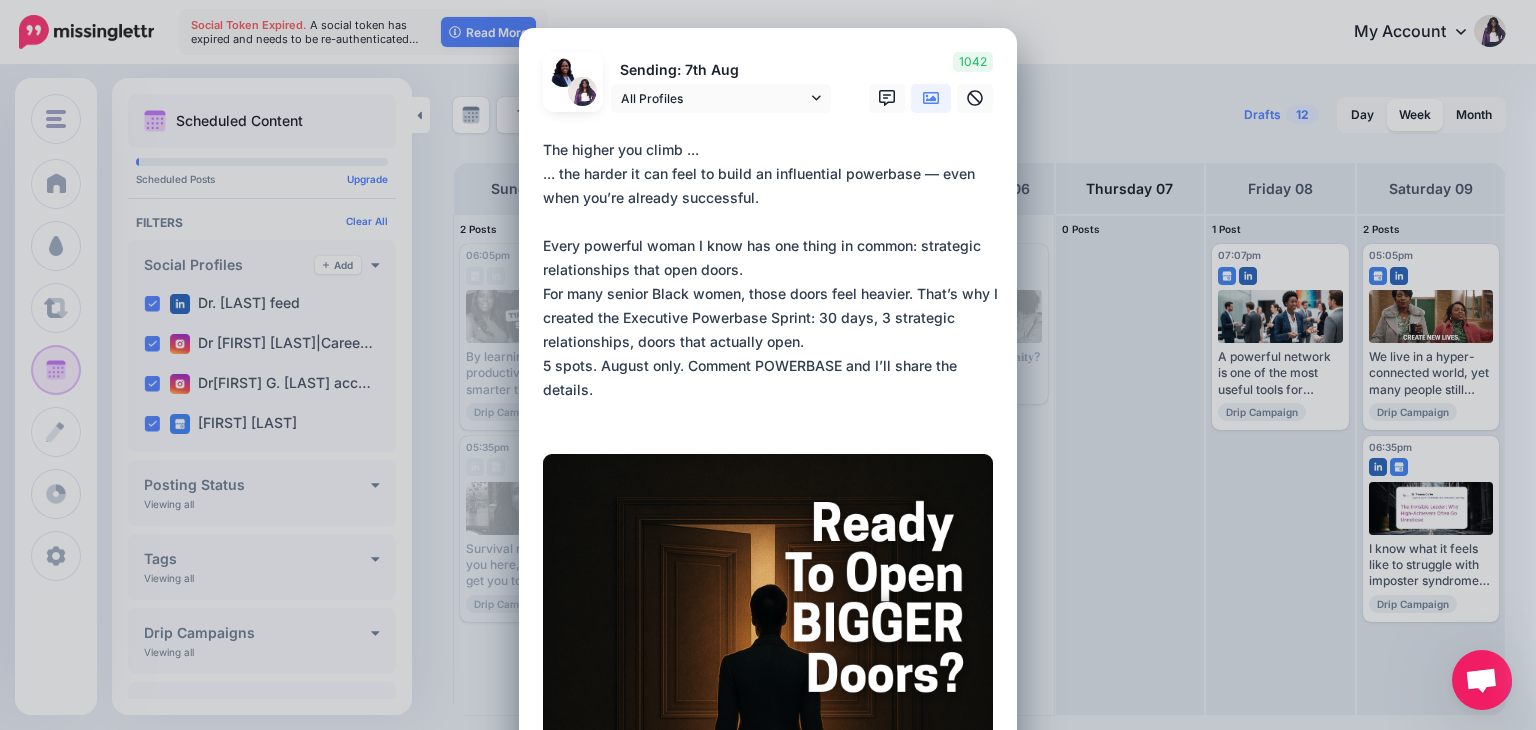 drag, startPoint x: 764, startPoint y: 169, endPoint x: 779, endPoint y: 135, distance: 37.161808 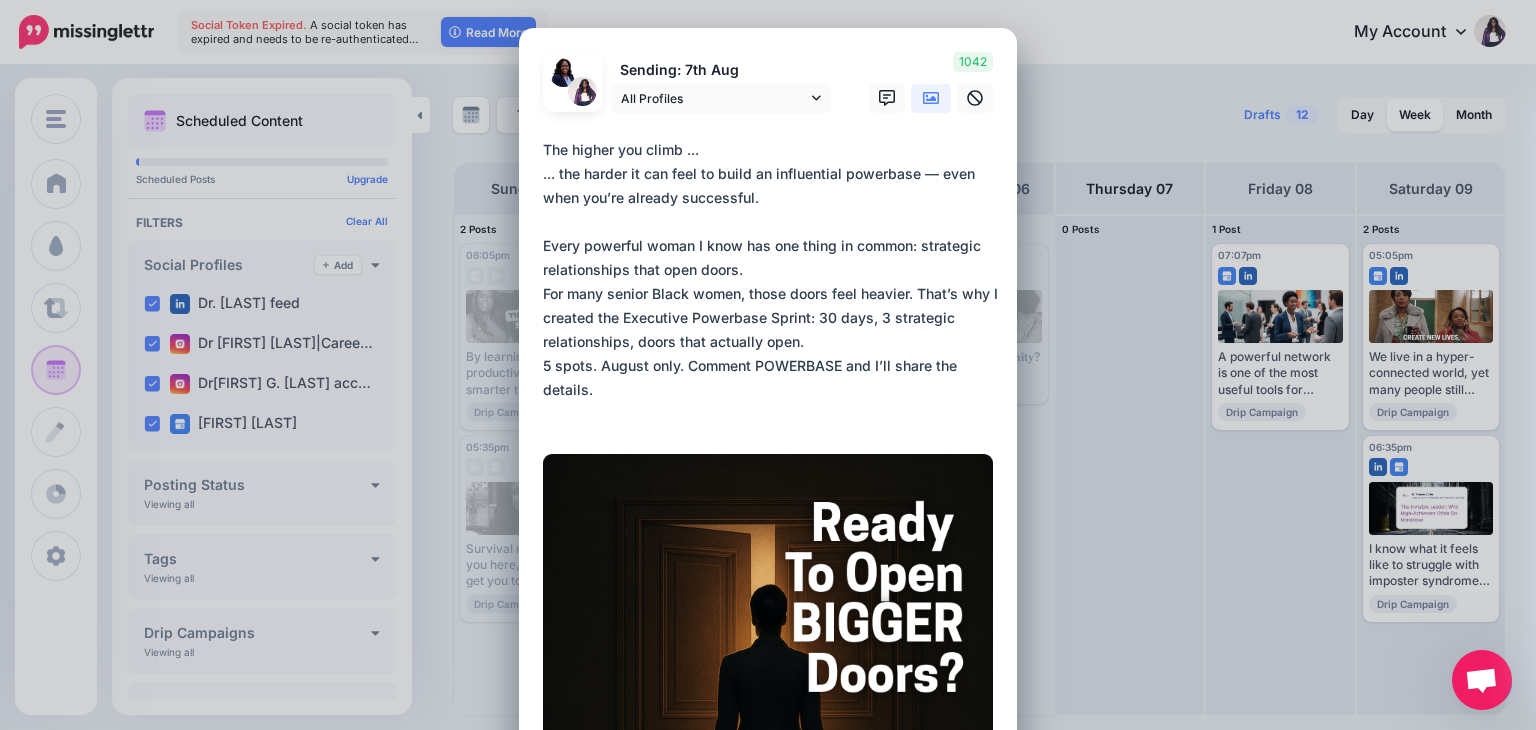 click at bounding box center [768, 125] 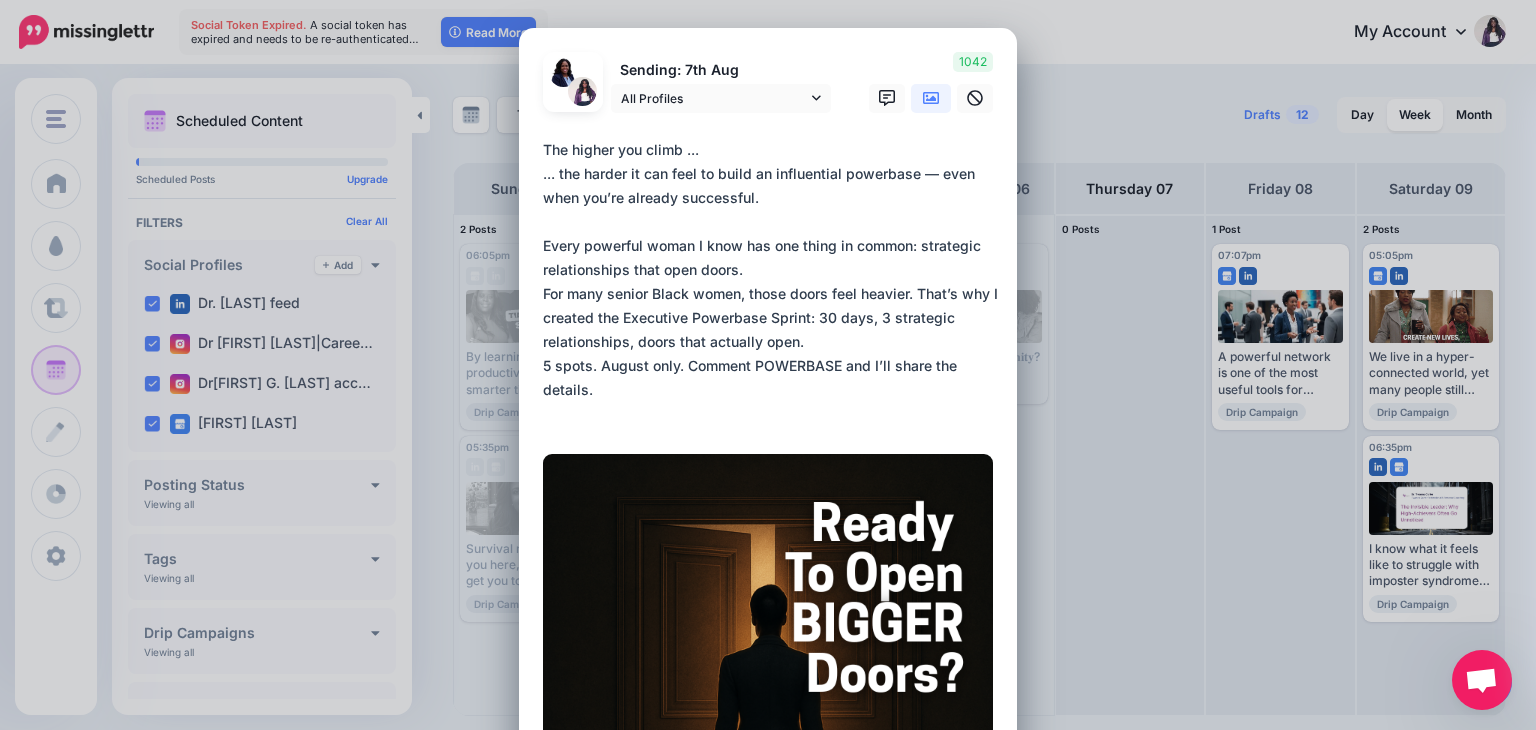drag, startPoint x: 784, startPoint y: 136, endPoint x: 702, endPoint y: 126, distance: 82.607506 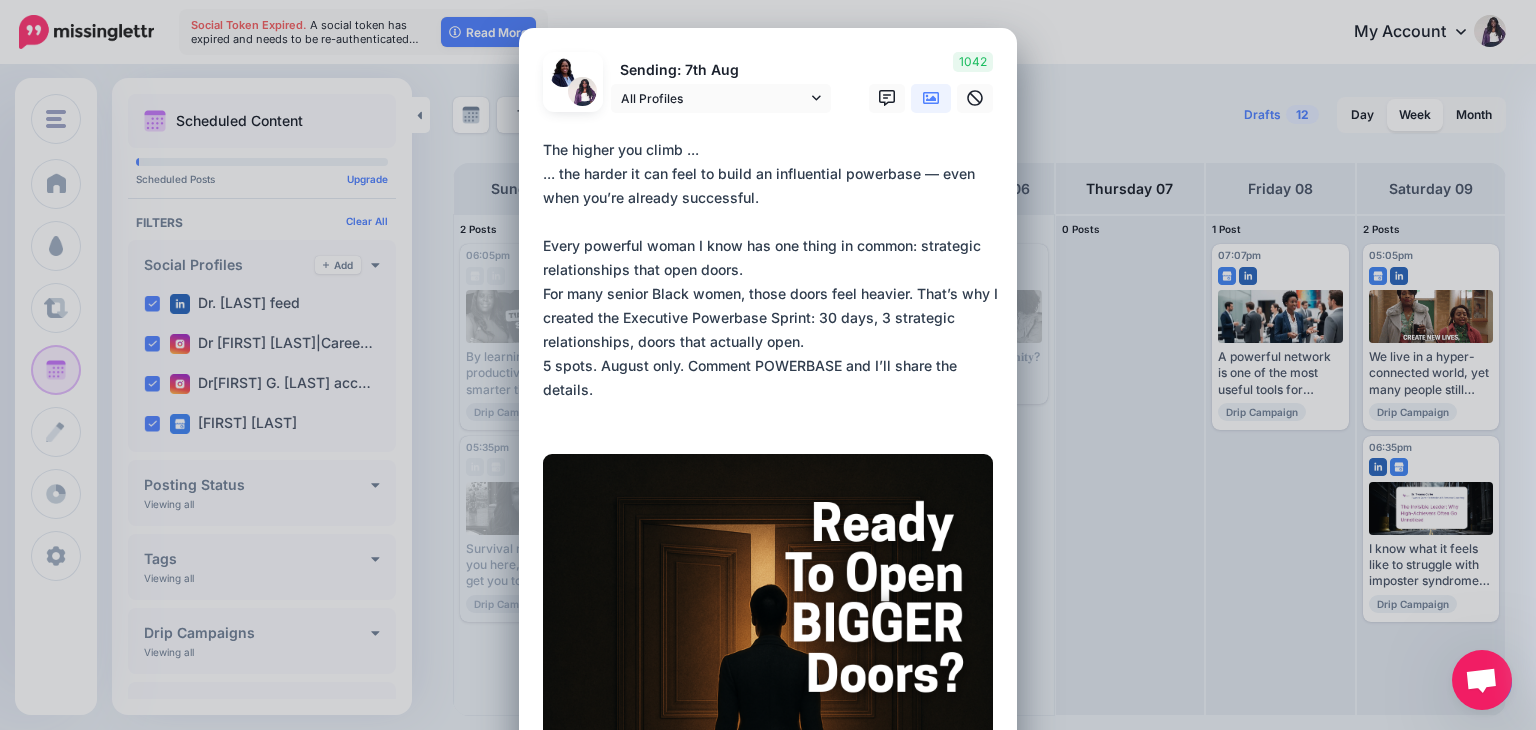 click at bounding box center [768, 125] 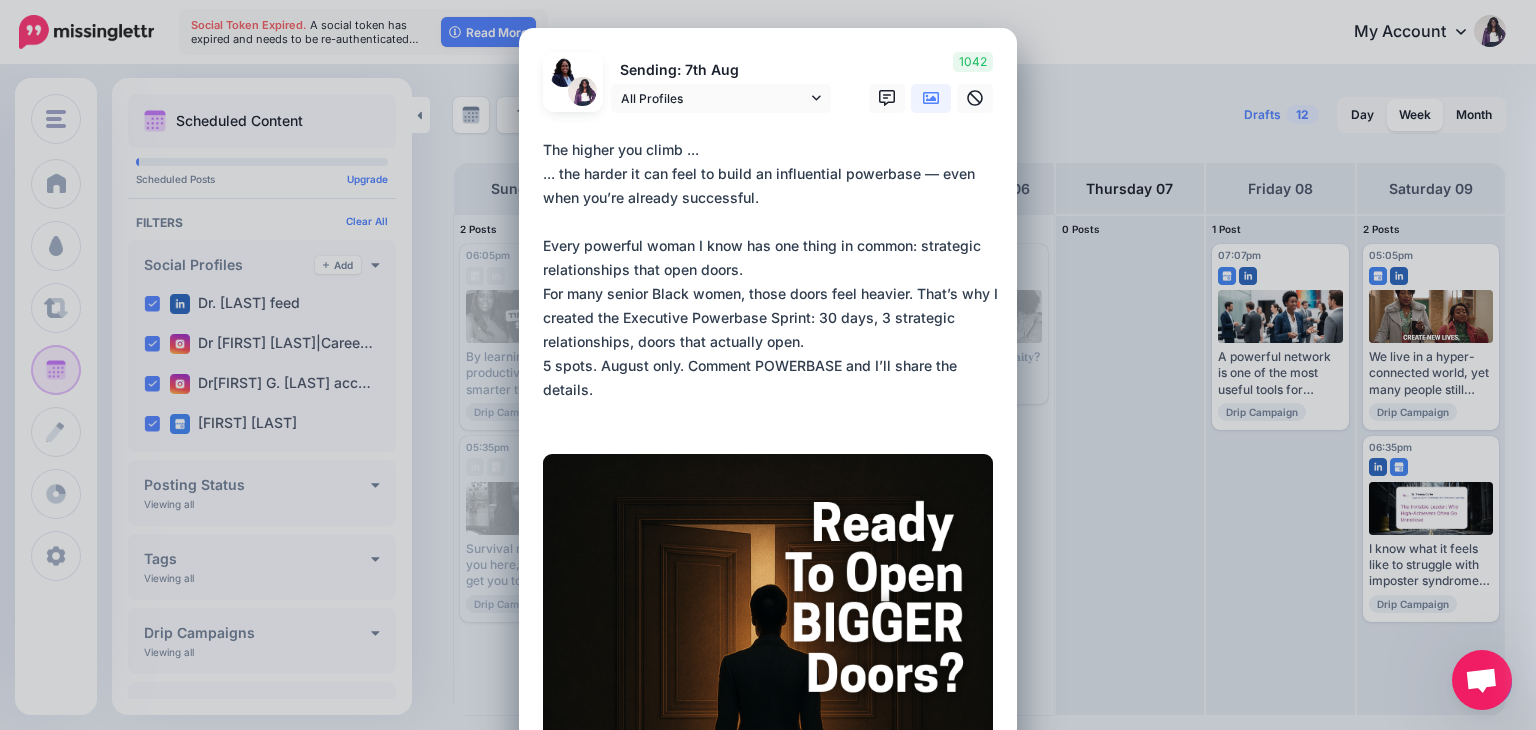 drag, startPoint x: 703, startPoint y: 126, endPoint x: 604, endPoint y: 223, distance: 138.60014 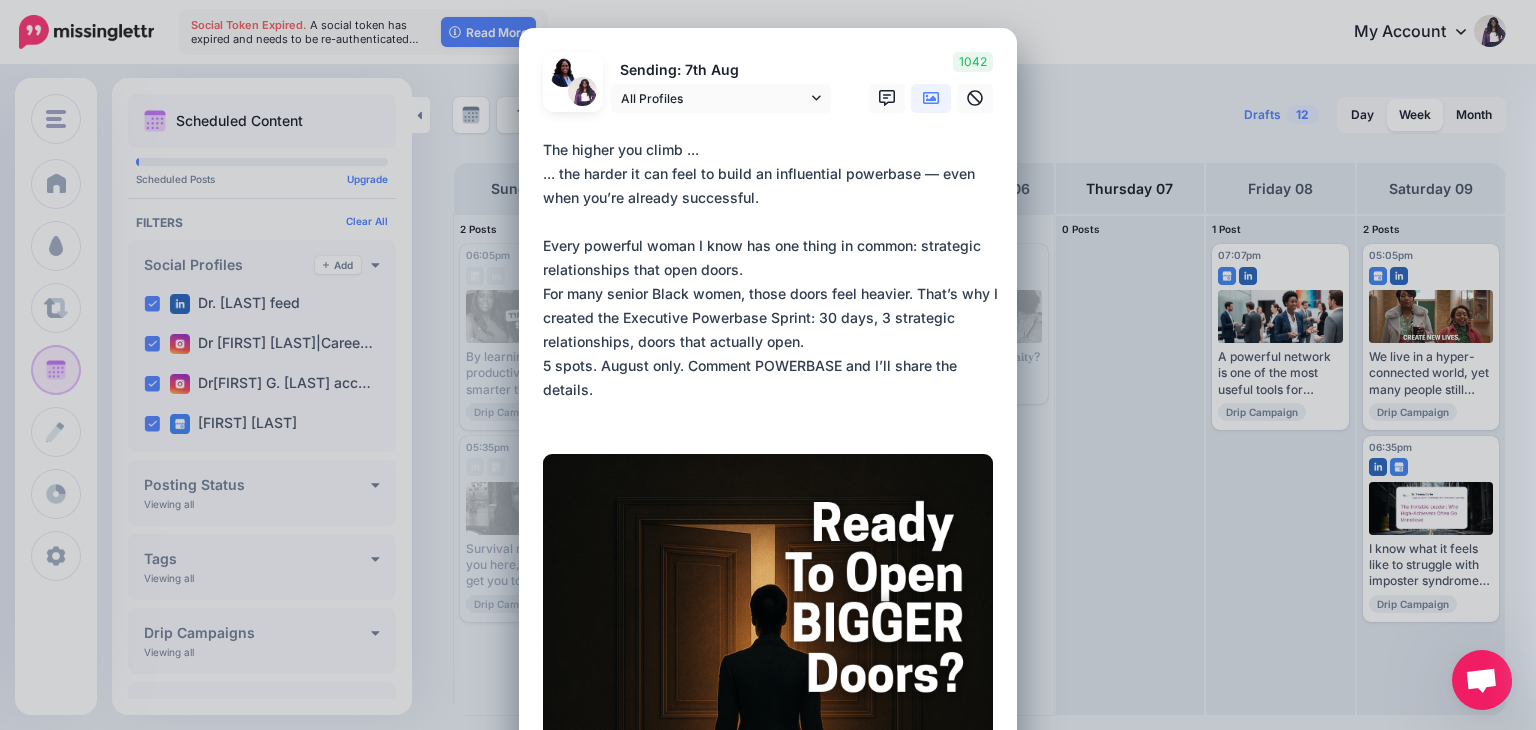 click on "**********" at bounding box center [773, 282] 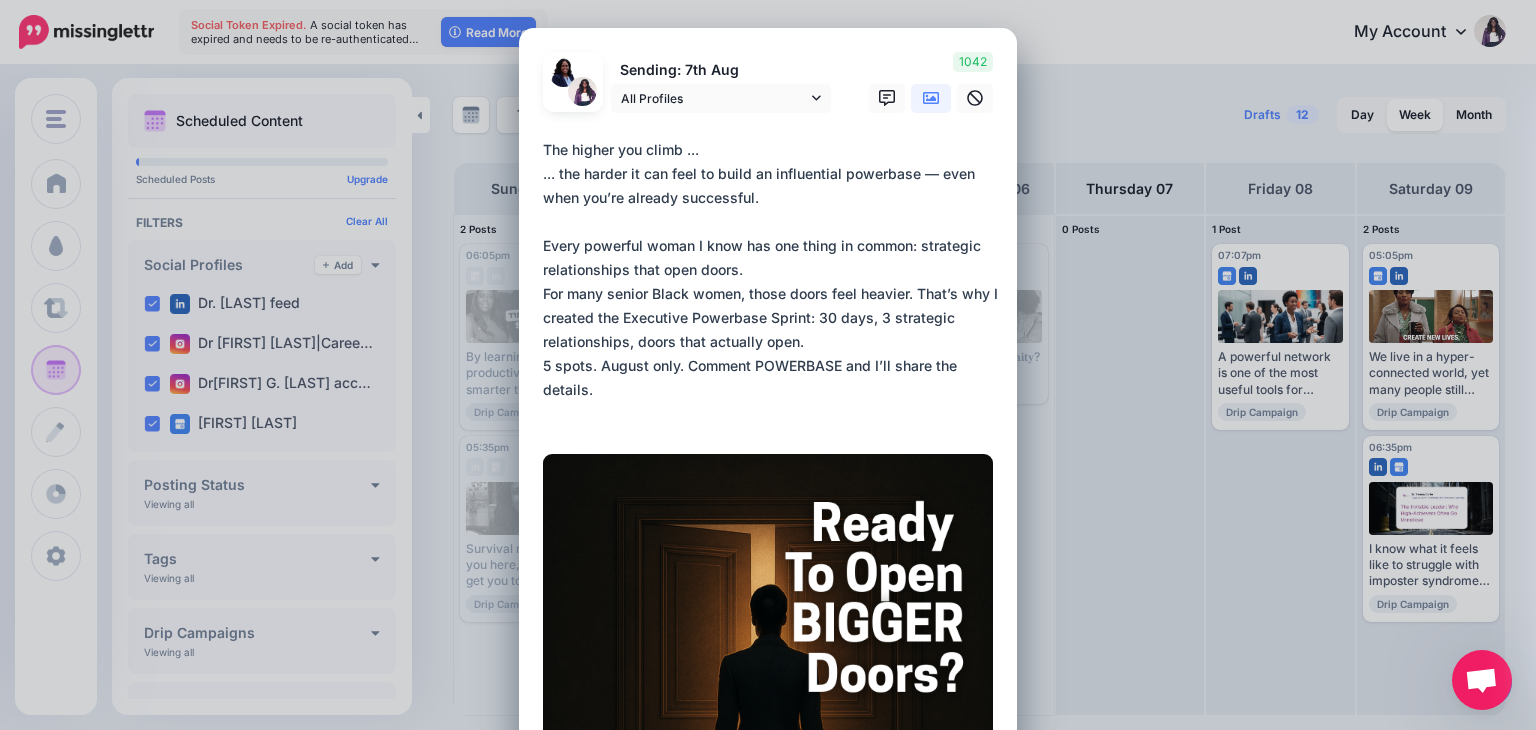 drag, startPoint x: 833, startPoint y: 201, endPoint x: 909, endPoint y: 168, distance: 82.85529 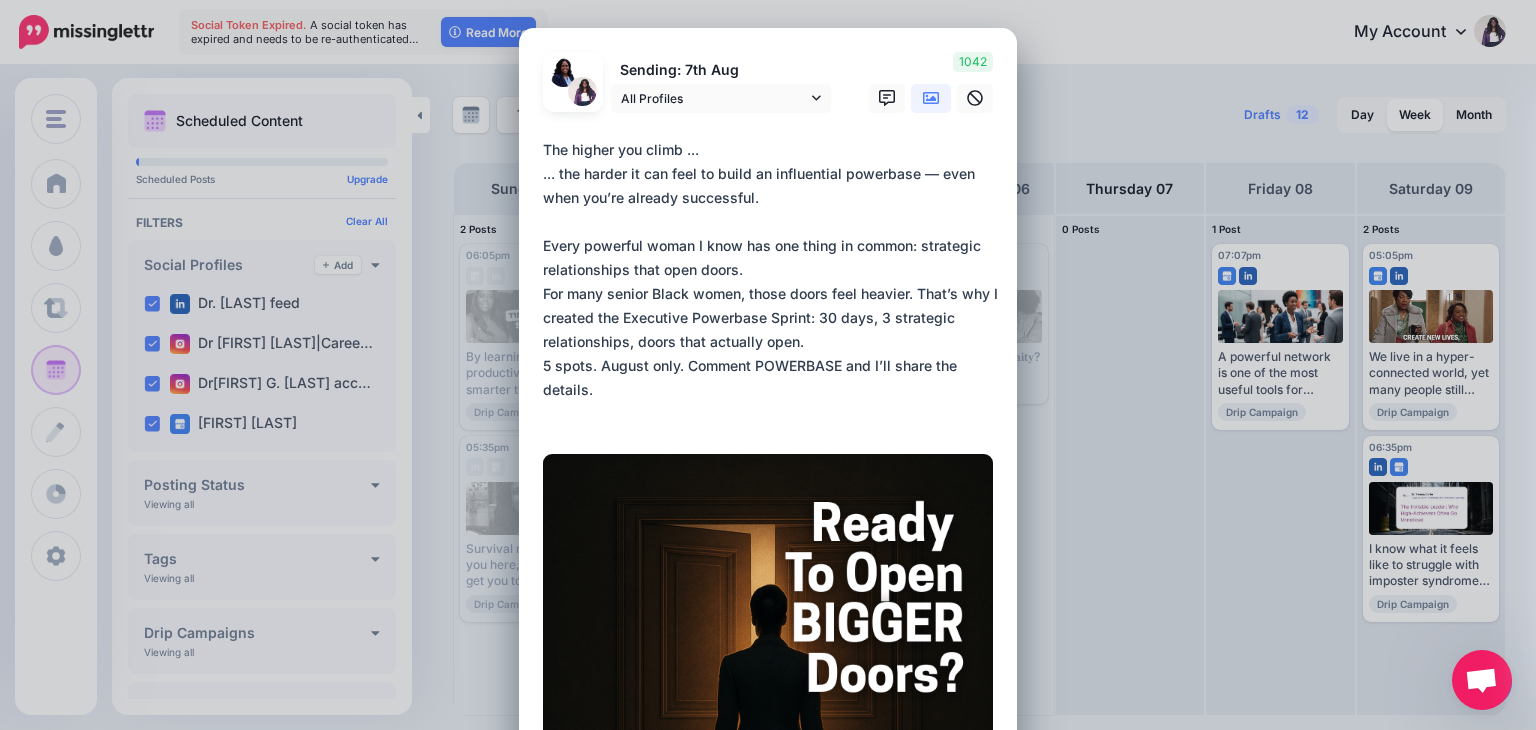click on "**********" at bounding box center (773, 282) 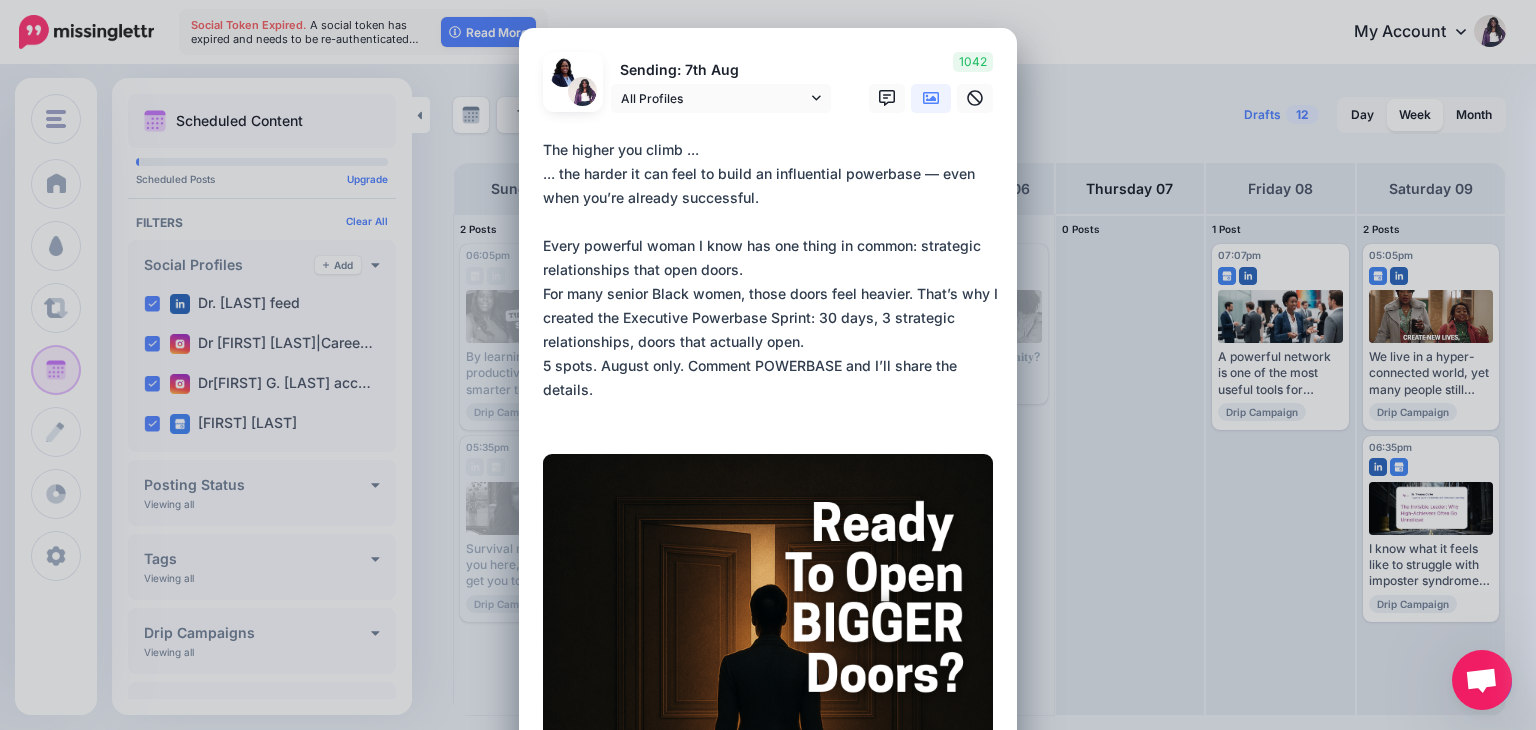 drag, startPoint x: 909, startPoint y: 168, endPoint x: 771, endPoint y: 169, distance: 138.00362 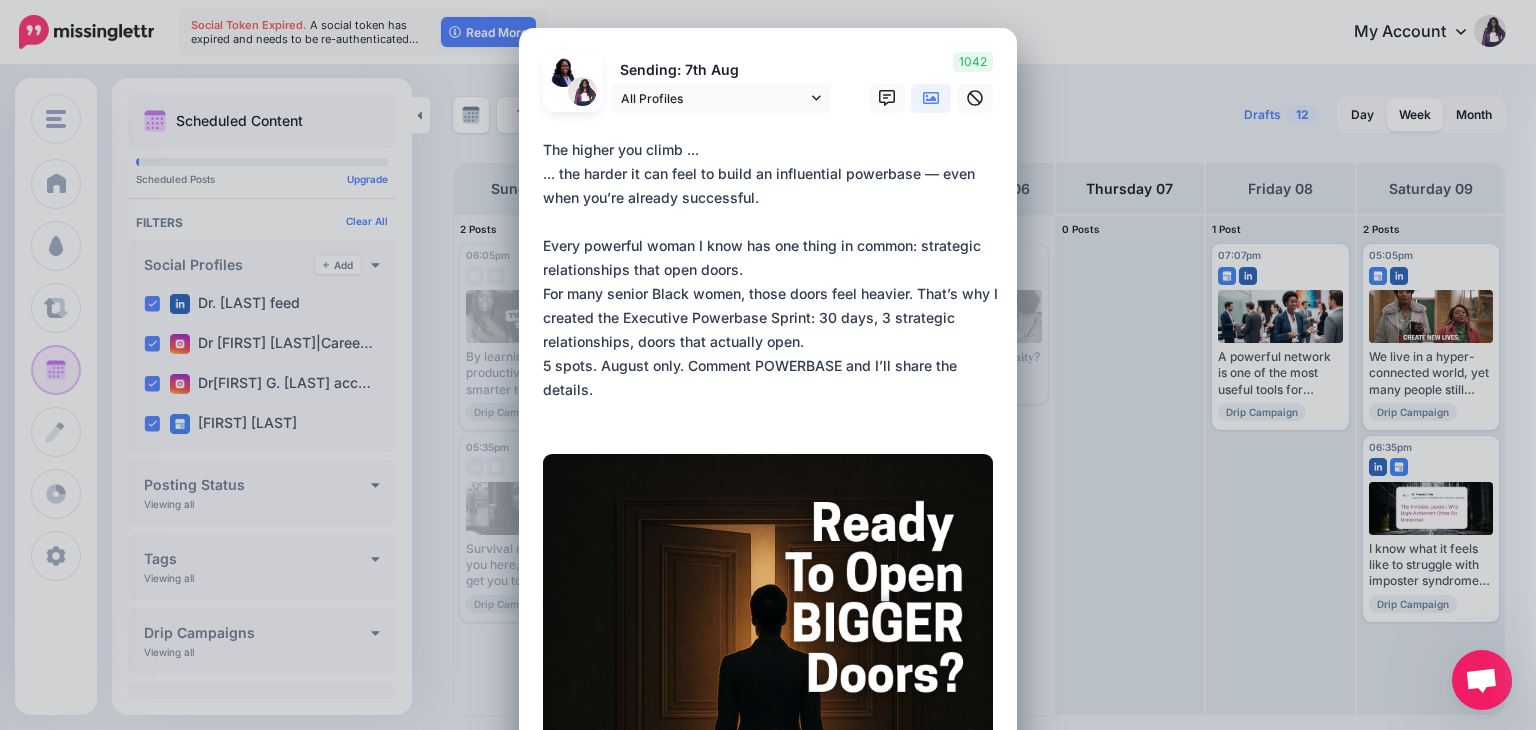 click on "**********" at bounding box center (773, 282) 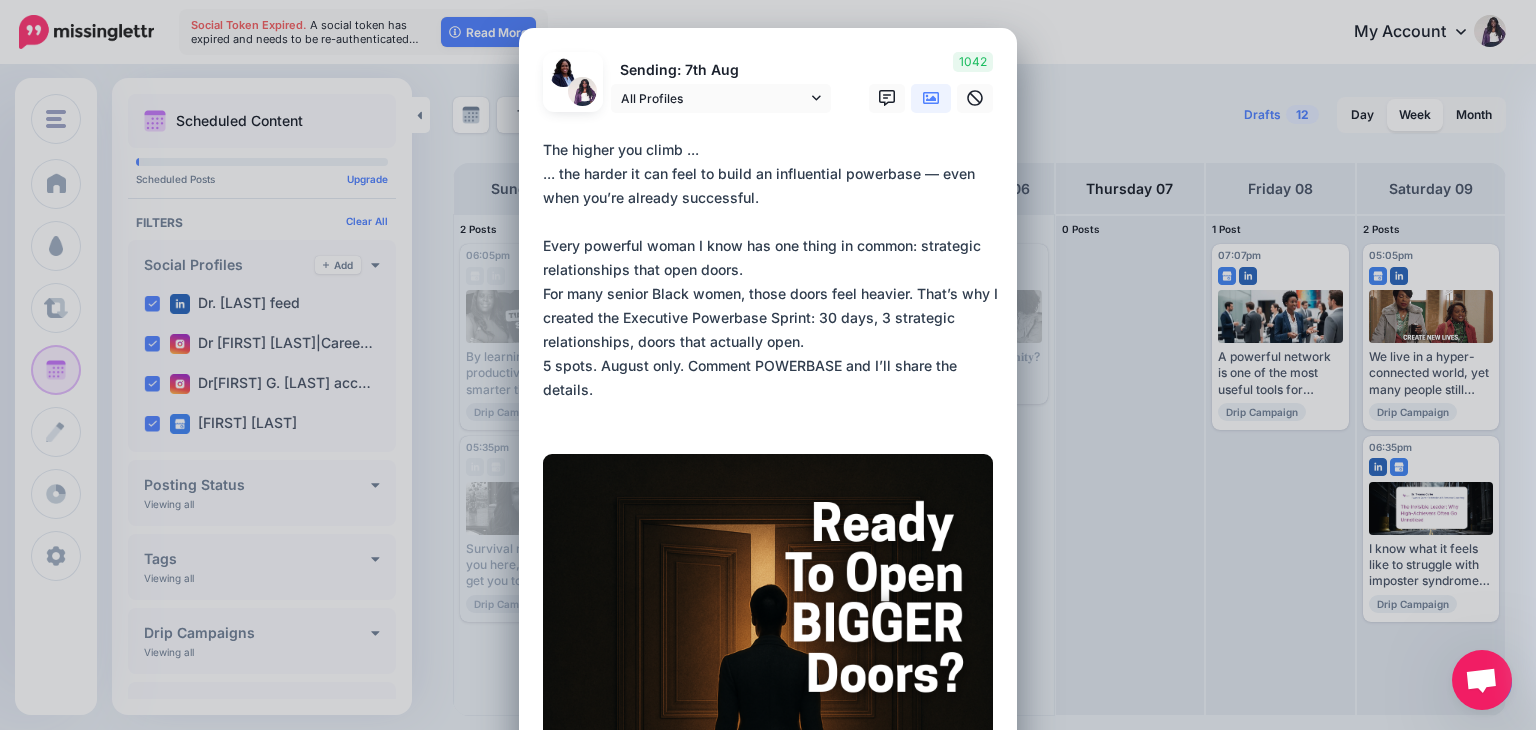 drag, startPoint x: 908, startPoint y: 173, endPoint x: 771, endPoint y: 177, distance: 137.05838 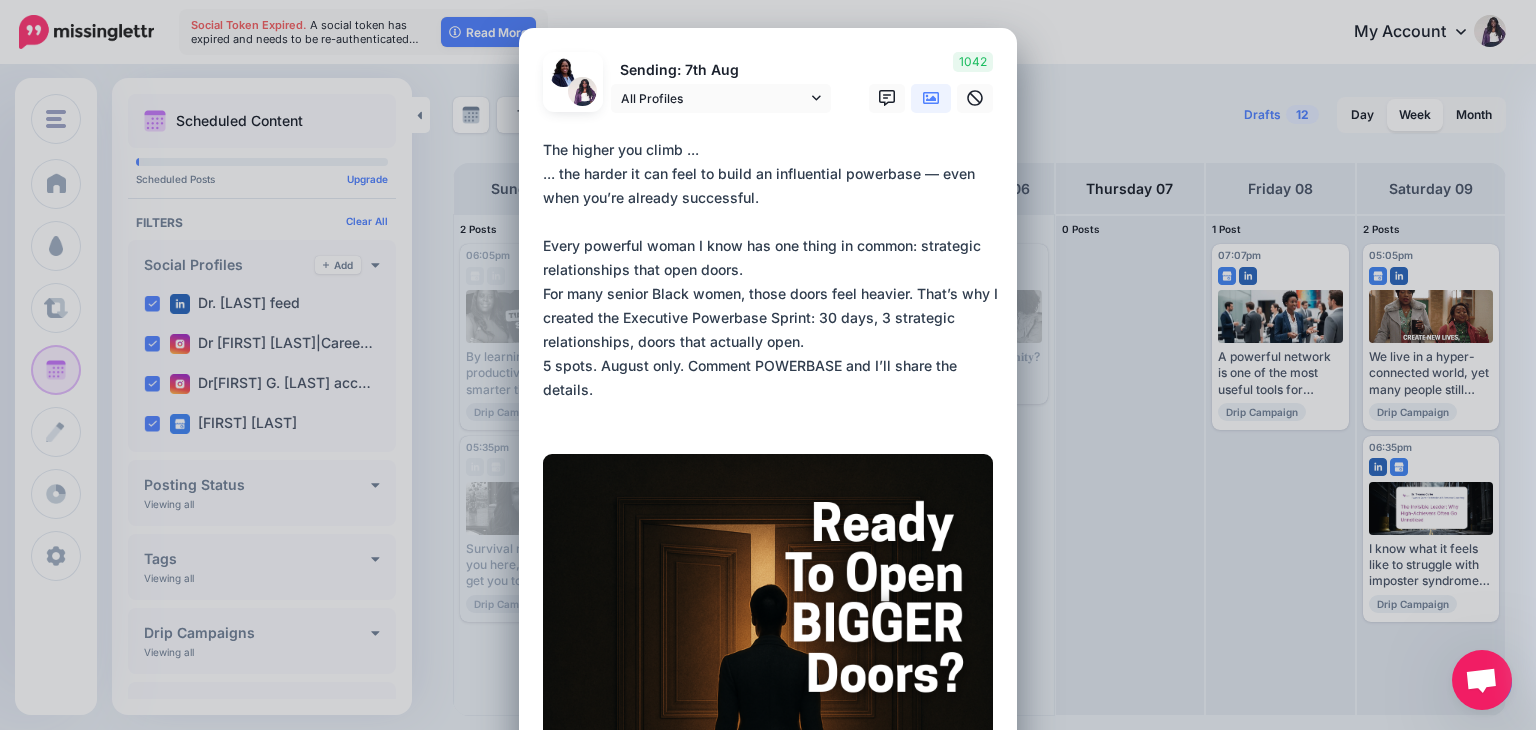 click on "**********" at bounding box center (773, 282) 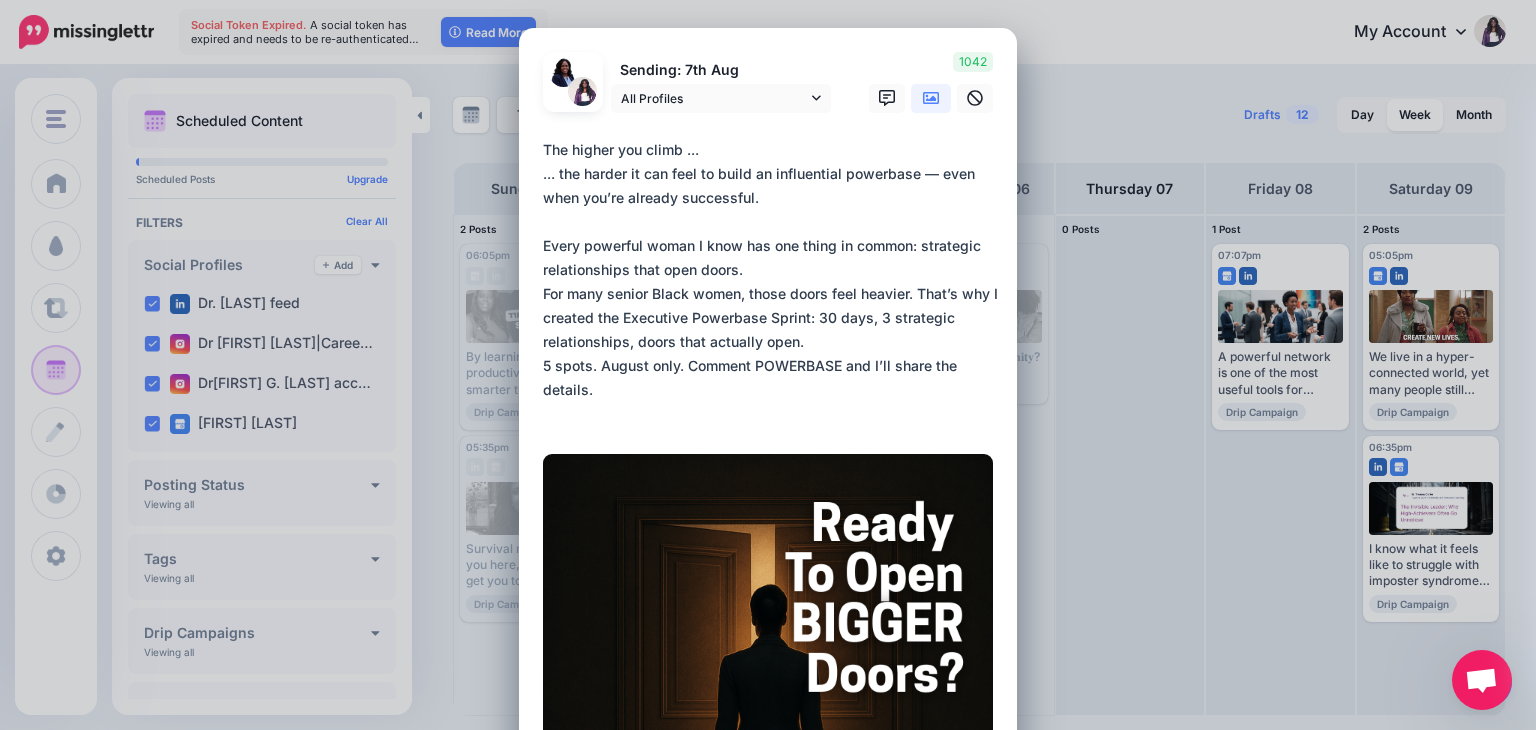 drag, startPoint x: 766, startPoint y: 172, endPoint x: 918, endPoint y: 165, distance: 152.1611 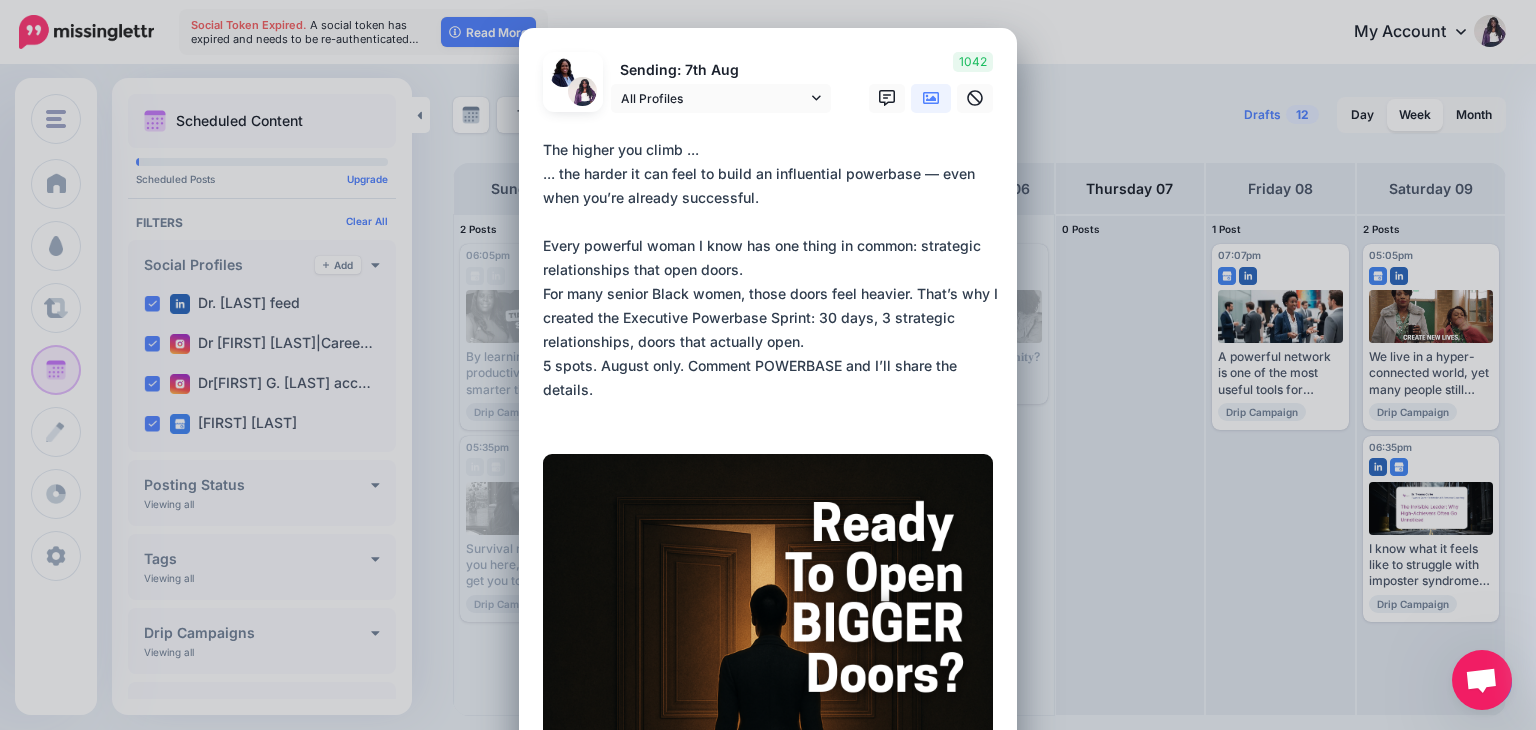 click on "**********" at bounding box center (773, 282) 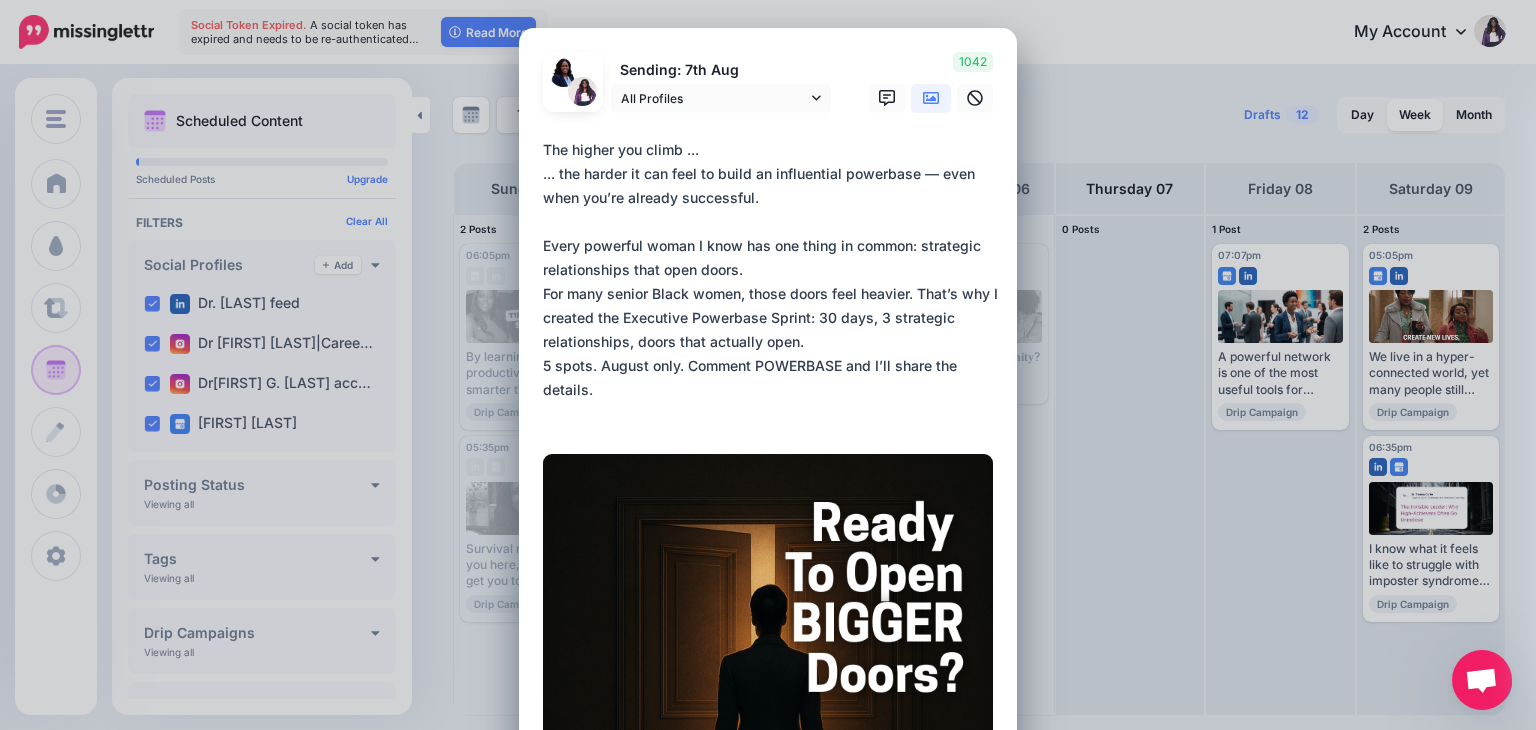 paste on "**********" 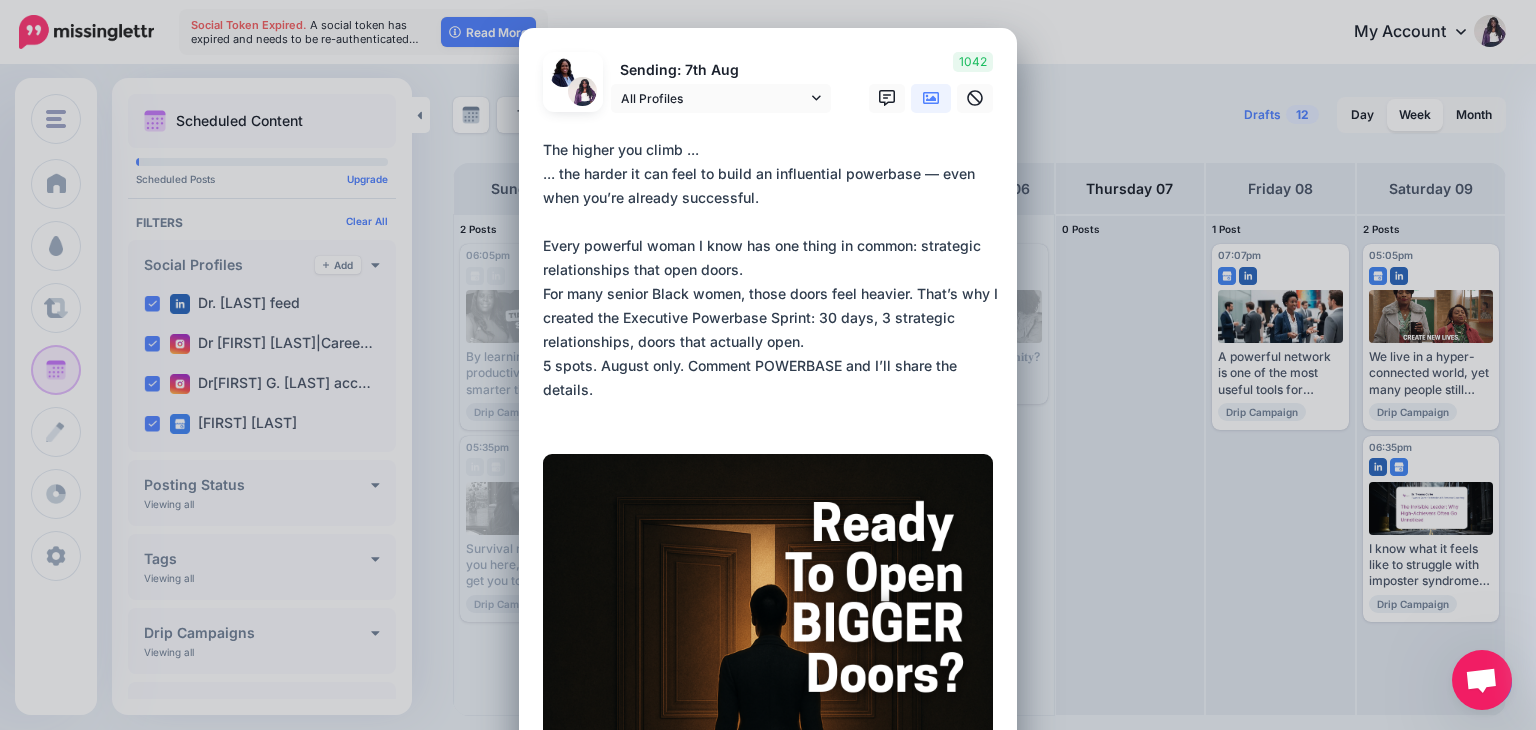type on "**********" 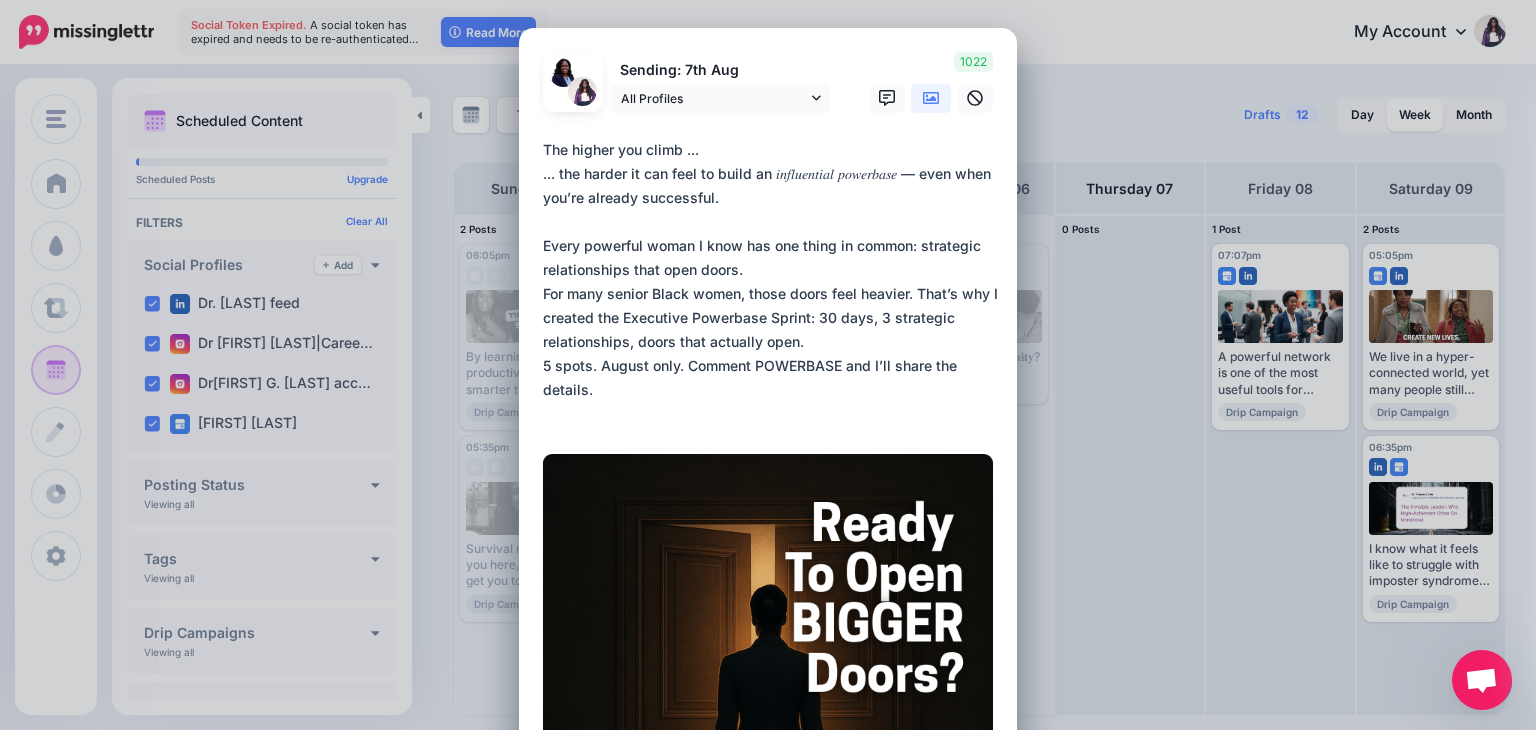 drag, startPoint x: 576, startPoint y: 245, endPoint x: 596, endPoint y: 241, distance: 20.396078 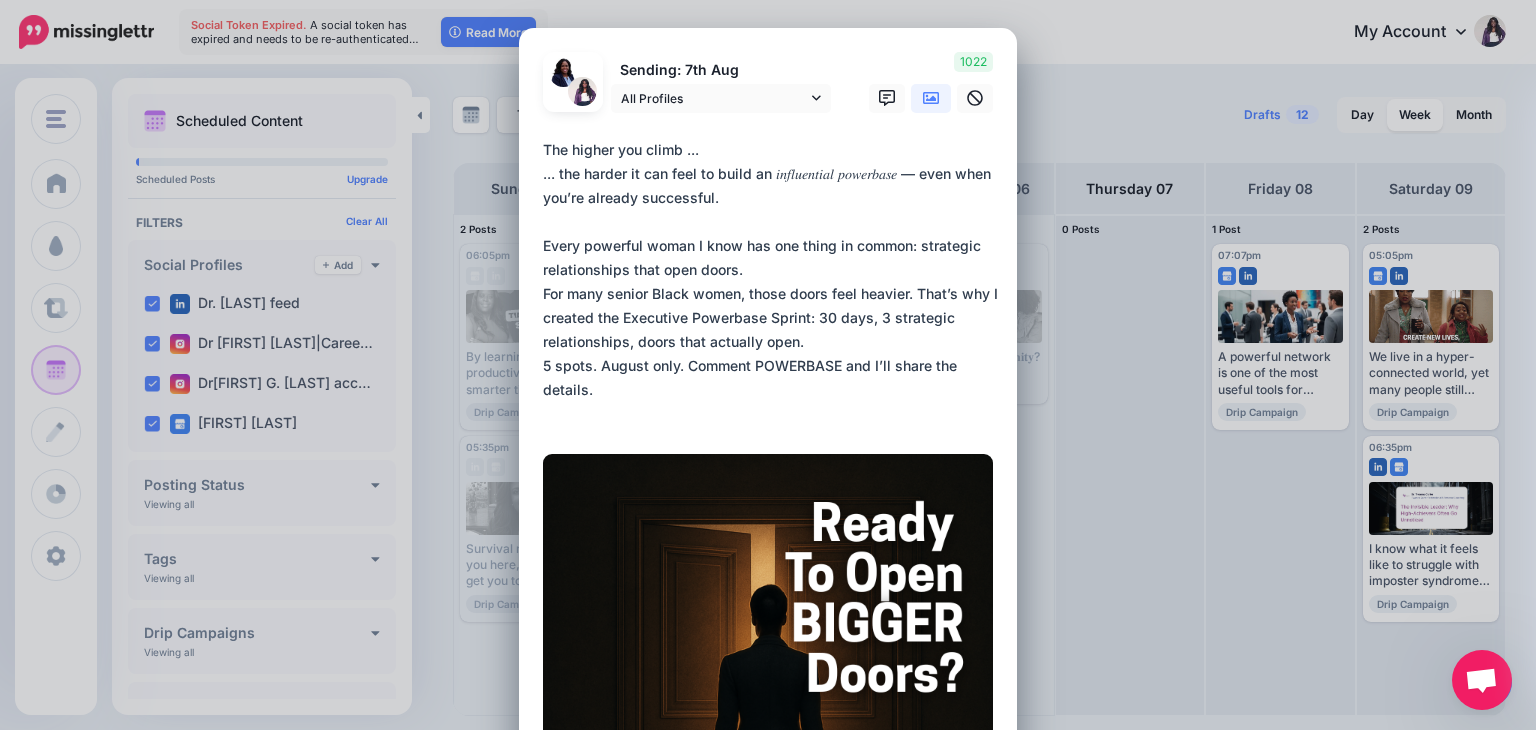 click on "**********" at bounding box center (773, 282) 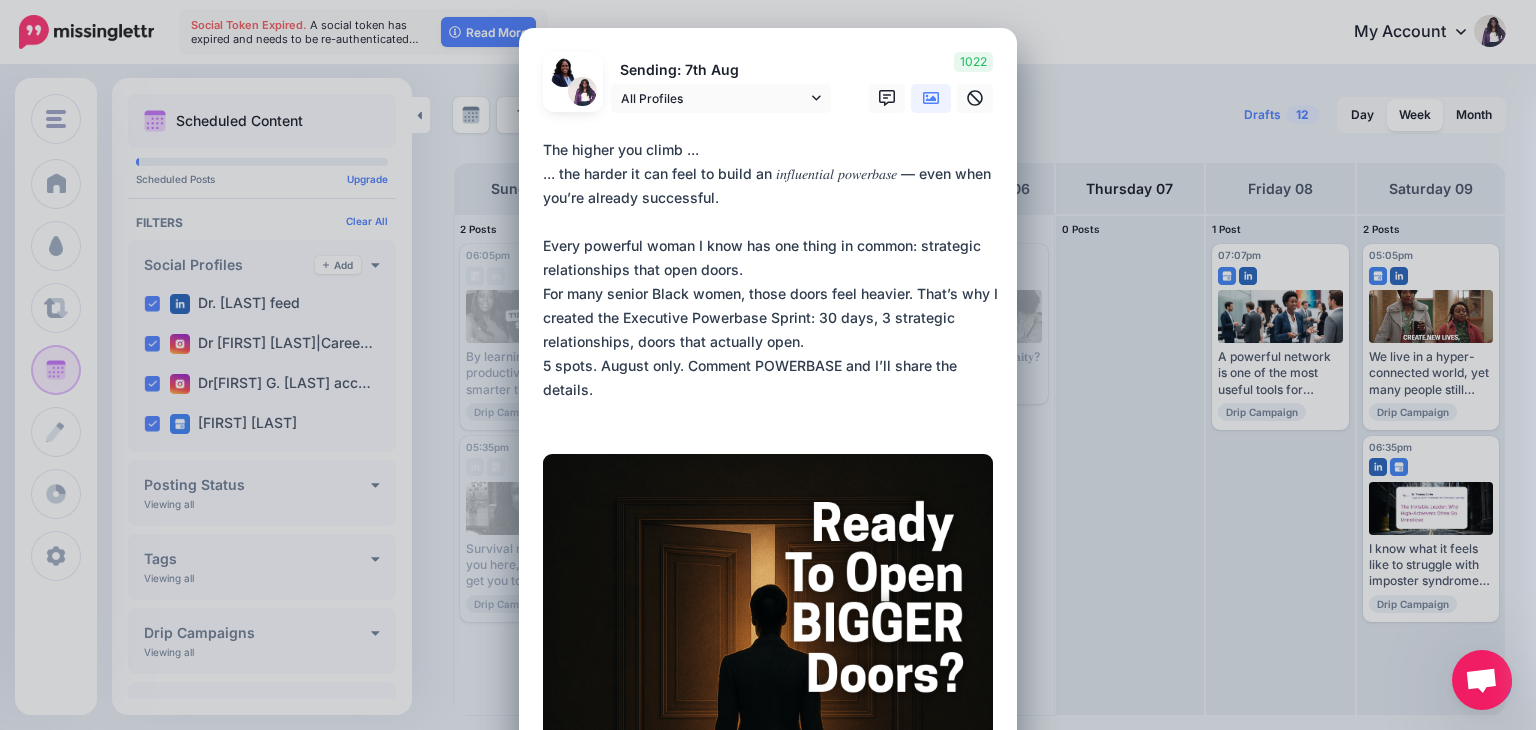 drag, startPoint x: 596, startPoint y: 241, endPoint x: 592, endPoint y: 218, distance: 23.345236 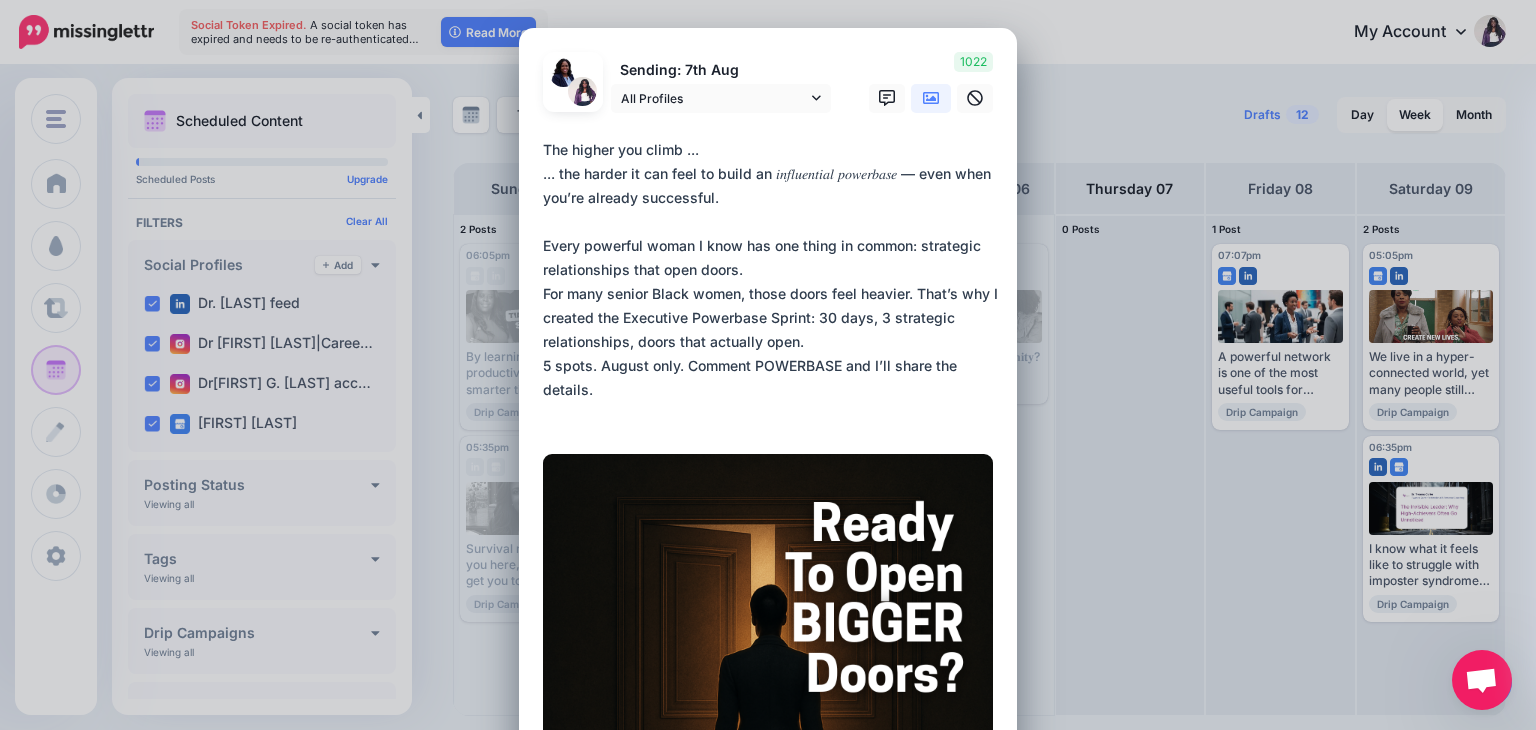 drag, startPoint x: 592, startPoint y: 218, endPoint x: 568, endPoint y: 196, distance: 32.55764 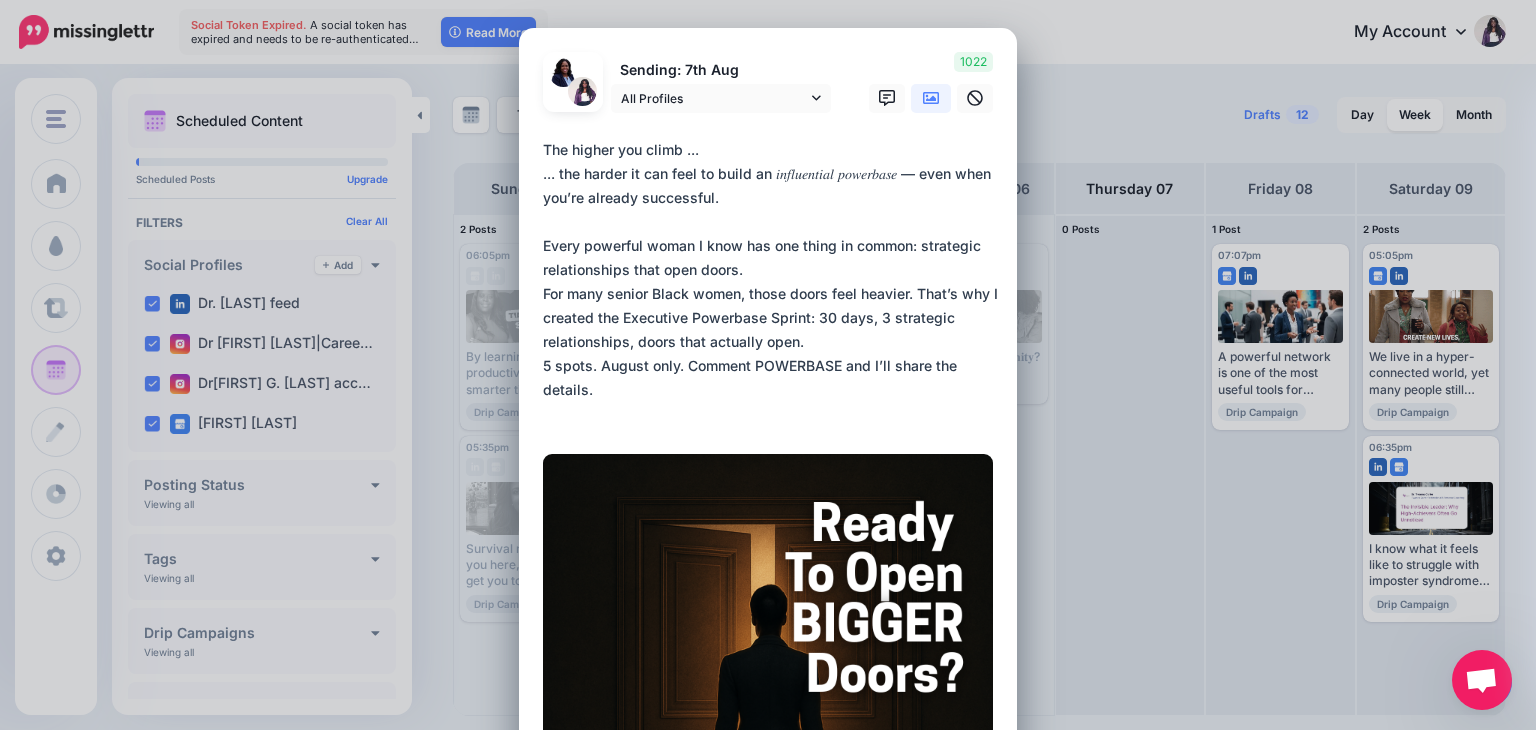 click on "**********" at bounding box center (773, 282) 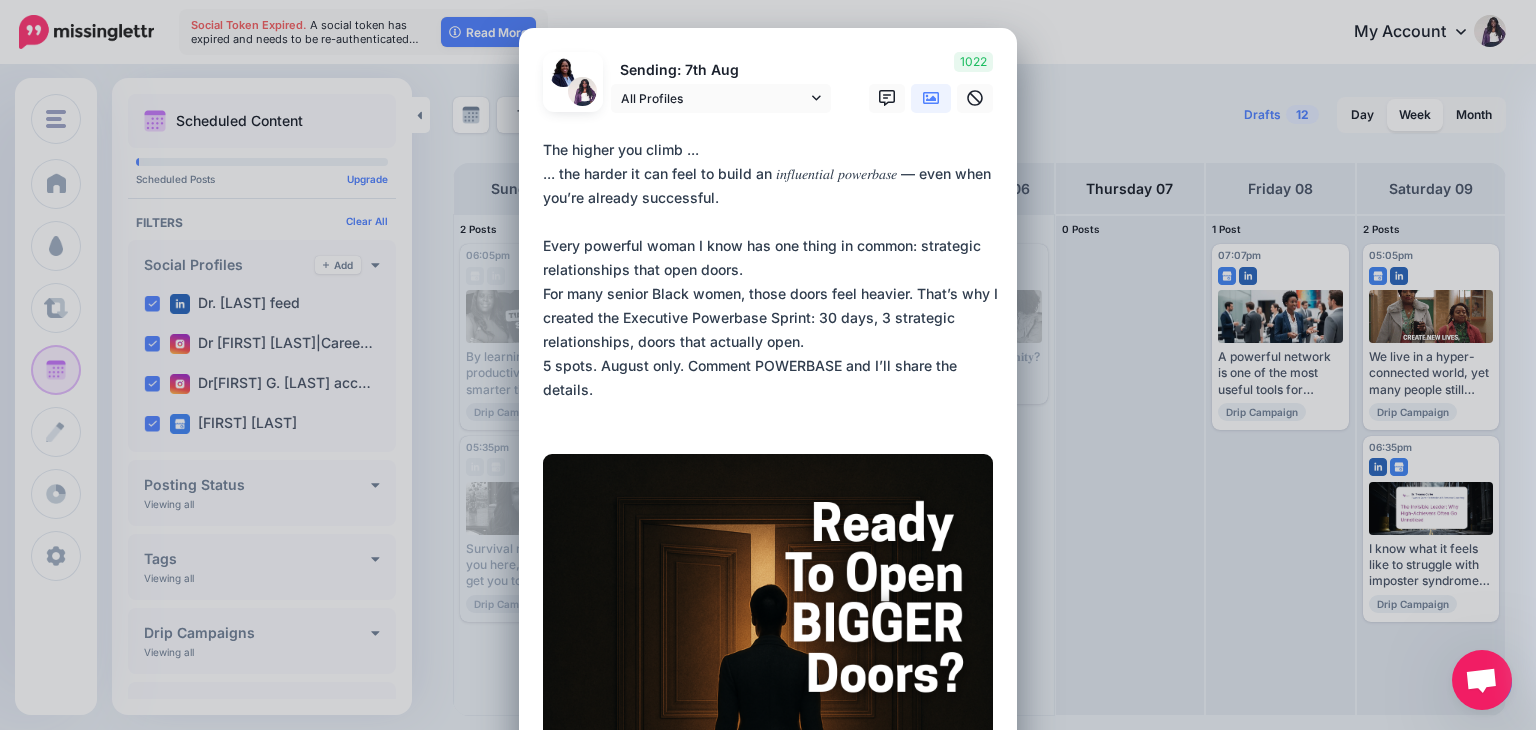 drag, startPoint x: 636, startPoint y: 239, endPoint x: 593, endPoint y: 234, distance: 43.289722 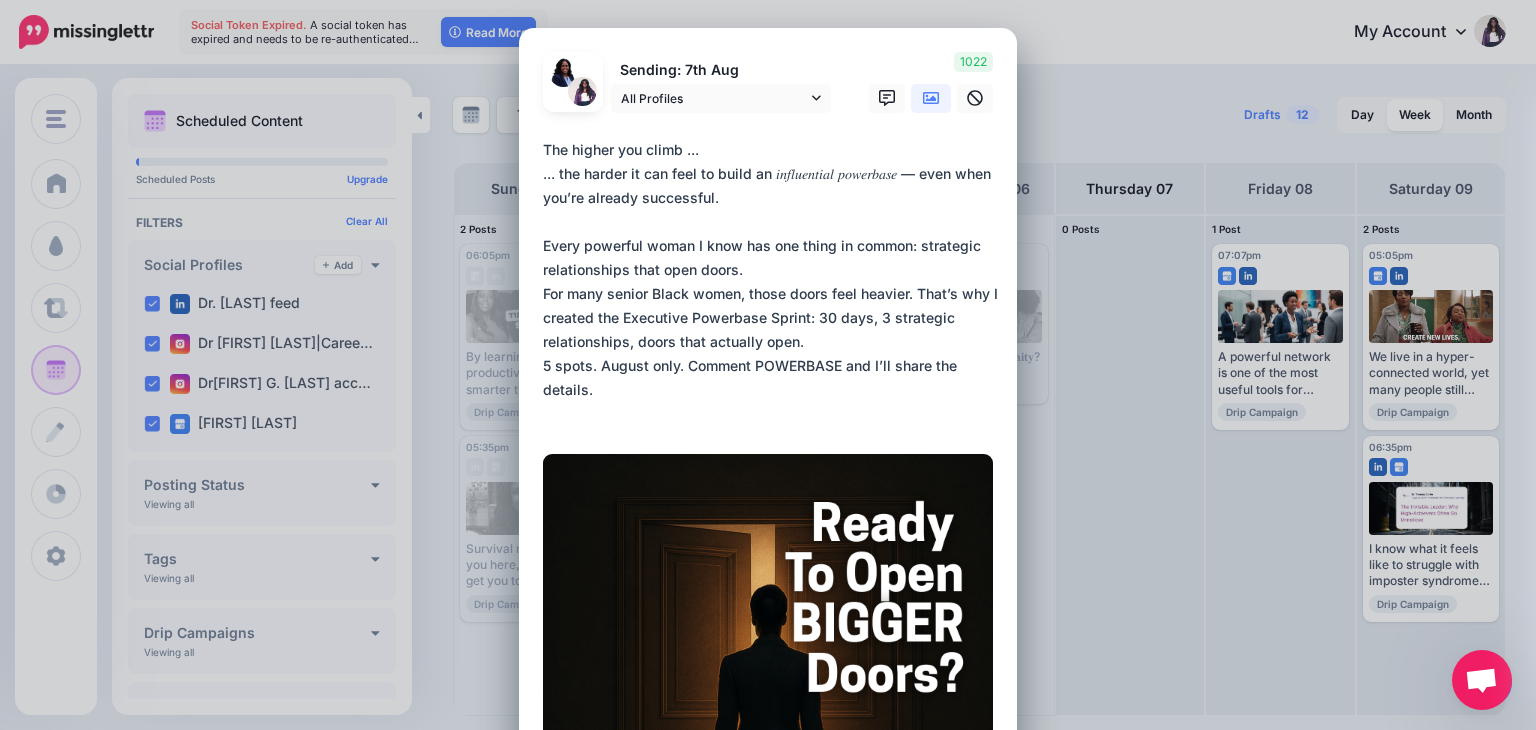 click on "**********" at bounding box center [773, 282] 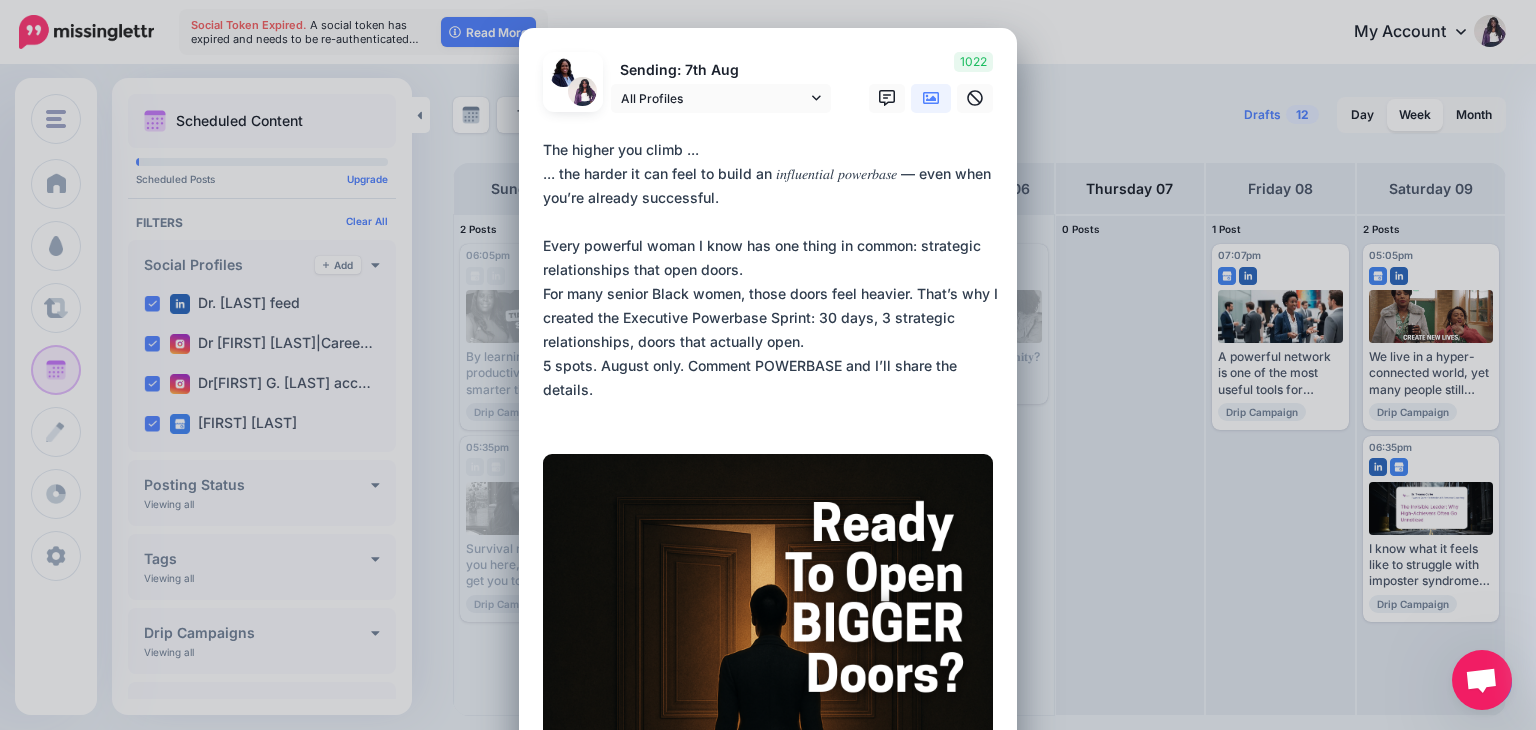 drag, startPoint x: 593, startPoint y: 234, endPoint x: 572, endPoint y: 233, distance: 21.023796 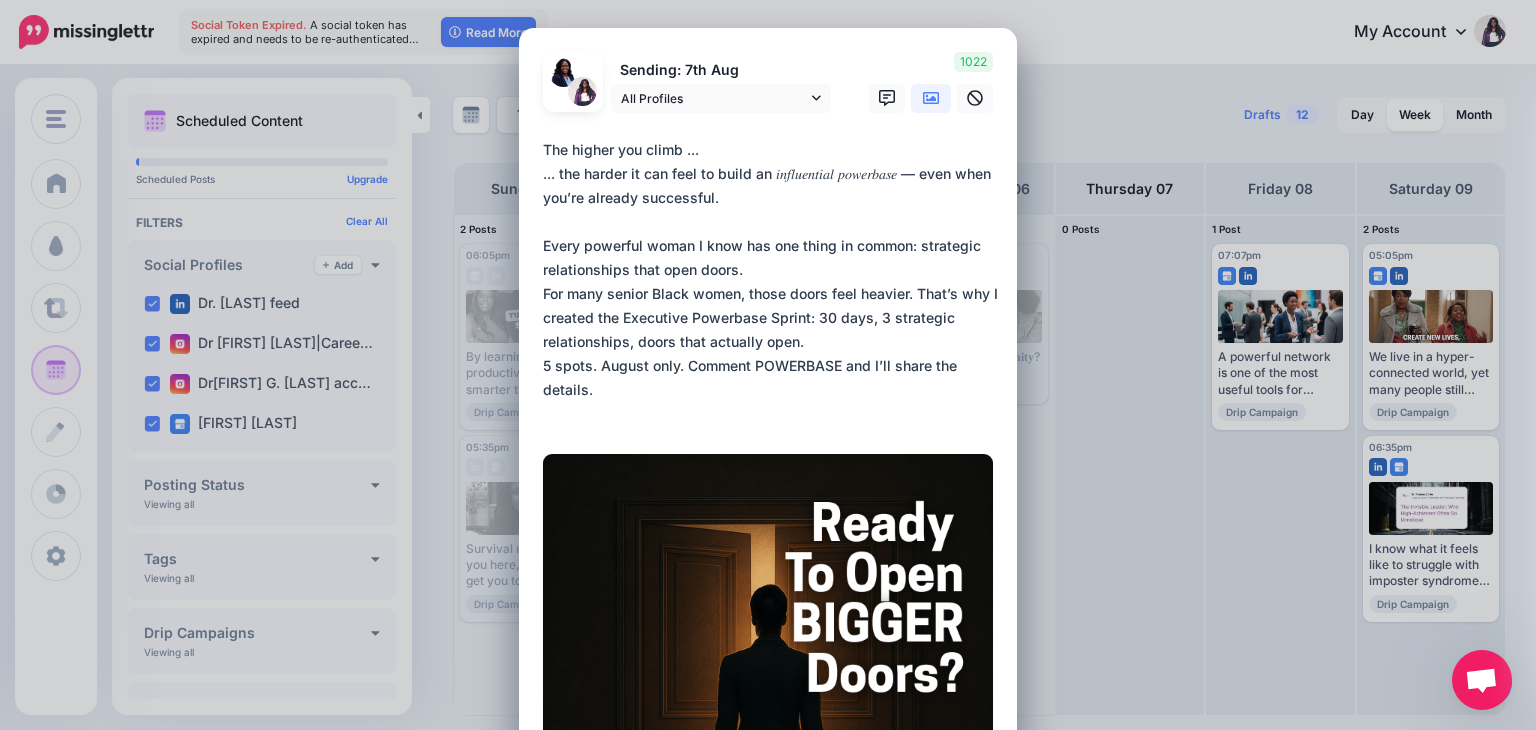 click on "**********" at bounding box center [773, 282] 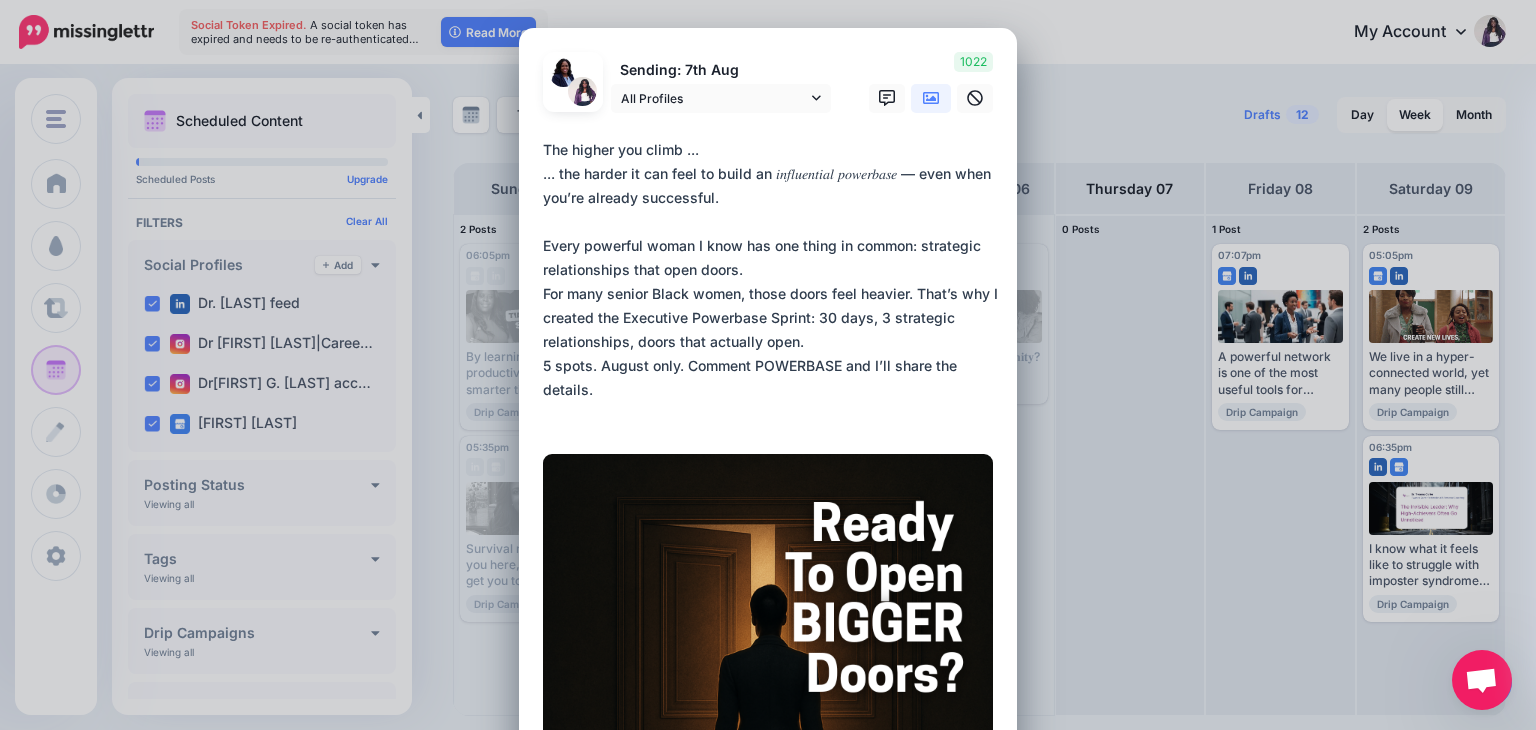 drag, startPoint x: 584, startPoint y: 256, endPoint x: 573, endPoint y: 238, distance: 21.095022 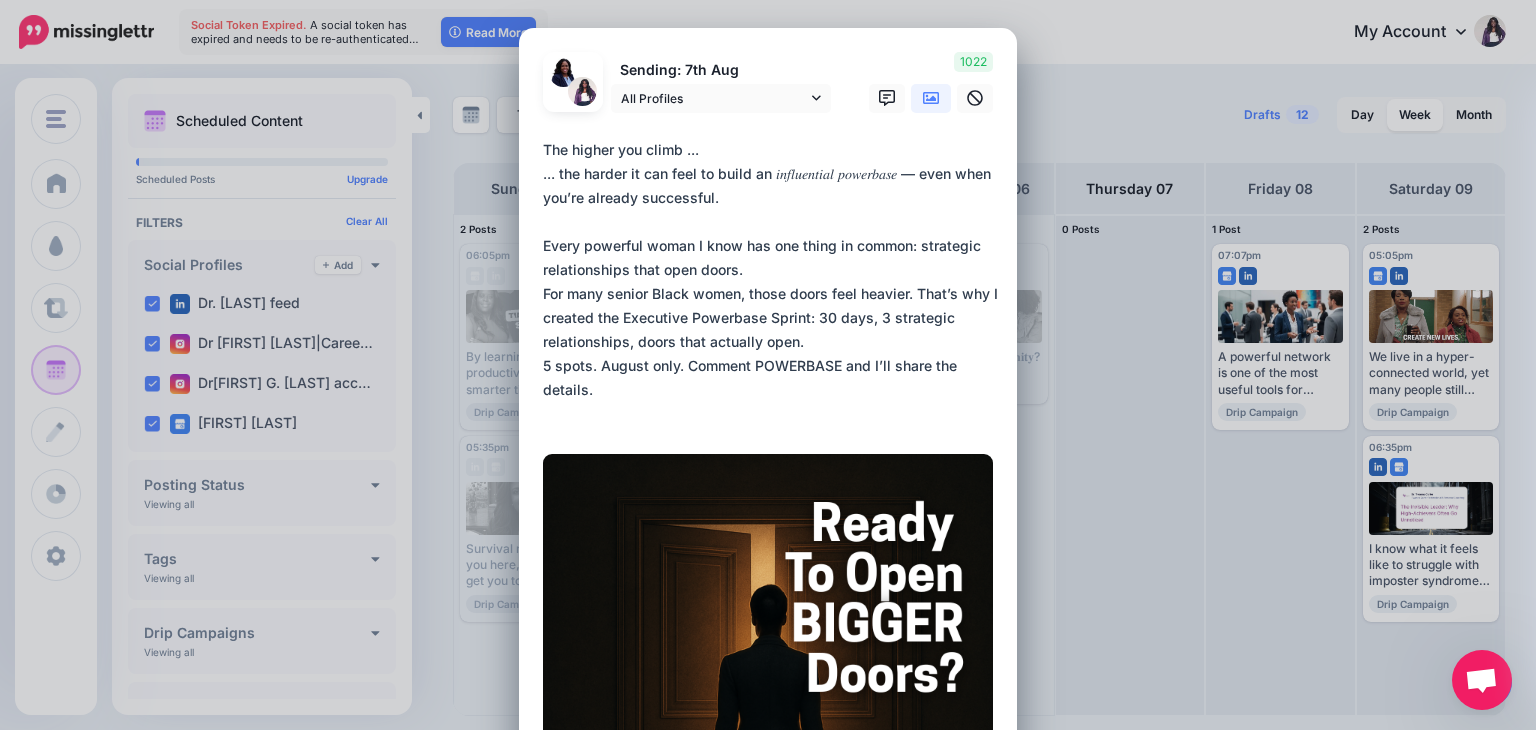 click on "**********" at bounding box center (773, 282) 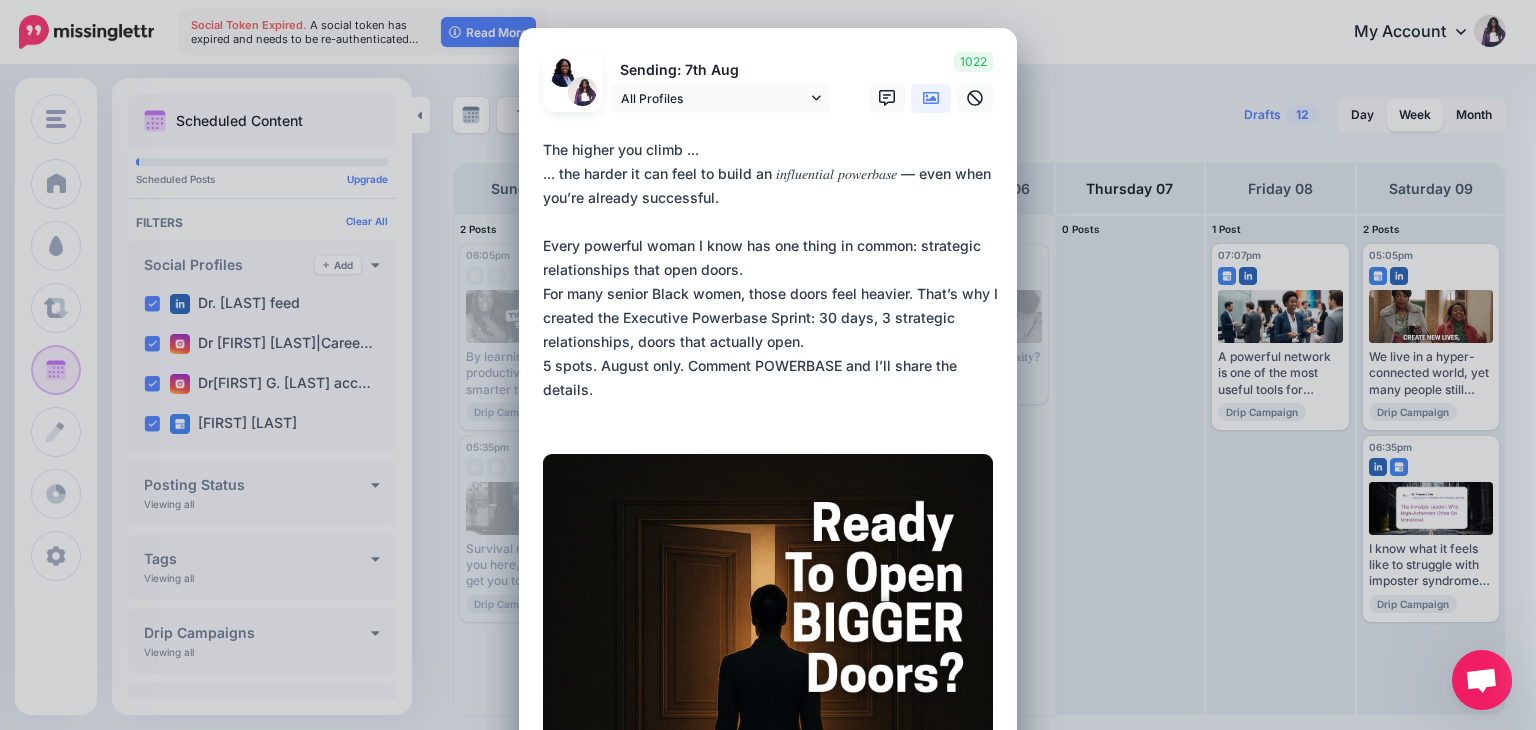 drag, startPoint x: 573, startPoint y: 229, endPoint x: 822, endPoint y: 160, distance: 258.38342 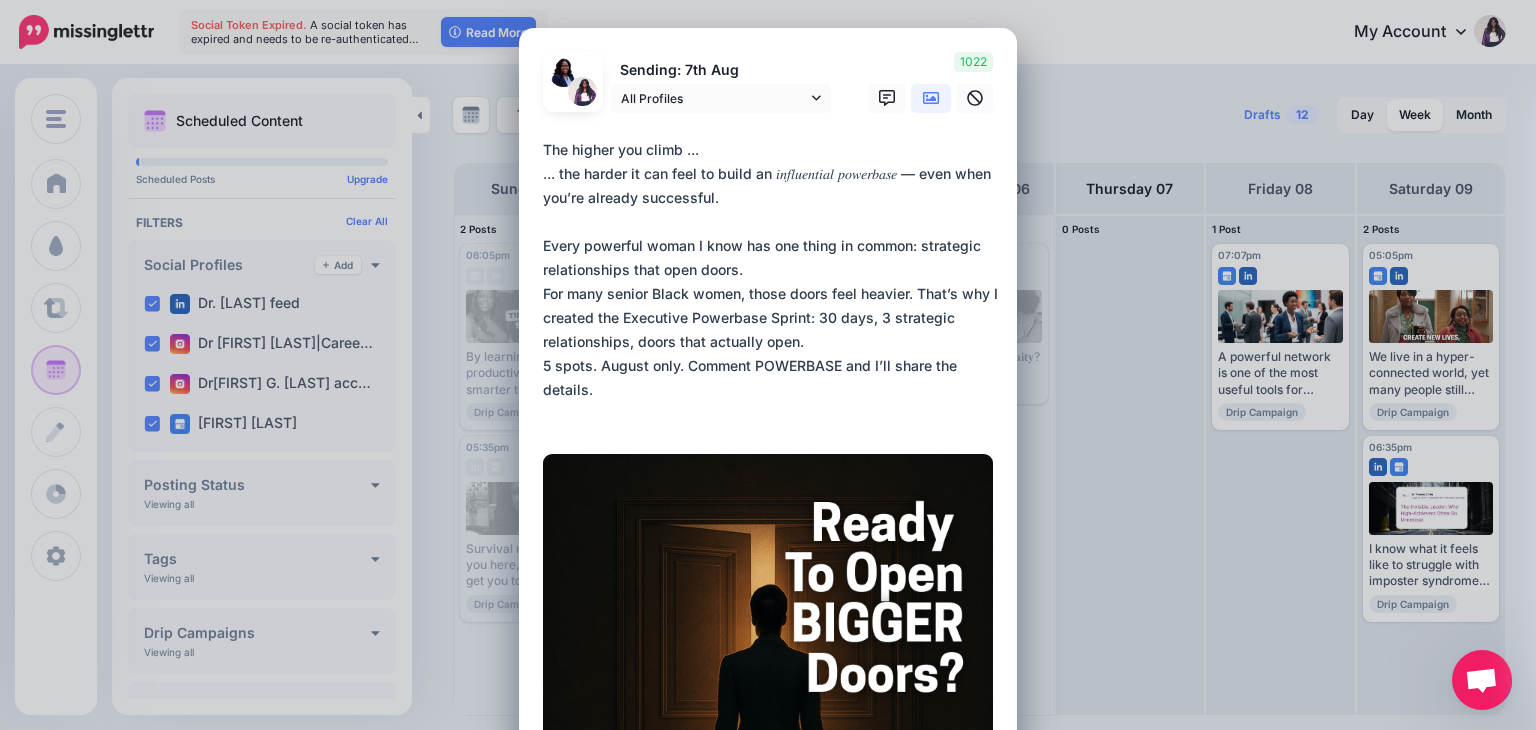 click on "**********" at bounding box center (773, 282) 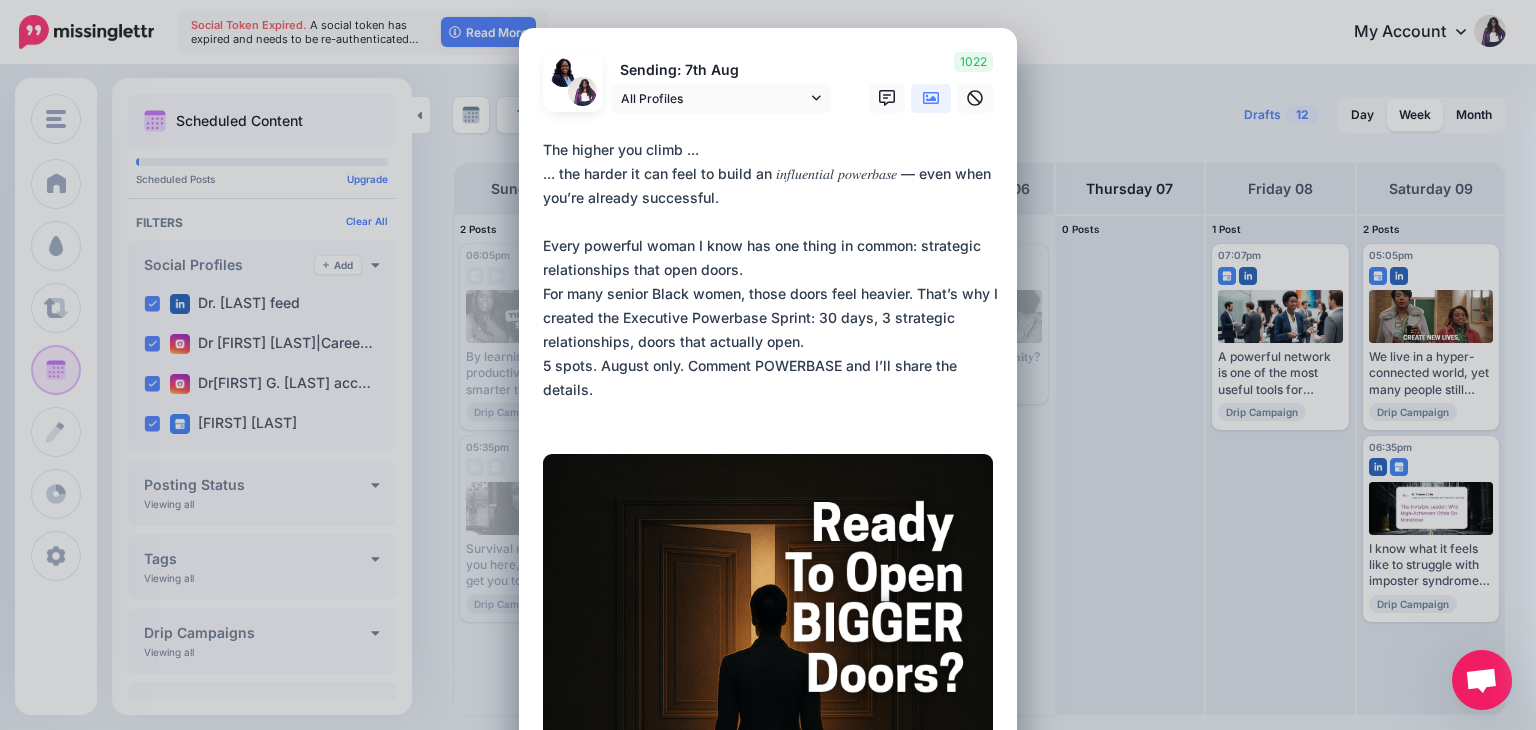 click on "**********" at bounding box center (773, 282) 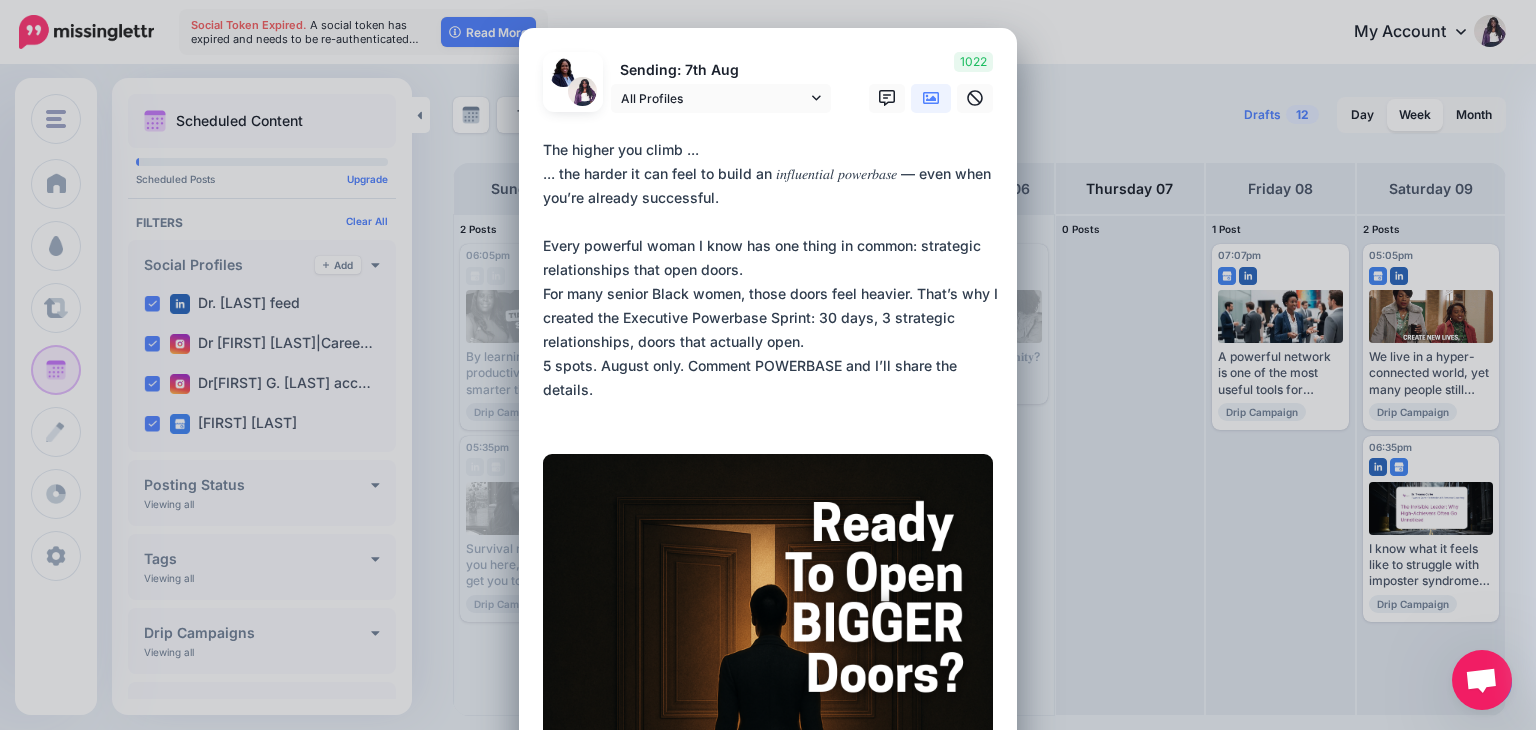click on "**********" at bounding box center [773, 282] 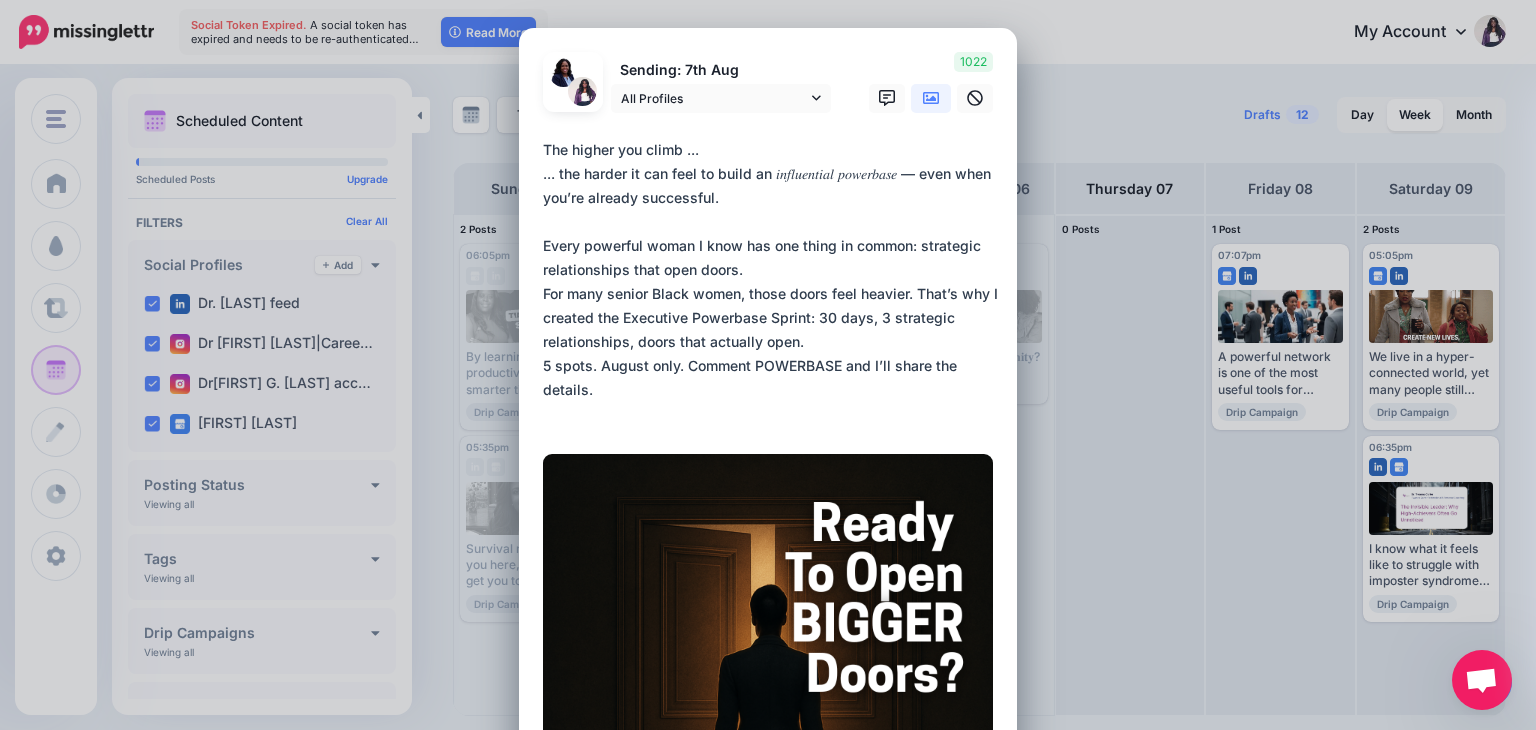 click on "**********" at bounding box center (773, 282) 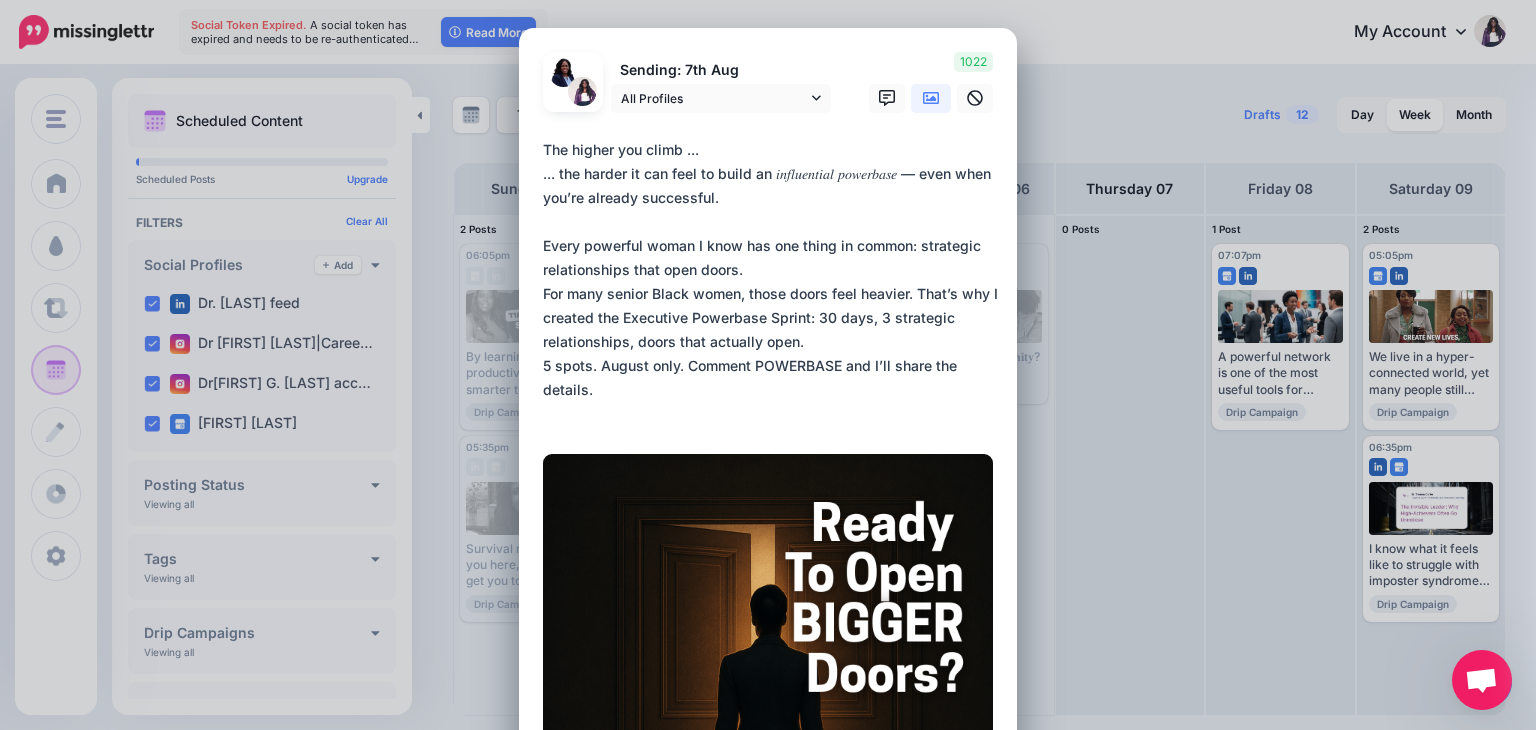 click on "**********" at bounding box center (773, 282) 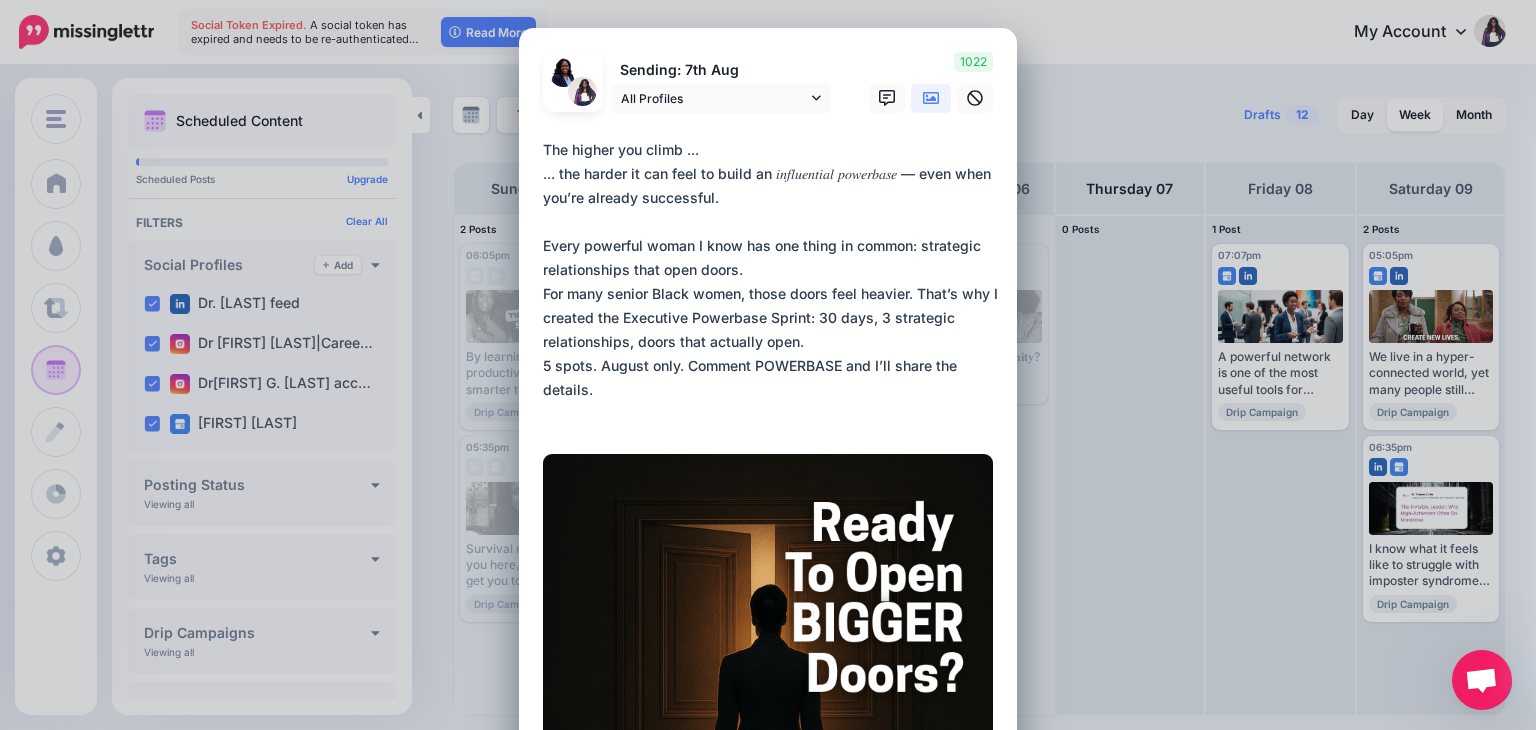 click on "**********" at bounding box center (773, 282) 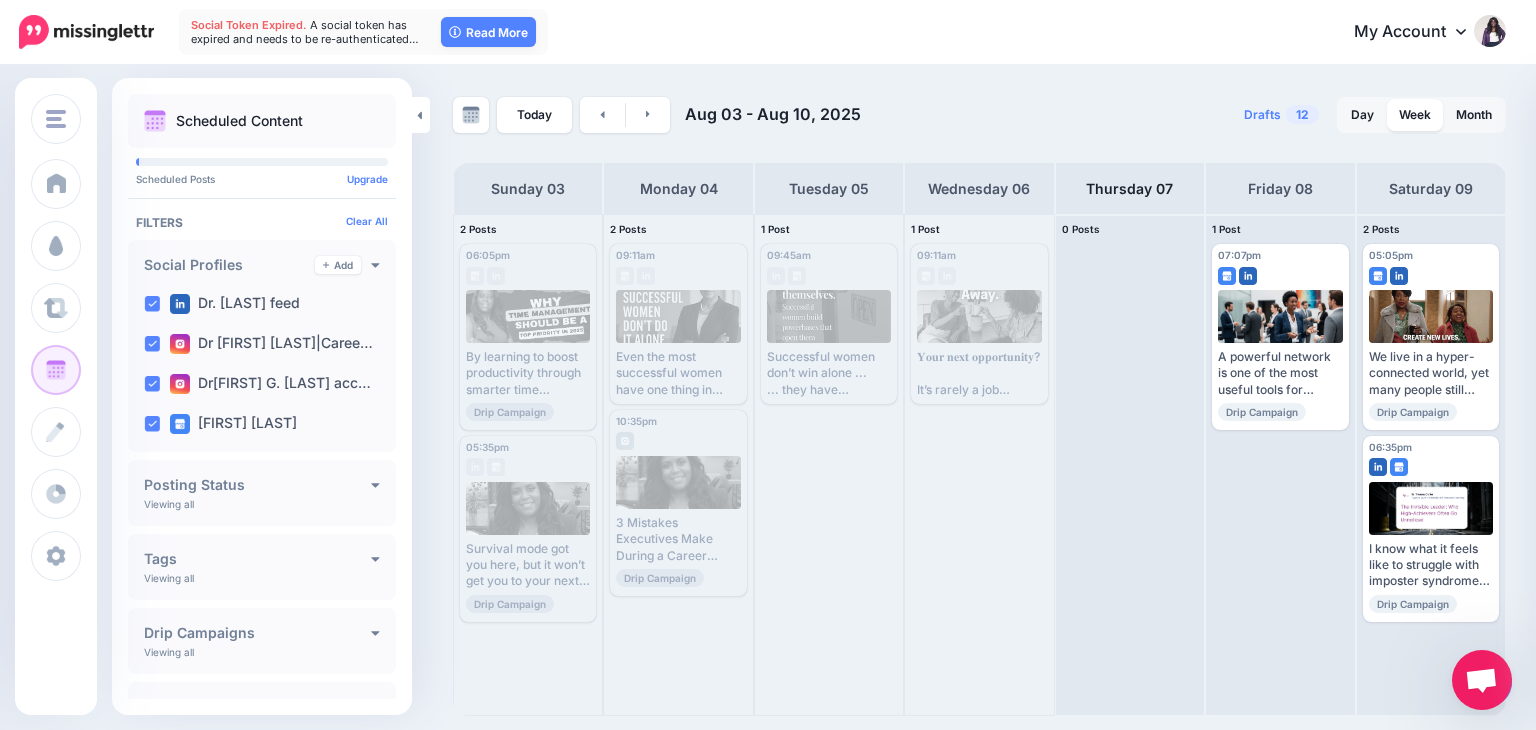 drag, startPoint x: 913, startPoint y: 241, endPoint x: 912, endPoint y: 209, distance: 32.01562 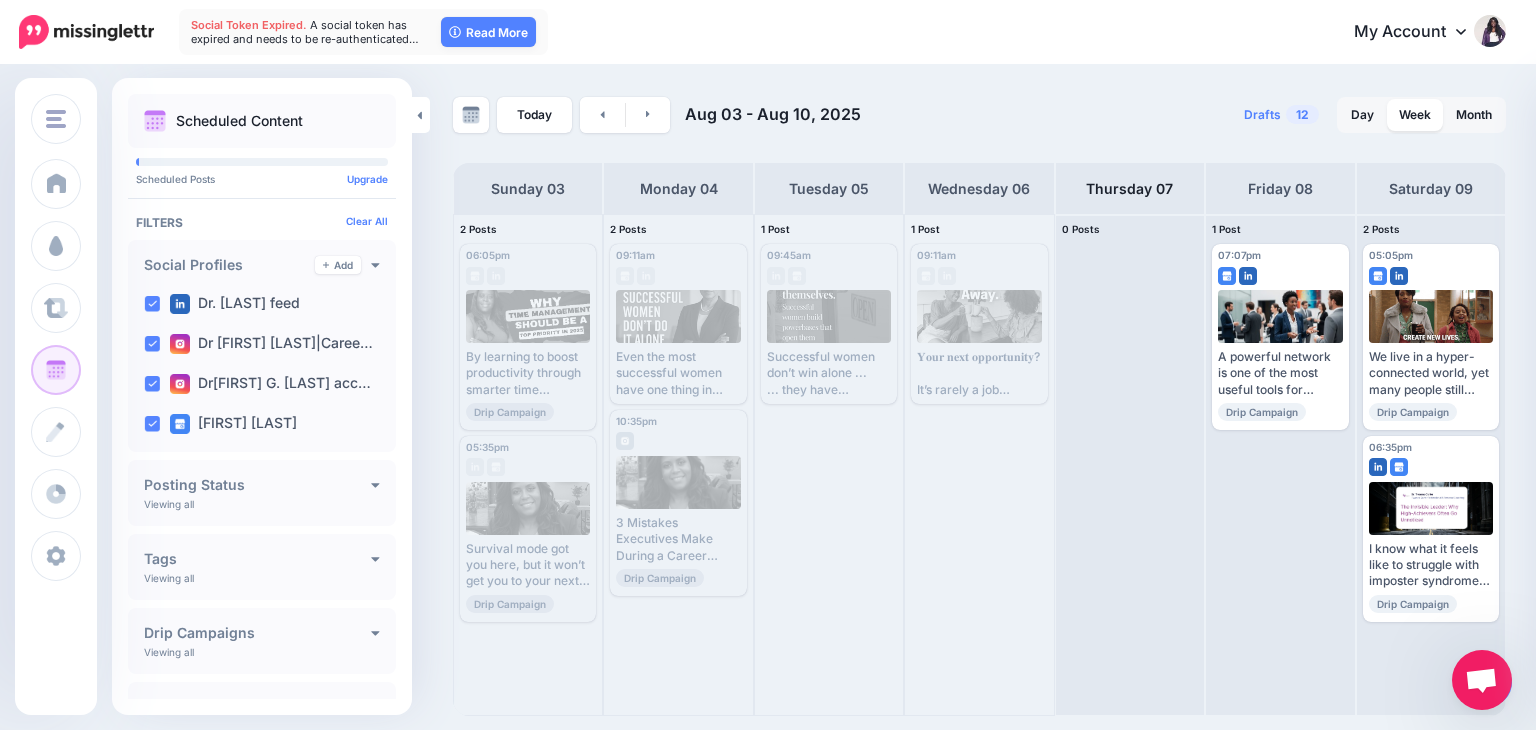 click on "Wednesday 06" at bounding box center (979, 188) 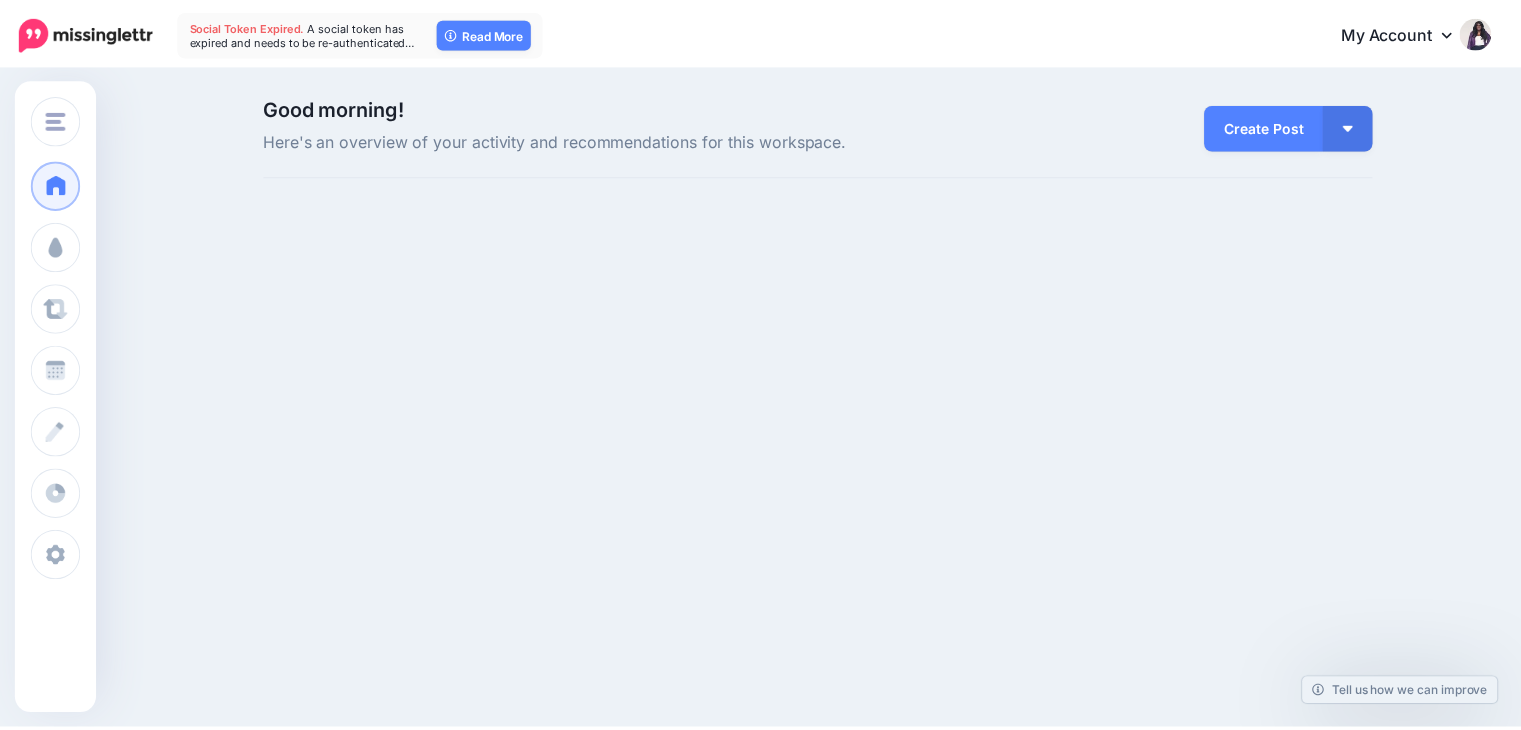scroll, scrollTop: 0, scrollLeft: 0, axis: both 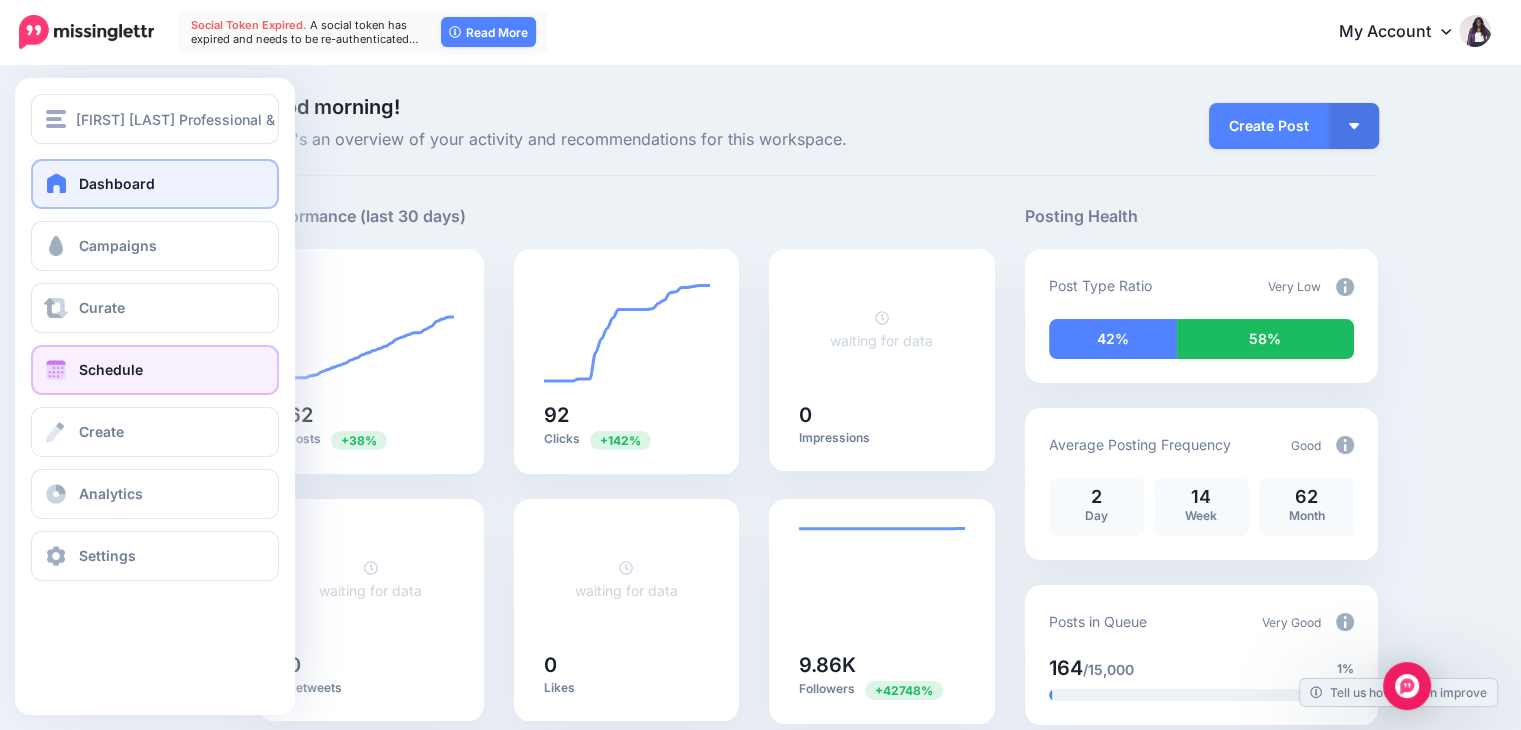 click on "Schedule" at bounding box center (155, 370) 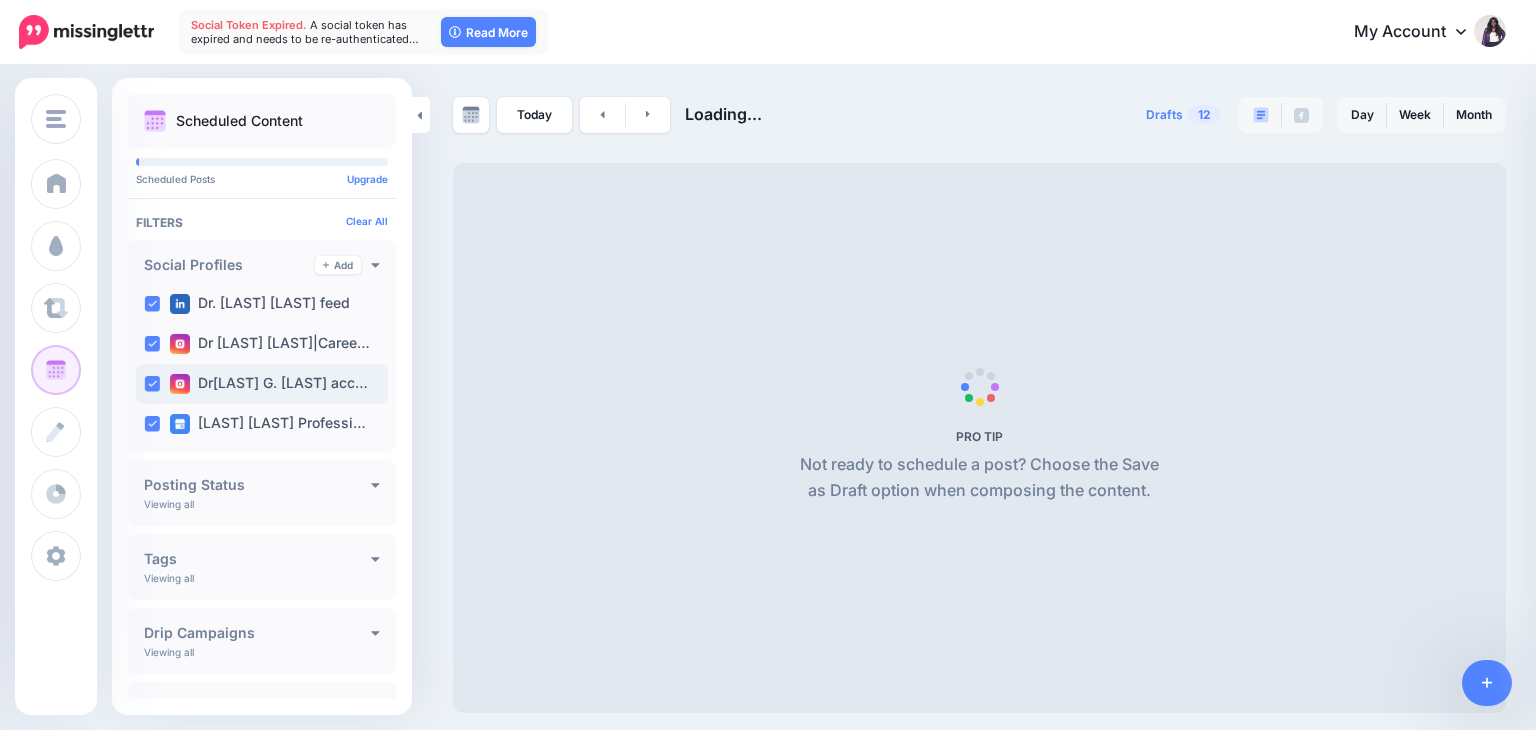 scroll, scrollTop: 0, scrollLeft: 0, axis: both 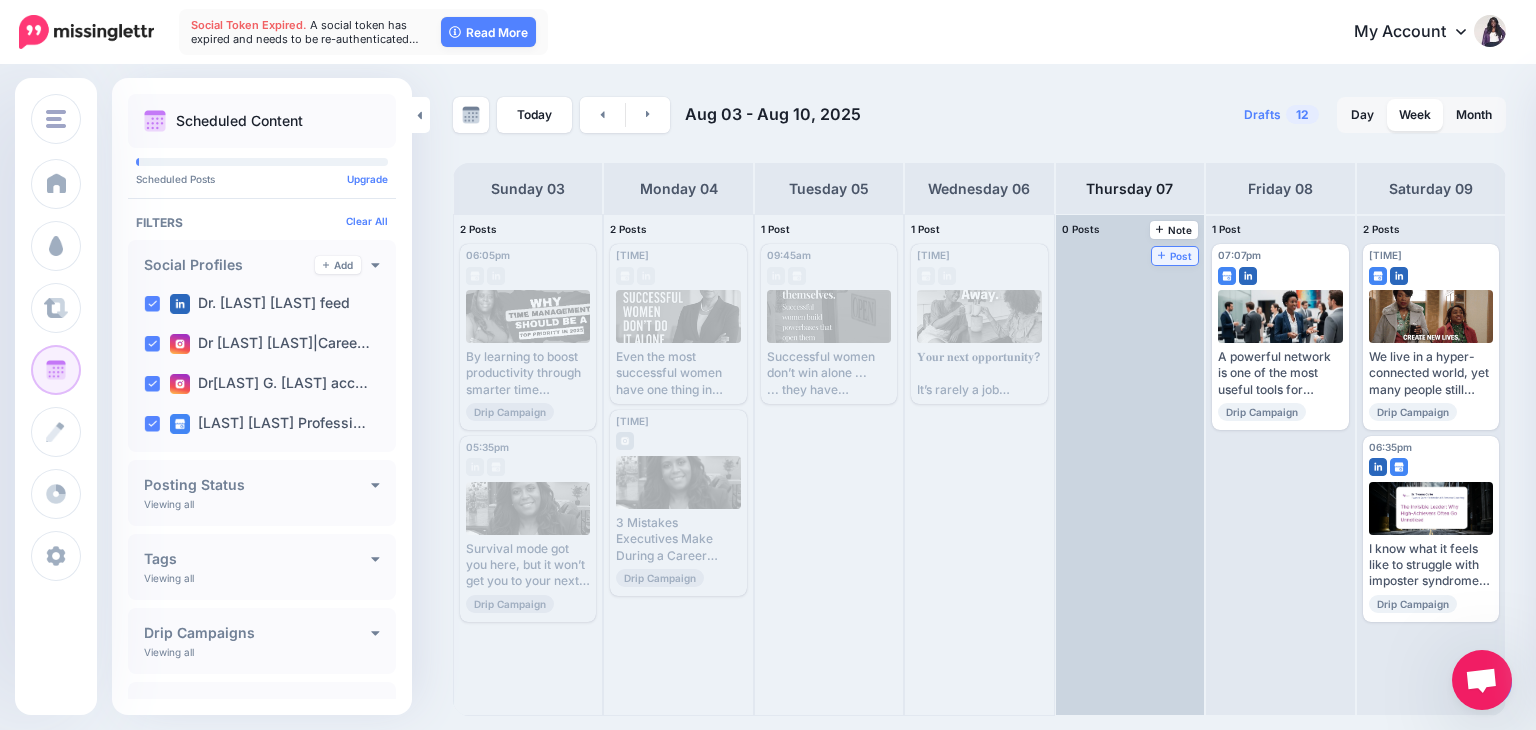 click on "Post" at bounding box center (1175, 256) 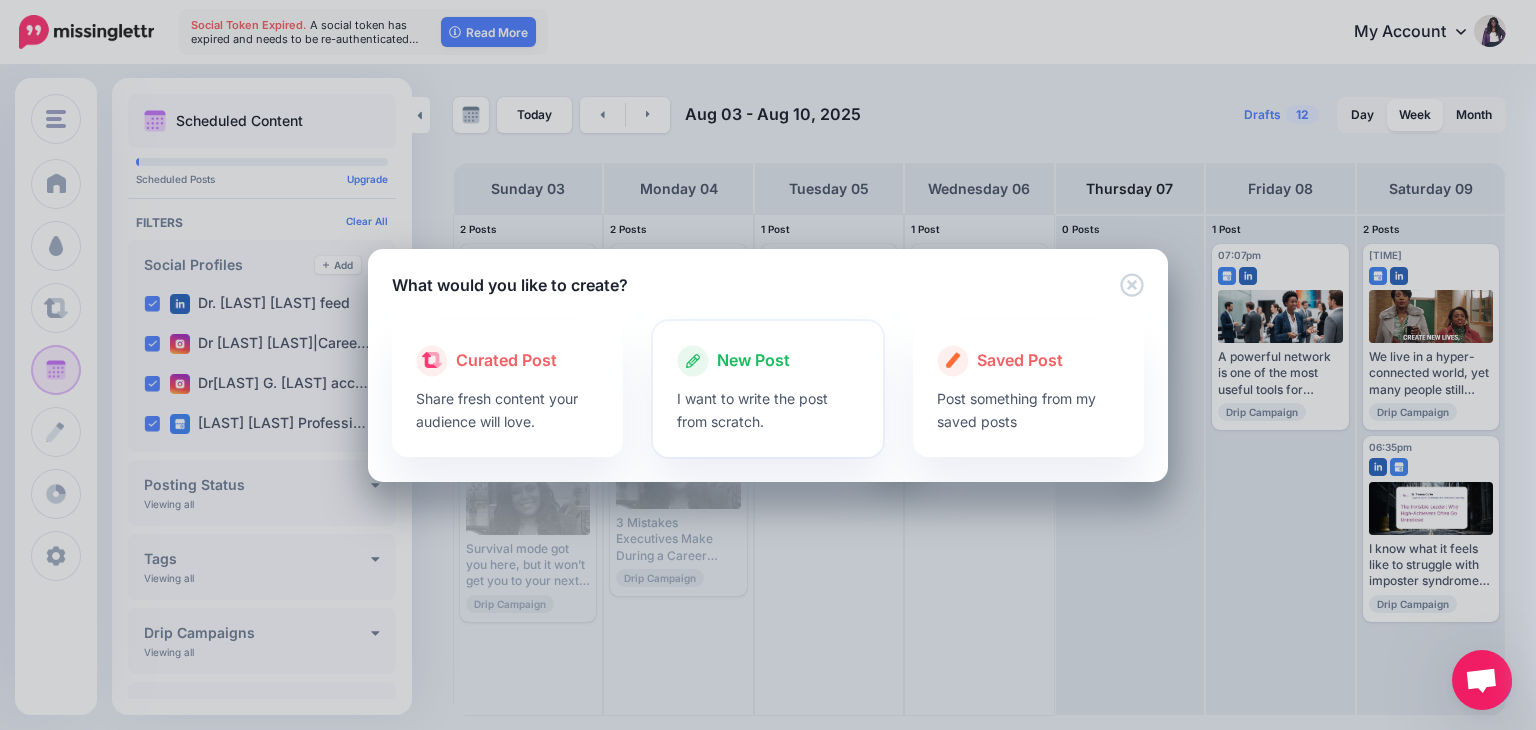 click on "I want to write the post from scratch." at bounding box center [768, 410] 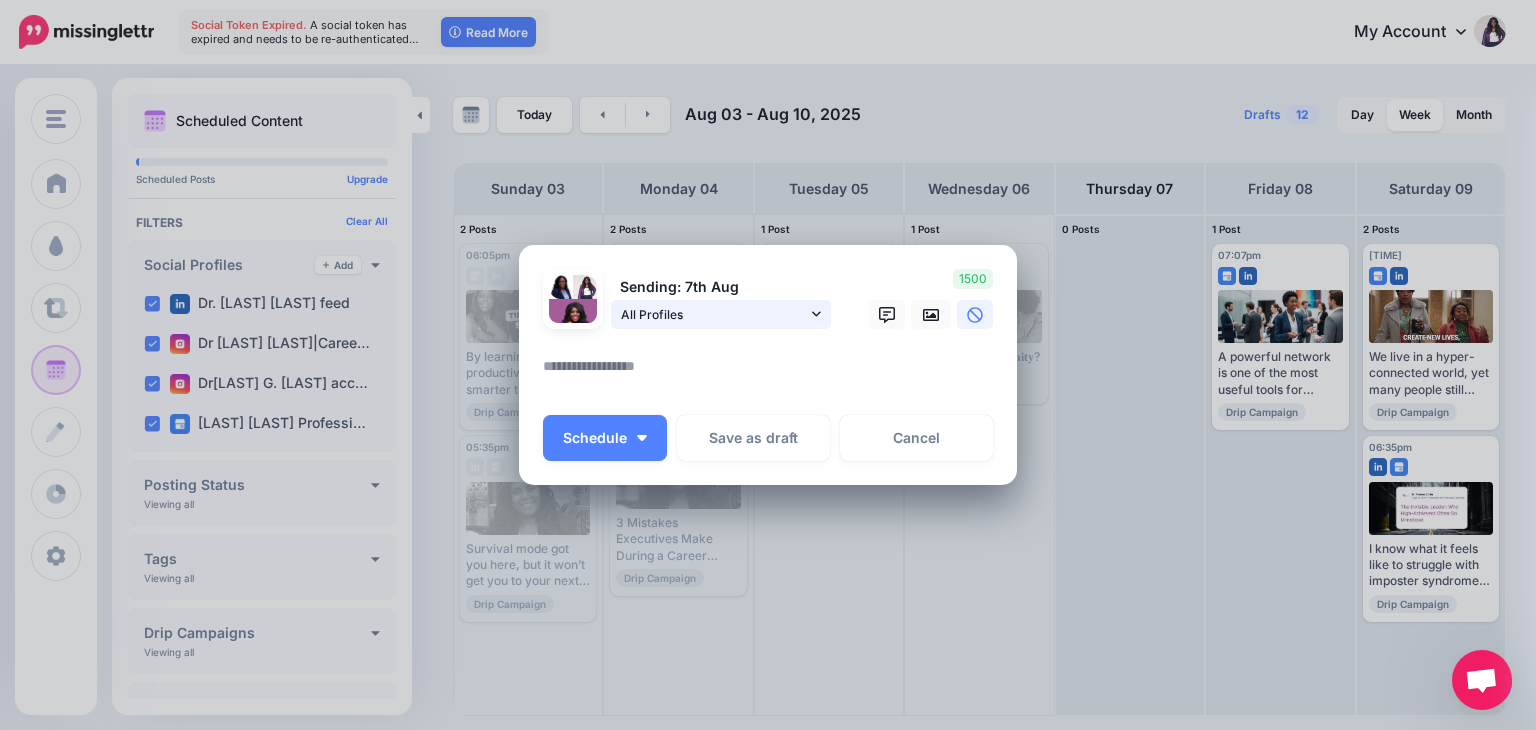 click 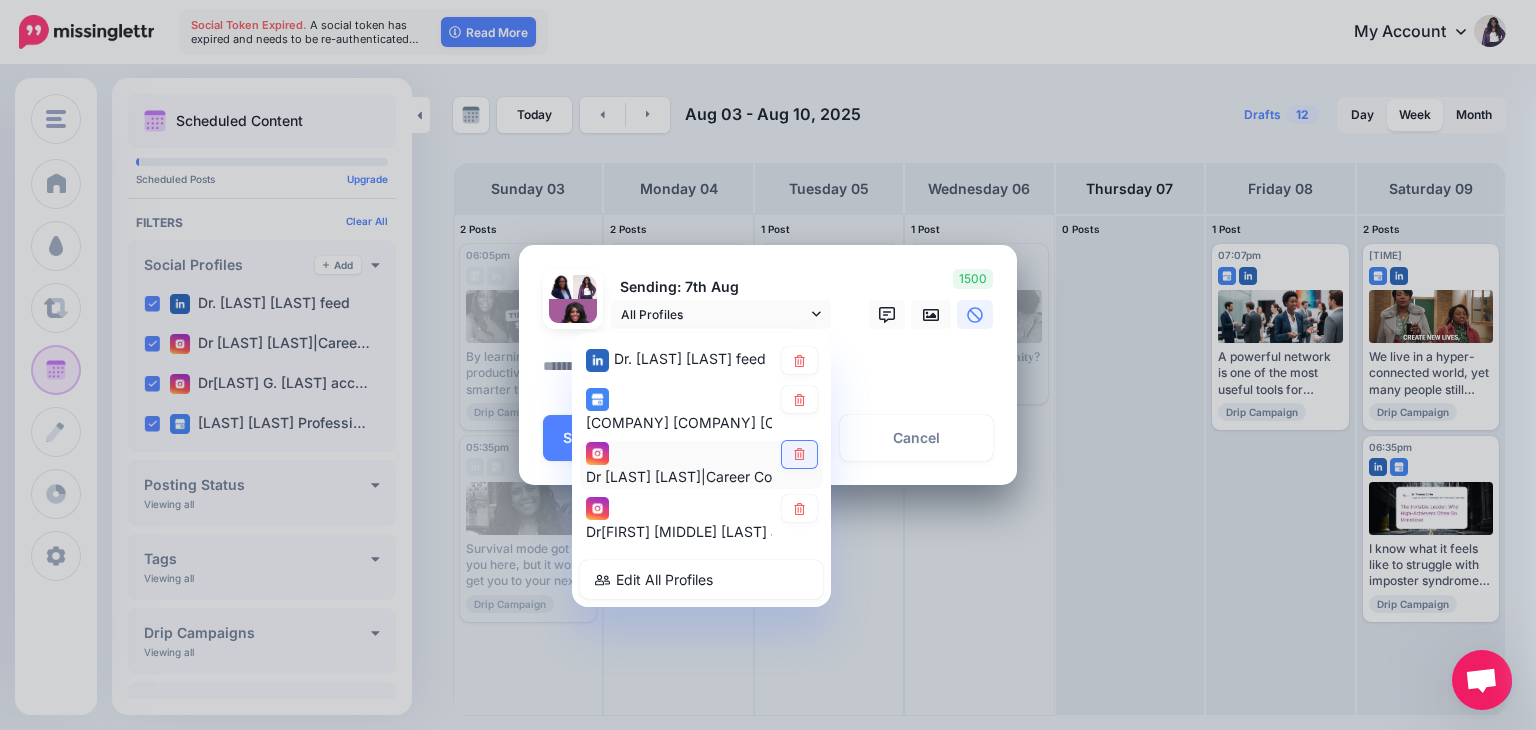 click 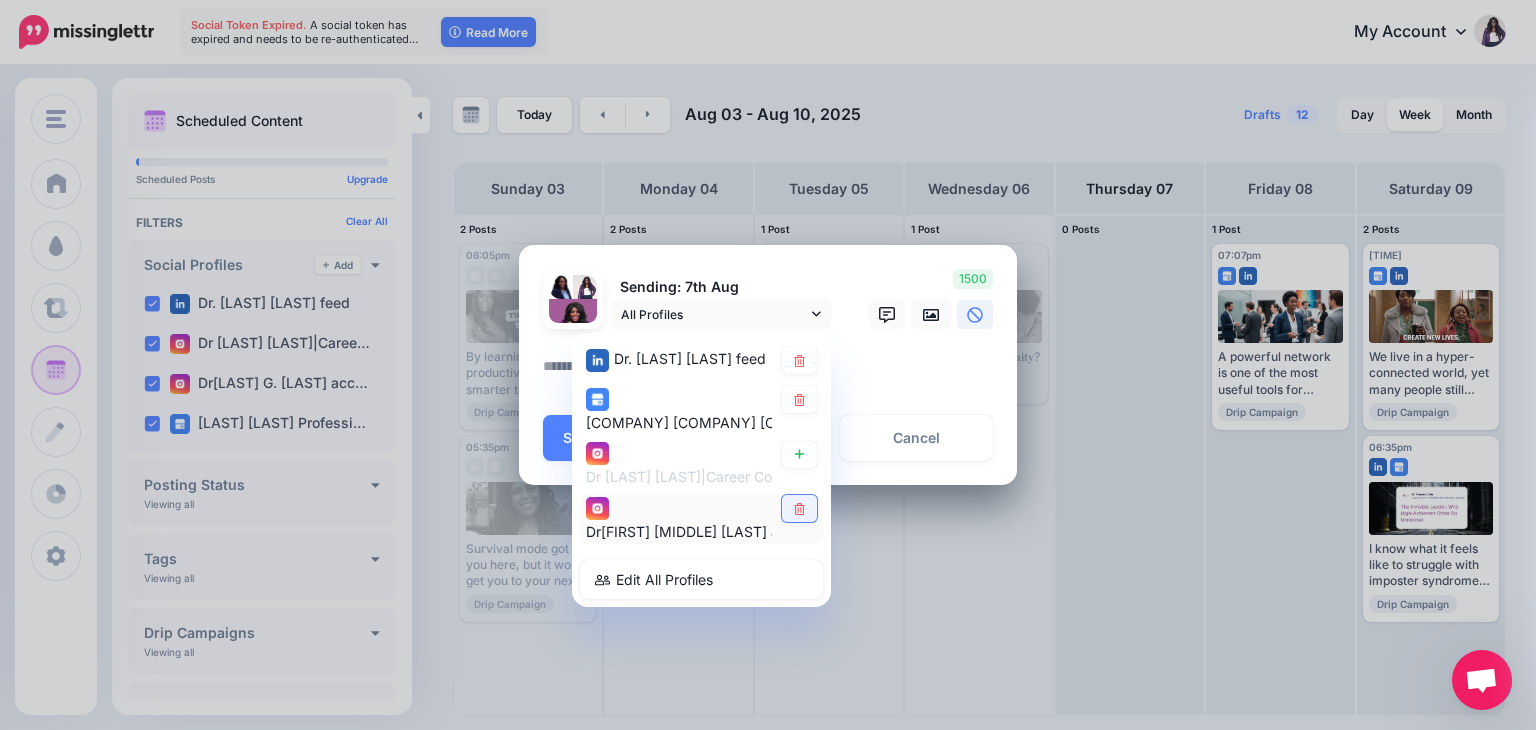 click 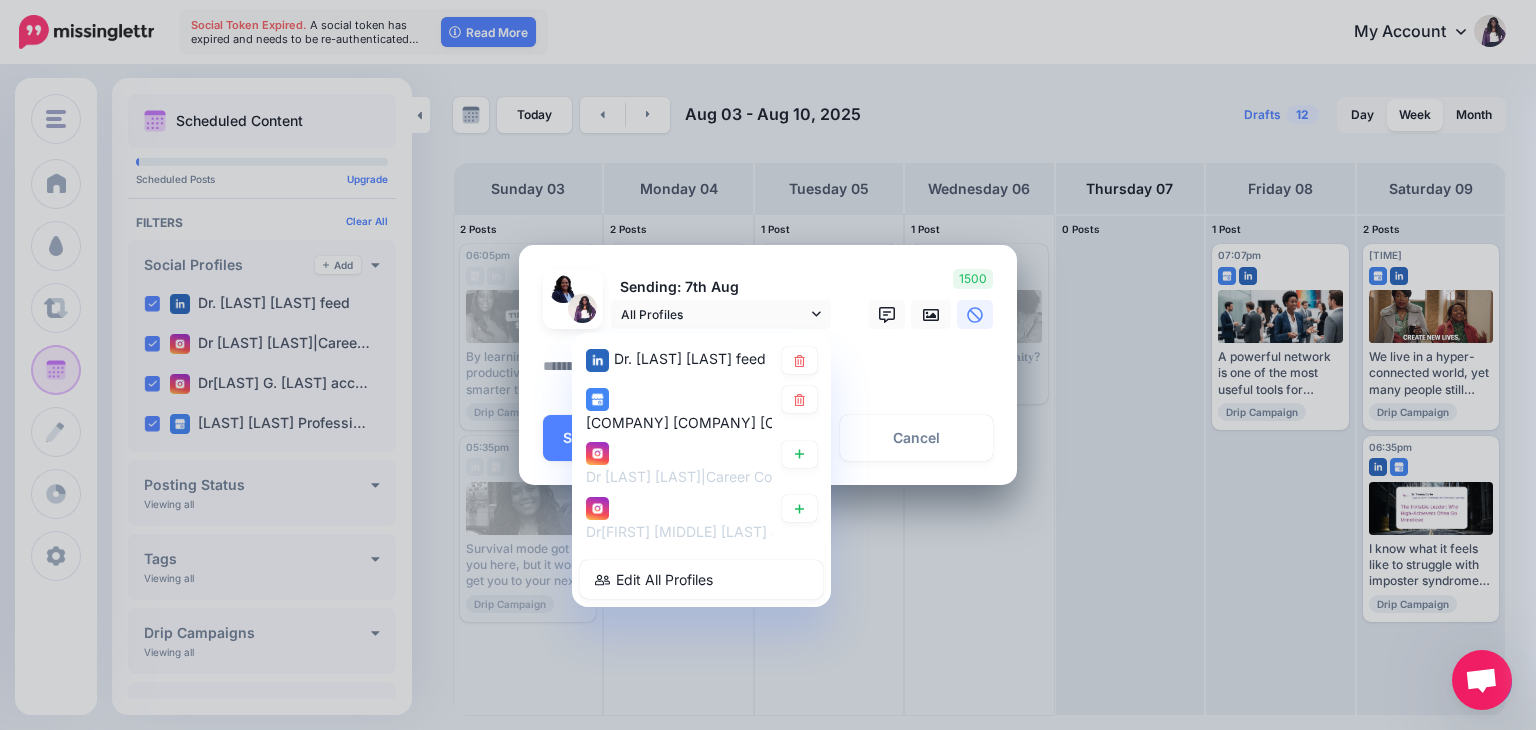 click at bounding box center [773, 373] 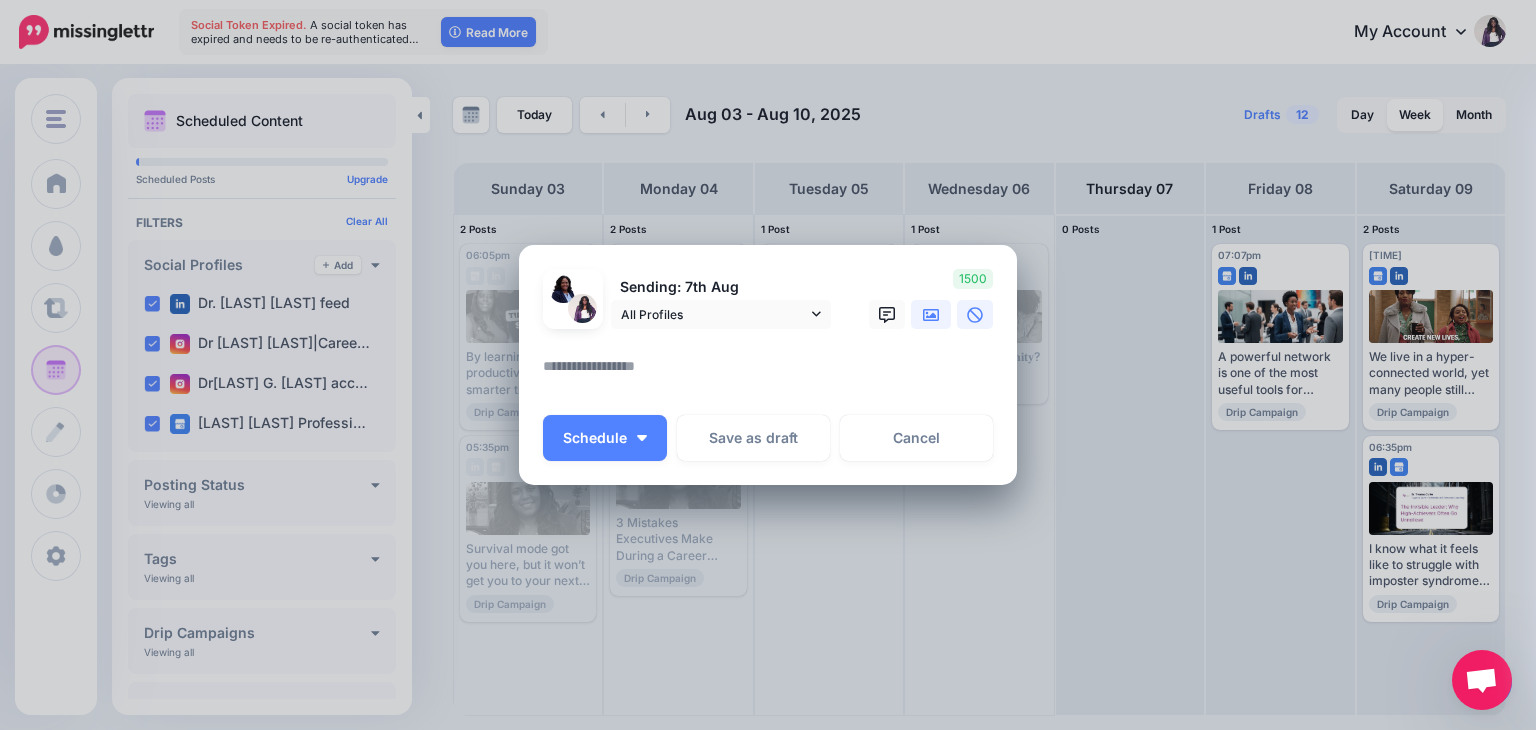 click 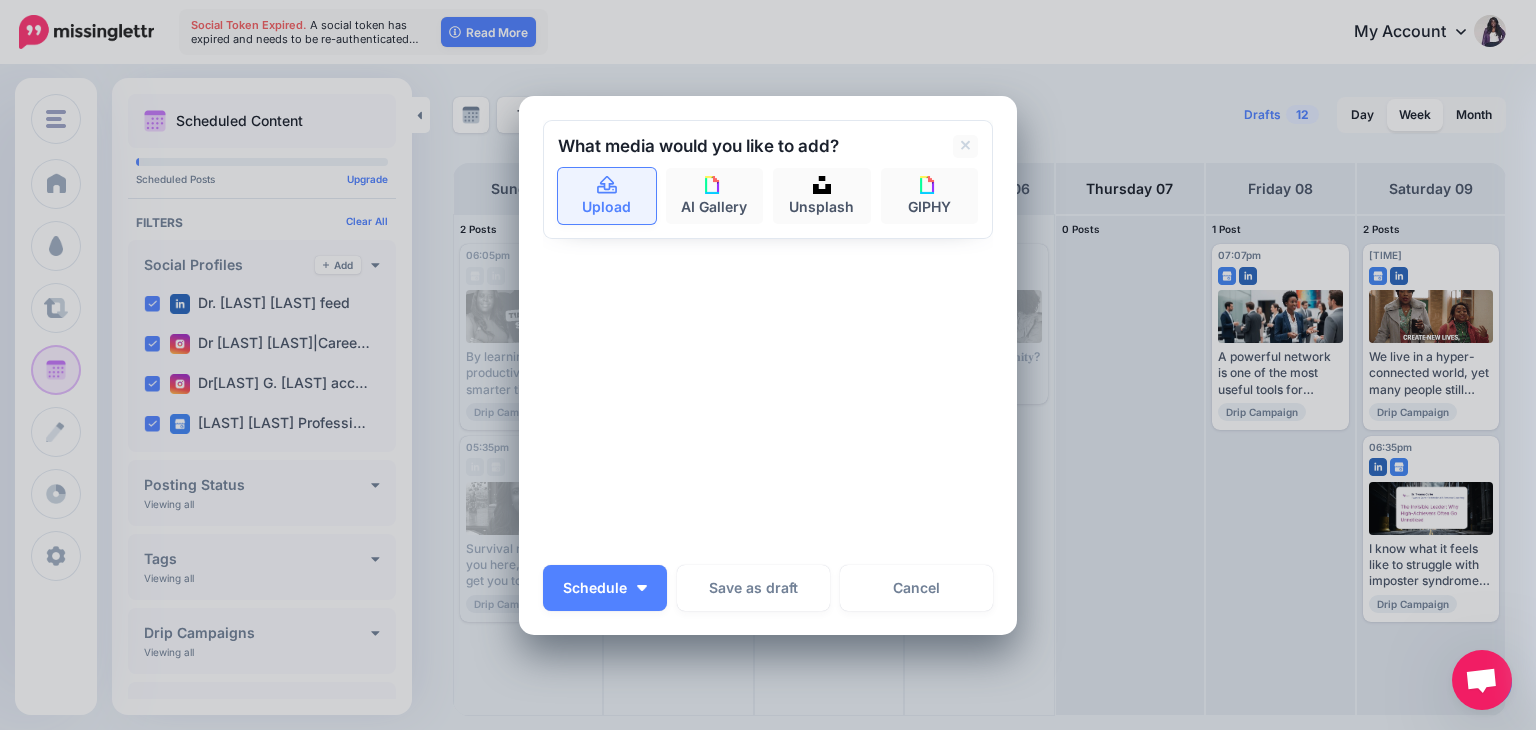 click on "Upload" at bounding box center (607, 196) 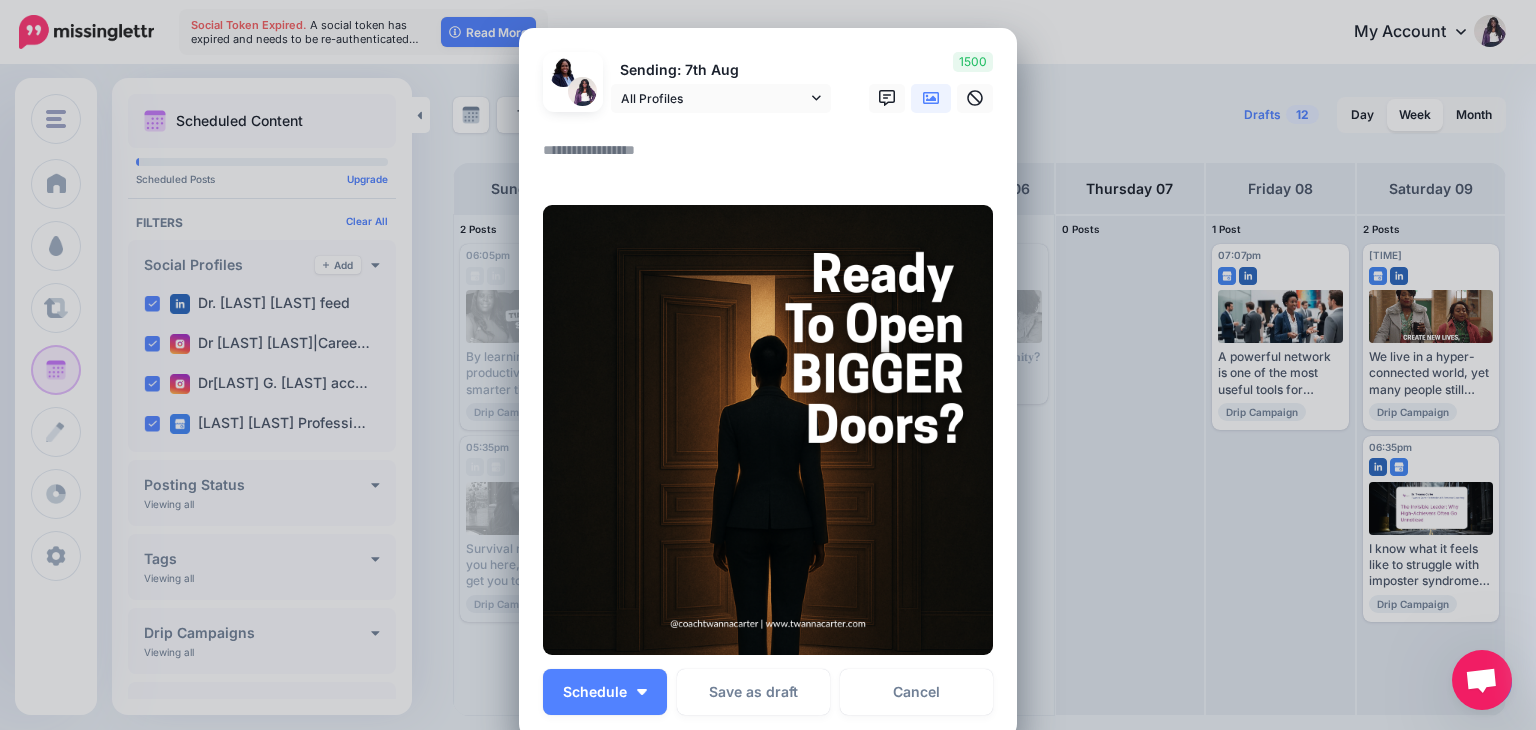 click at bounding box center [773, 157] 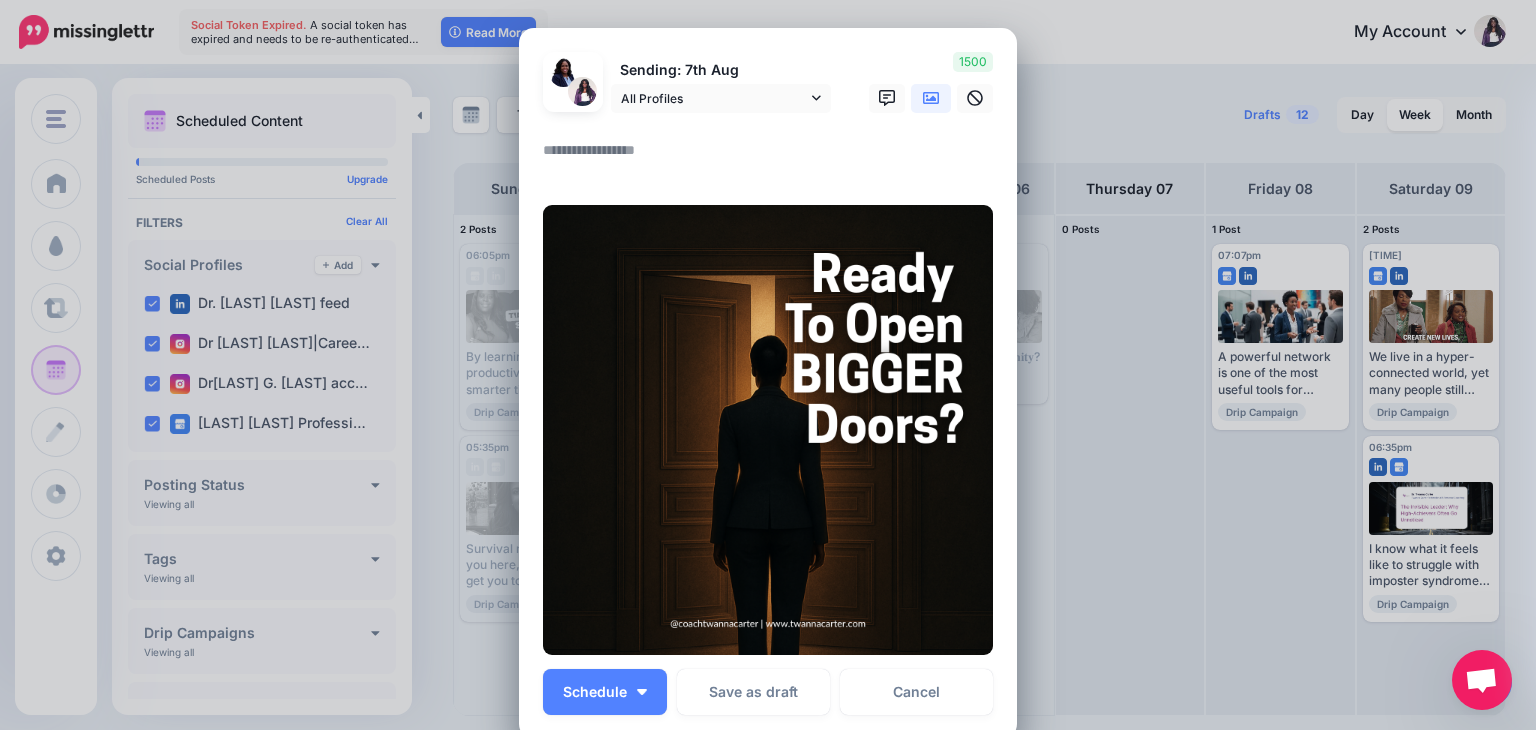 paste on "**********" 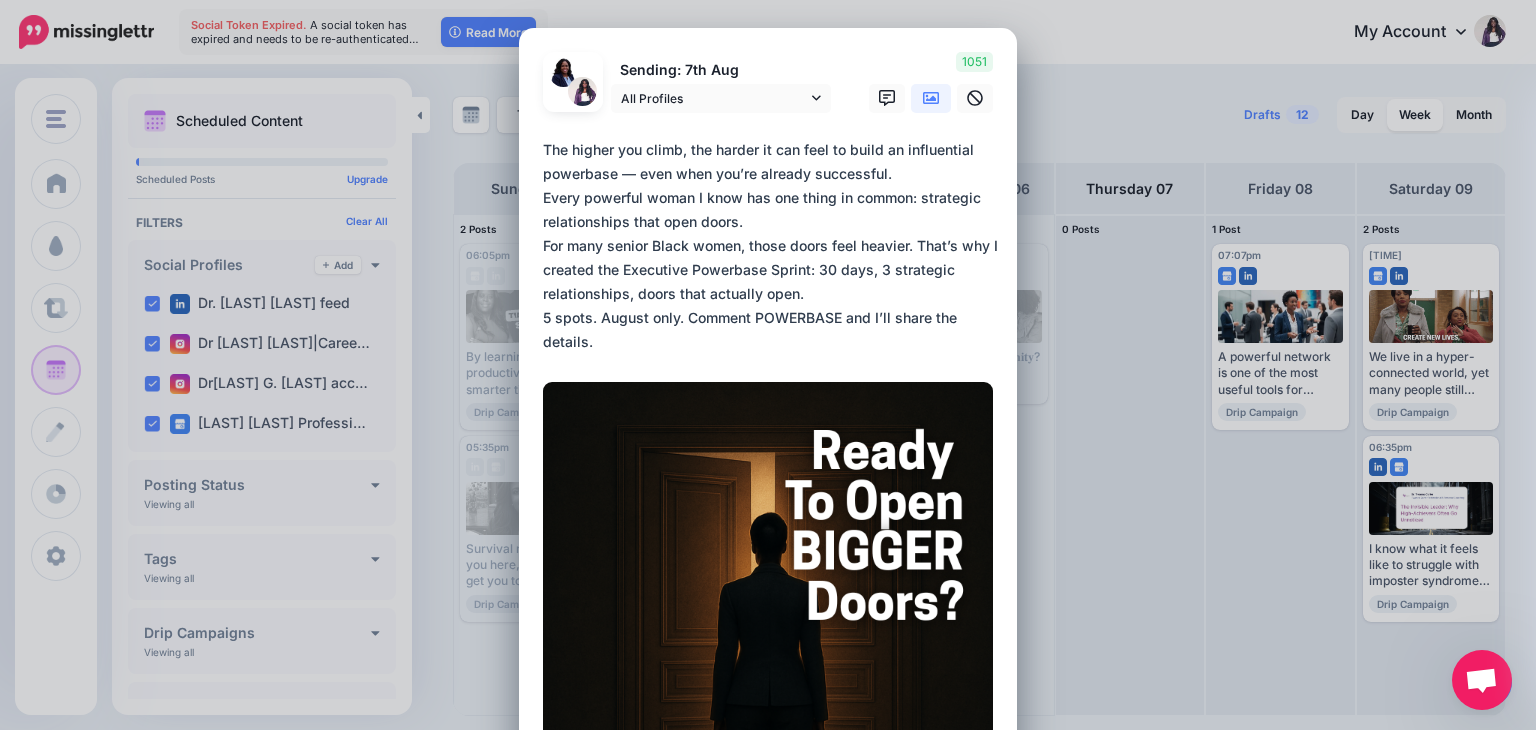 click on "**********" at bounding box center [773, 246] 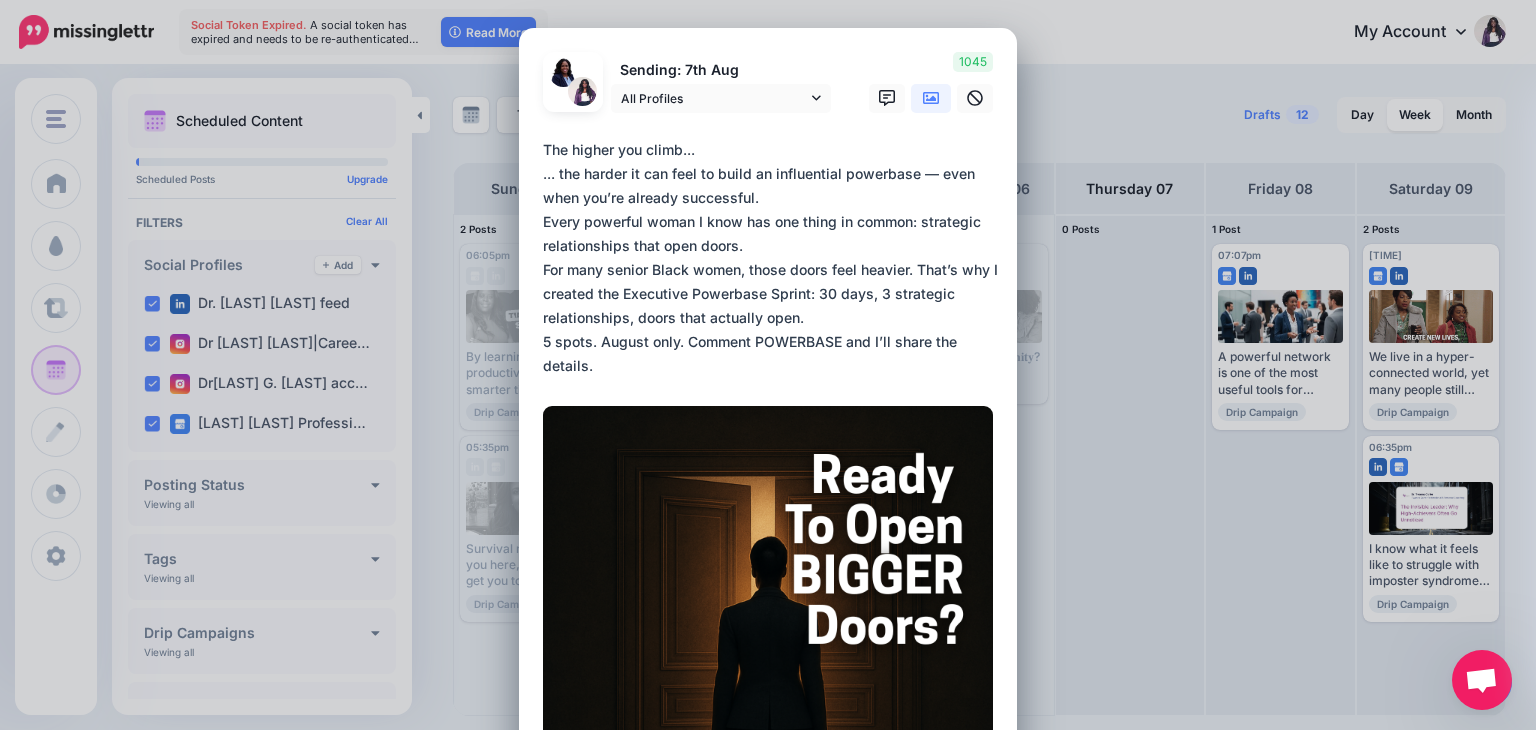 drag, startPoint x: 765, startPoint y: 170, endPoint x: 908, endPoint y: 177, distance: 143.17122 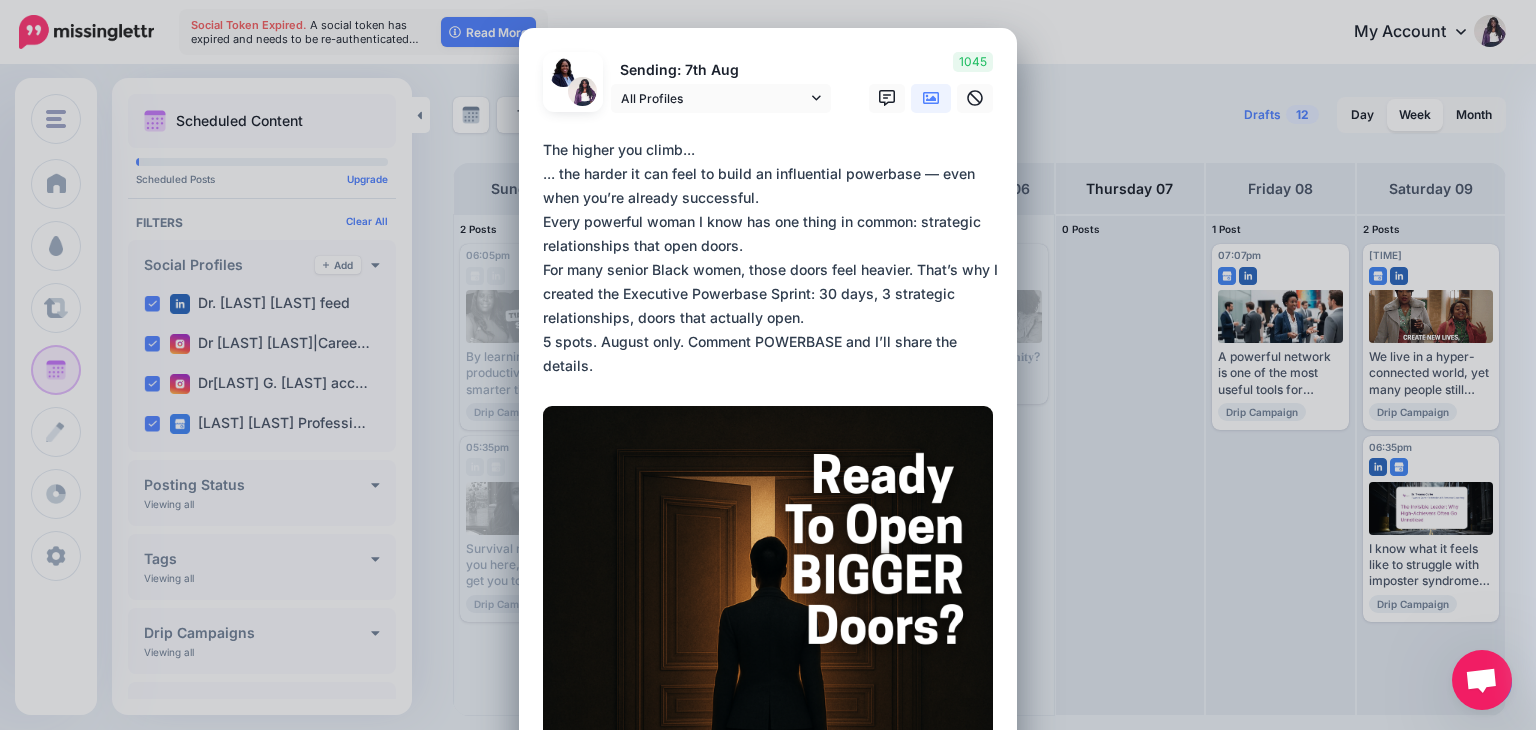 click on "**********" at bounding box center [773, 258] 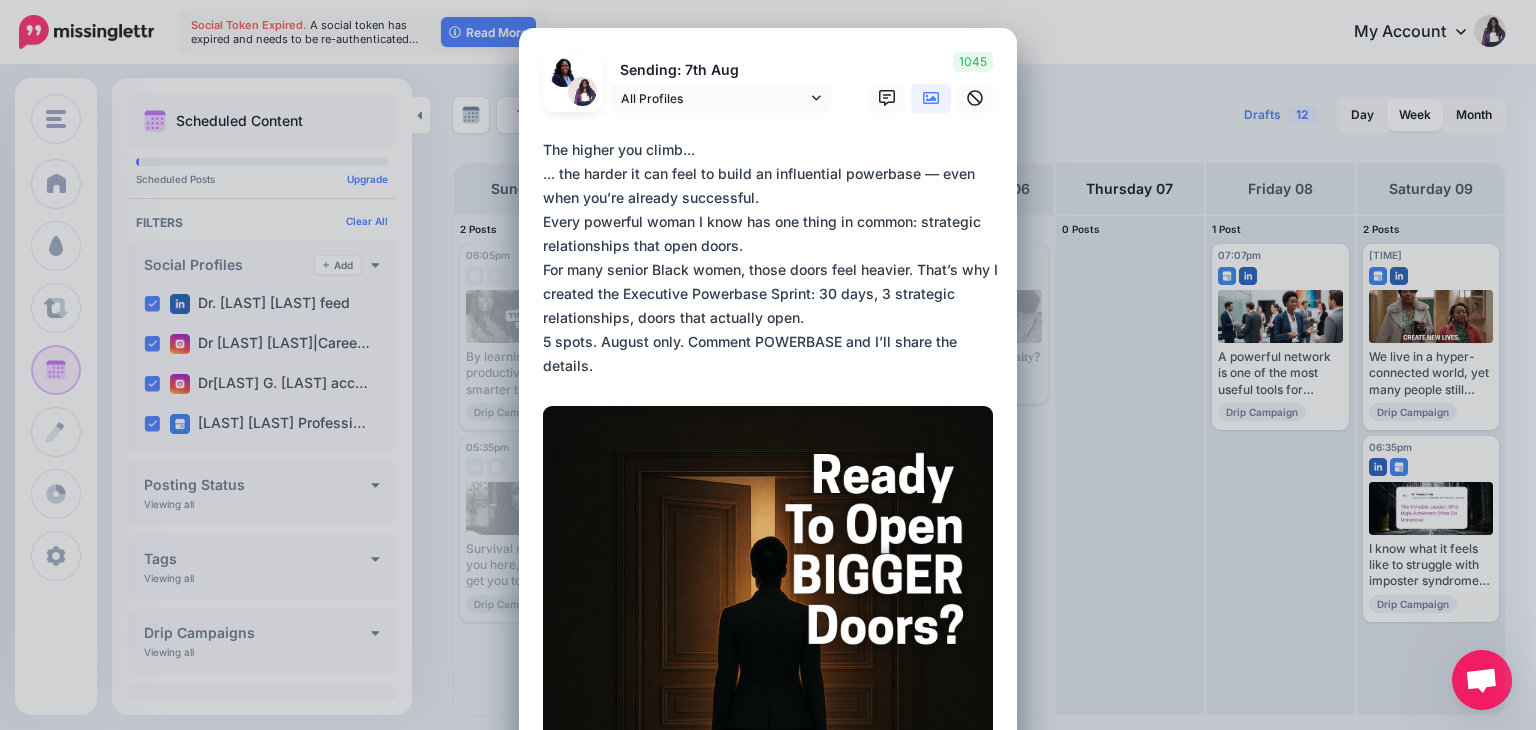 paste on "**********" 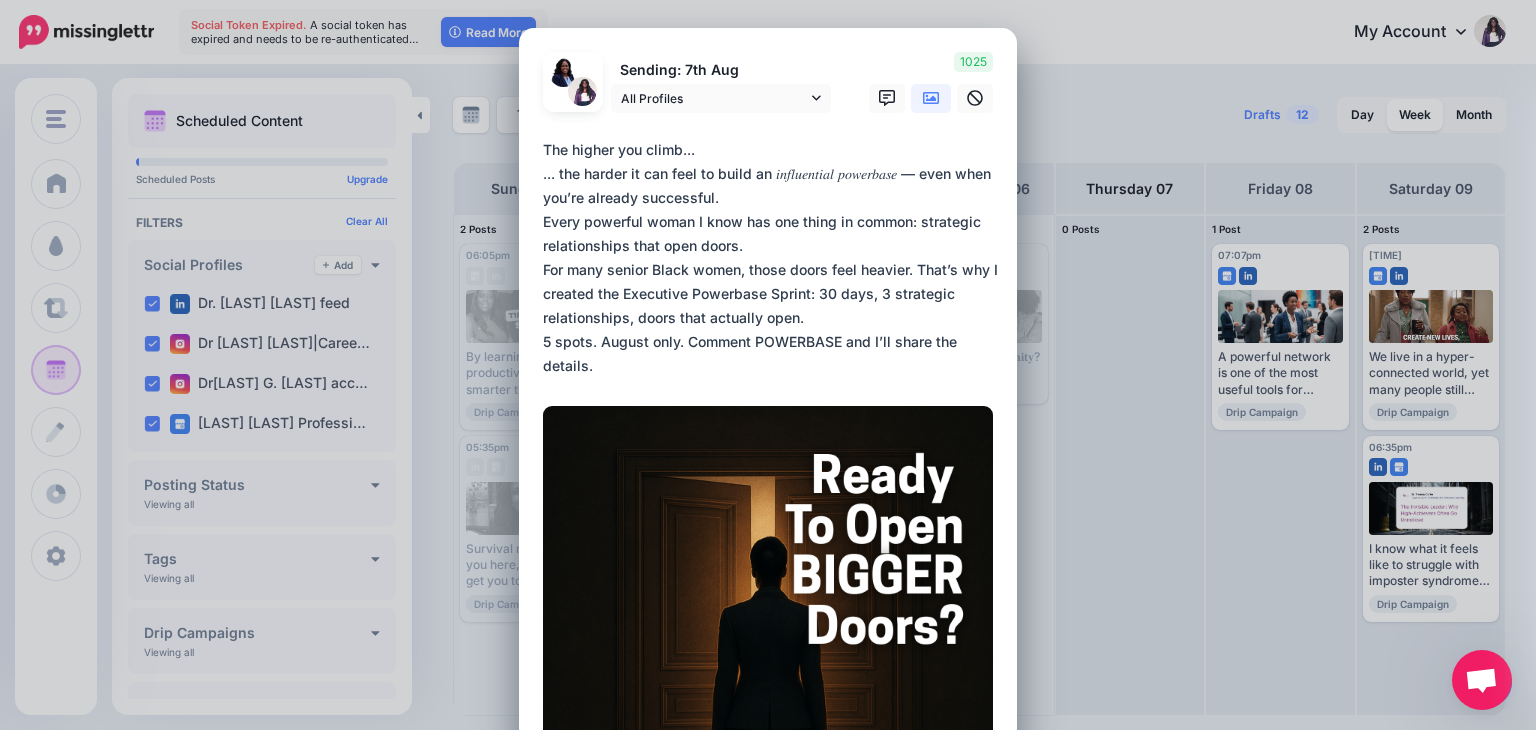 click on "**********" at bounding box center [773, 258] 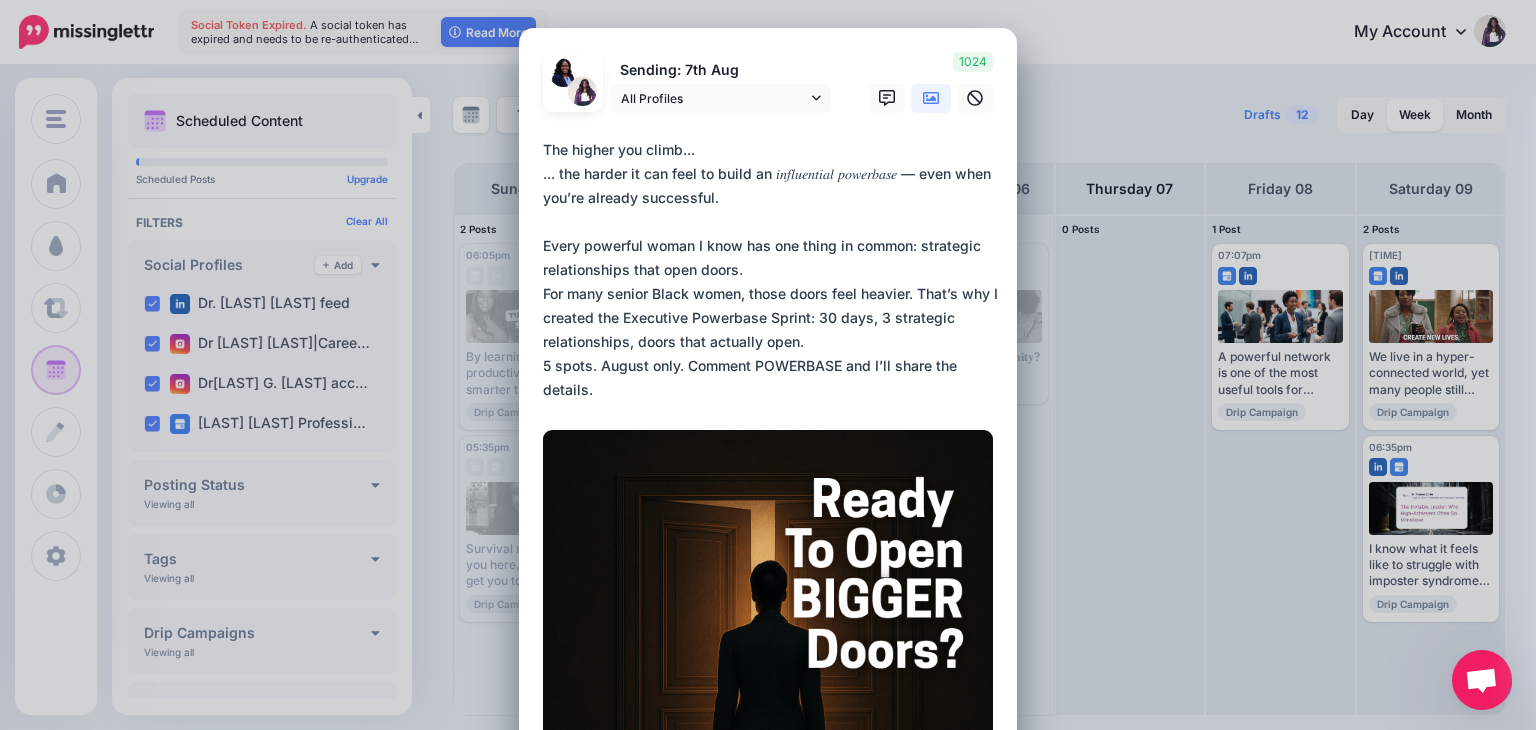 drag, startPoint x: 620, startPoint y: 267, endPoint x: 918, endPoint y: 248, distance: 298.6051 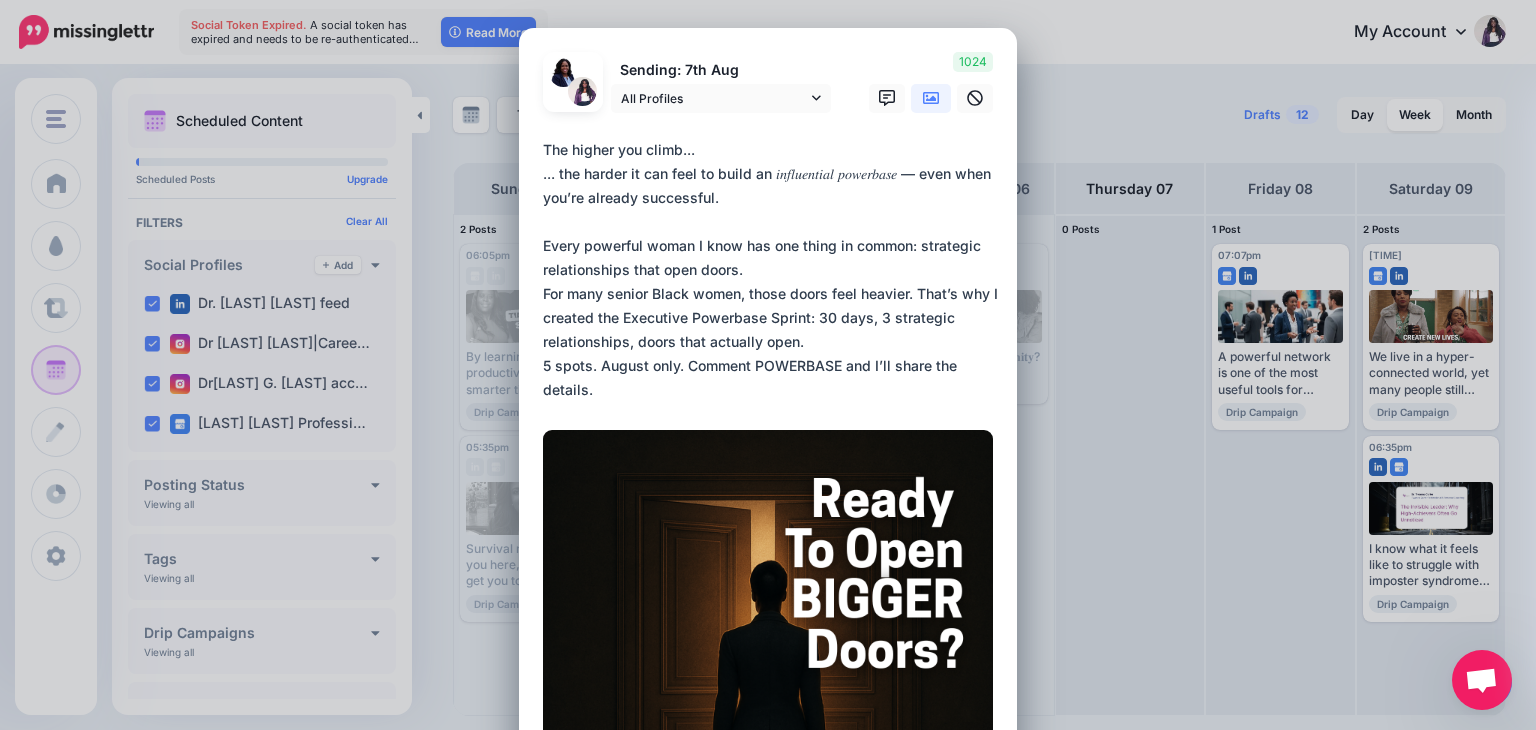 click on "**********" at bounding box center [773, 270] 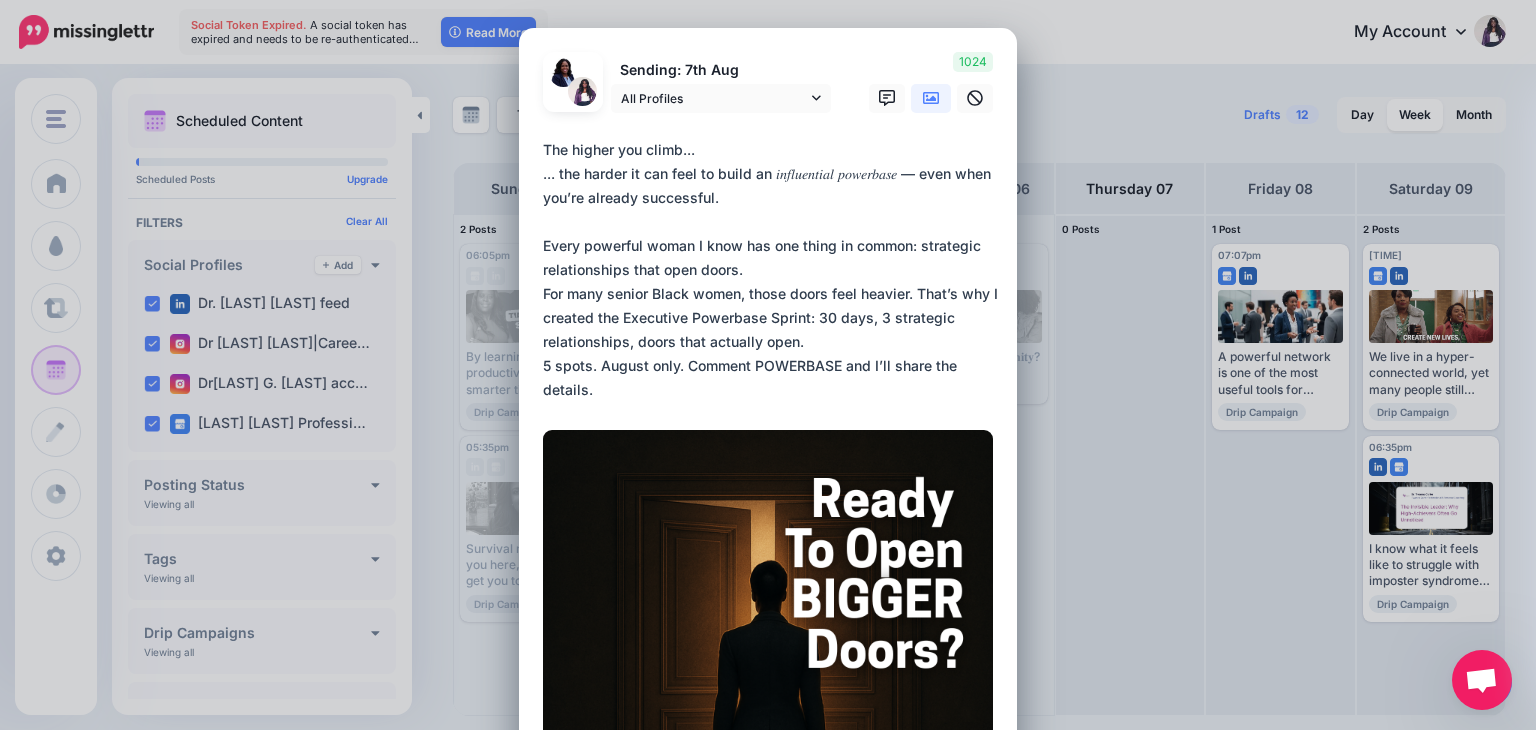 click on "**********" at bounding box center (773, 270) 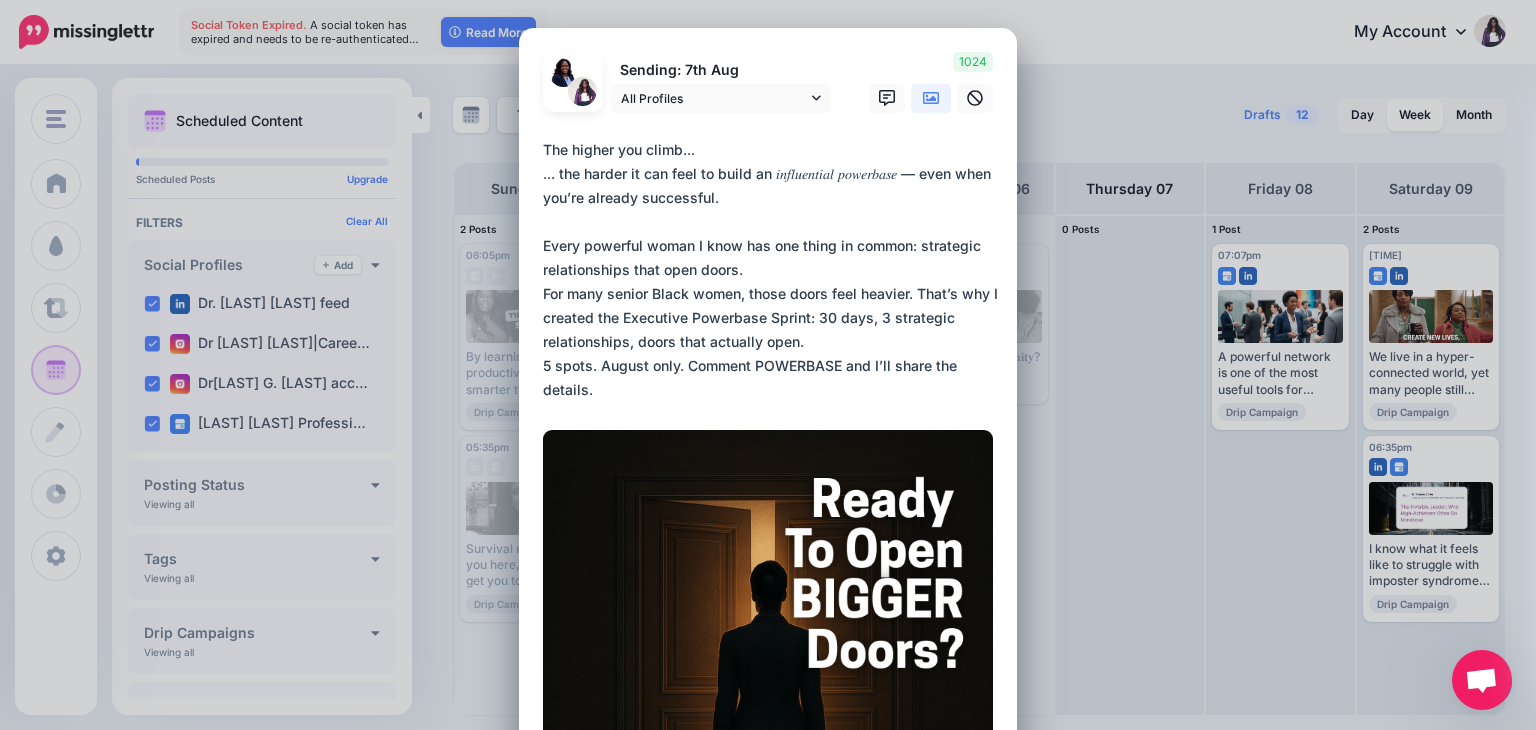drag, startPoint x: 914, startPoint y: 243, endPoint x: 622, endPoint y: 280, distance: 294.33484 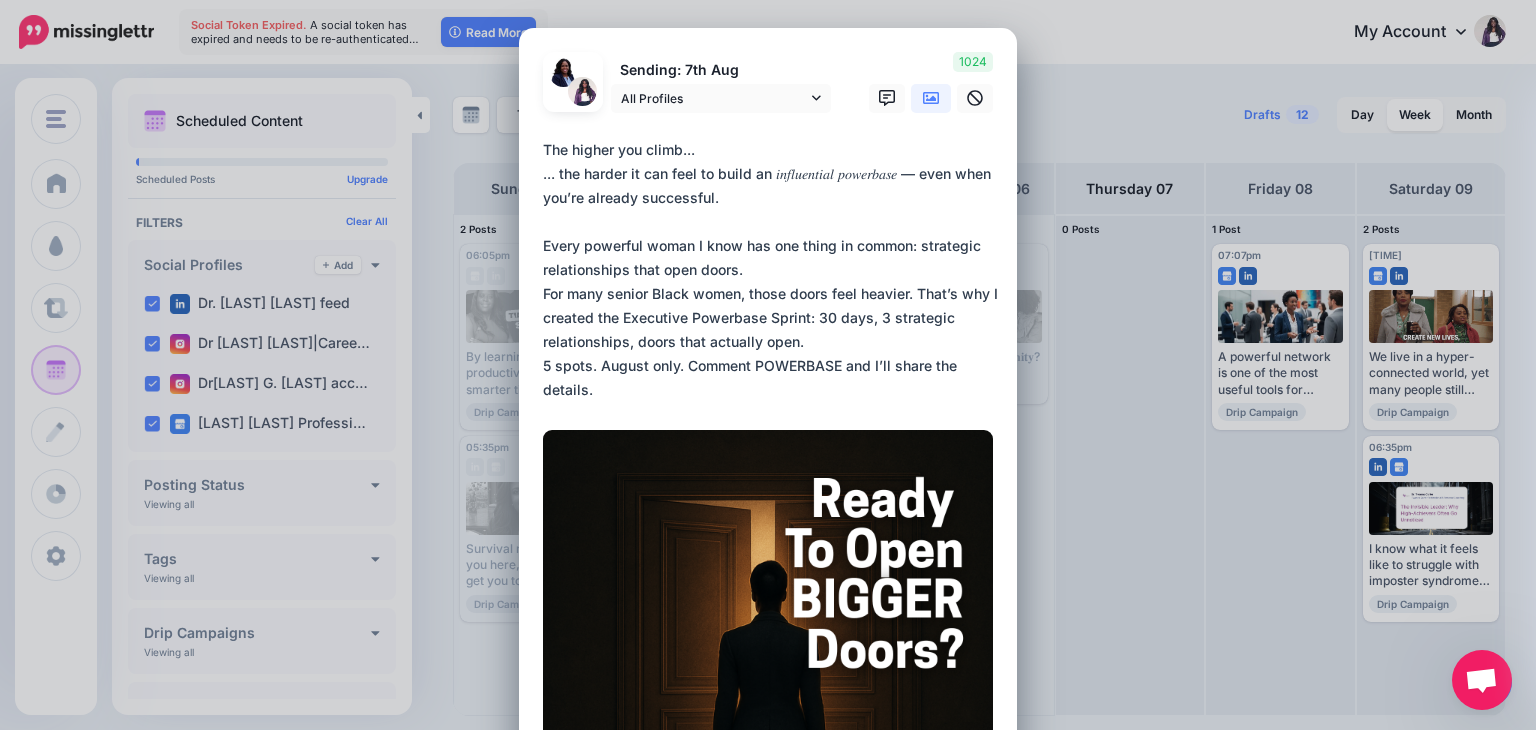 click on "**********" at bounding box center (773, 270) 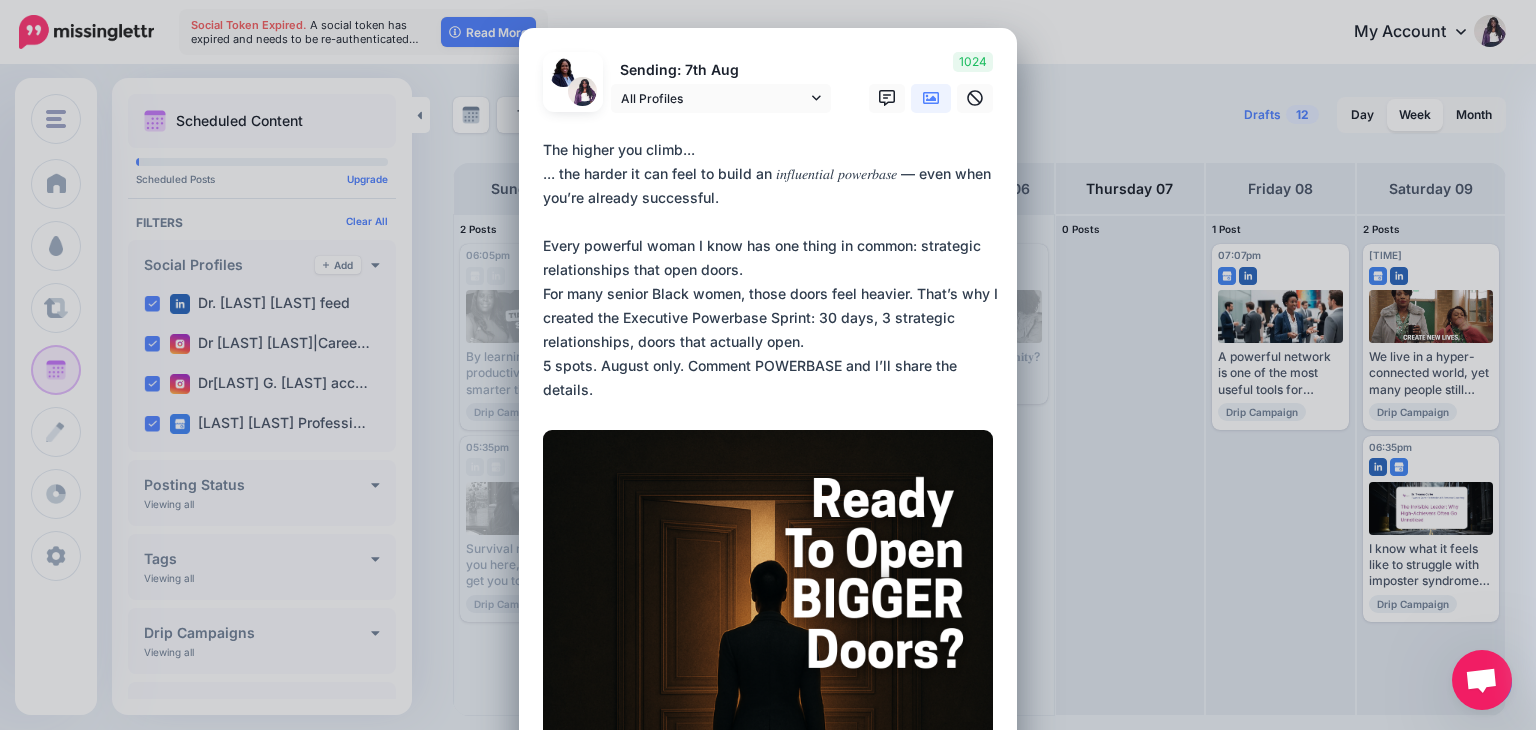 paste on "**********" 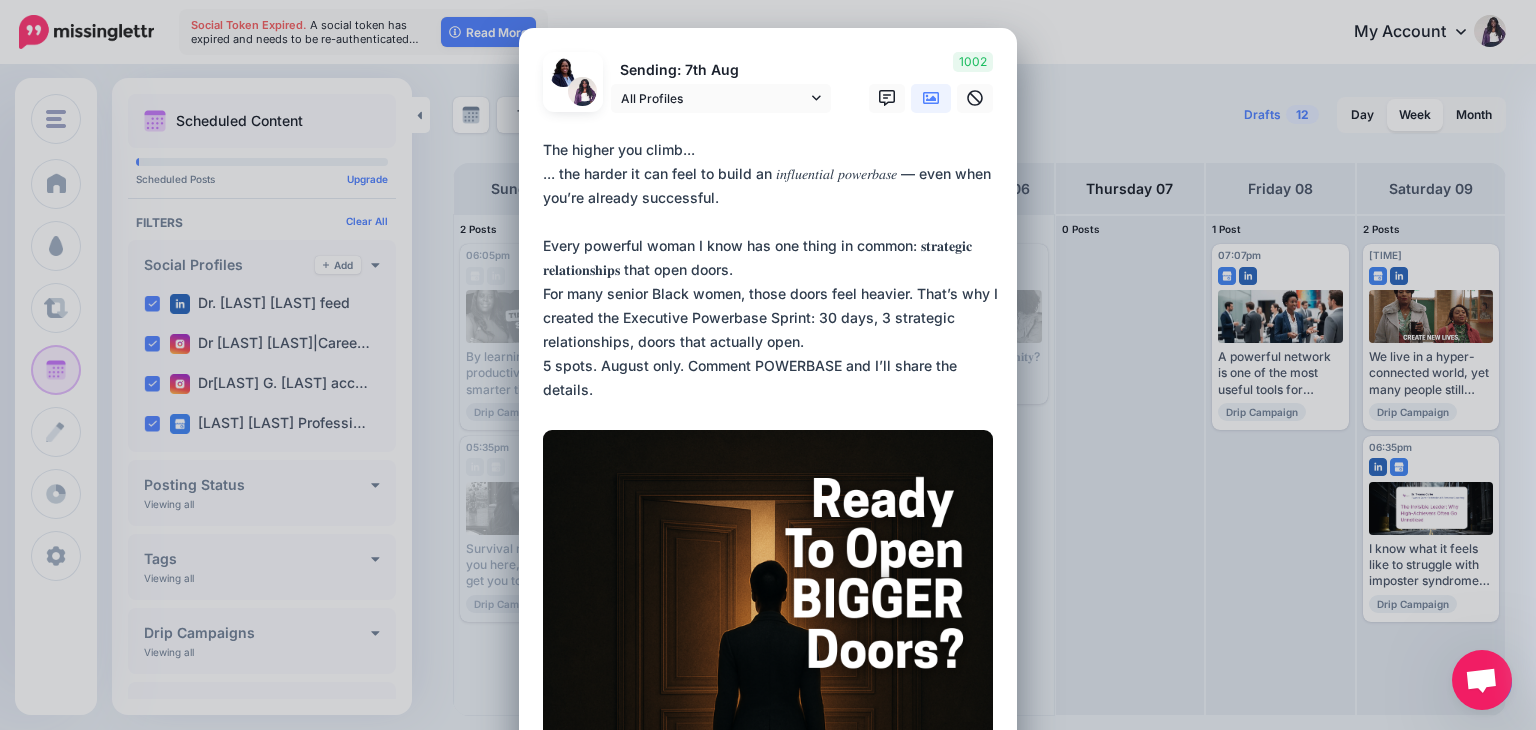 click on "**********" at bounding box center [773, 270] 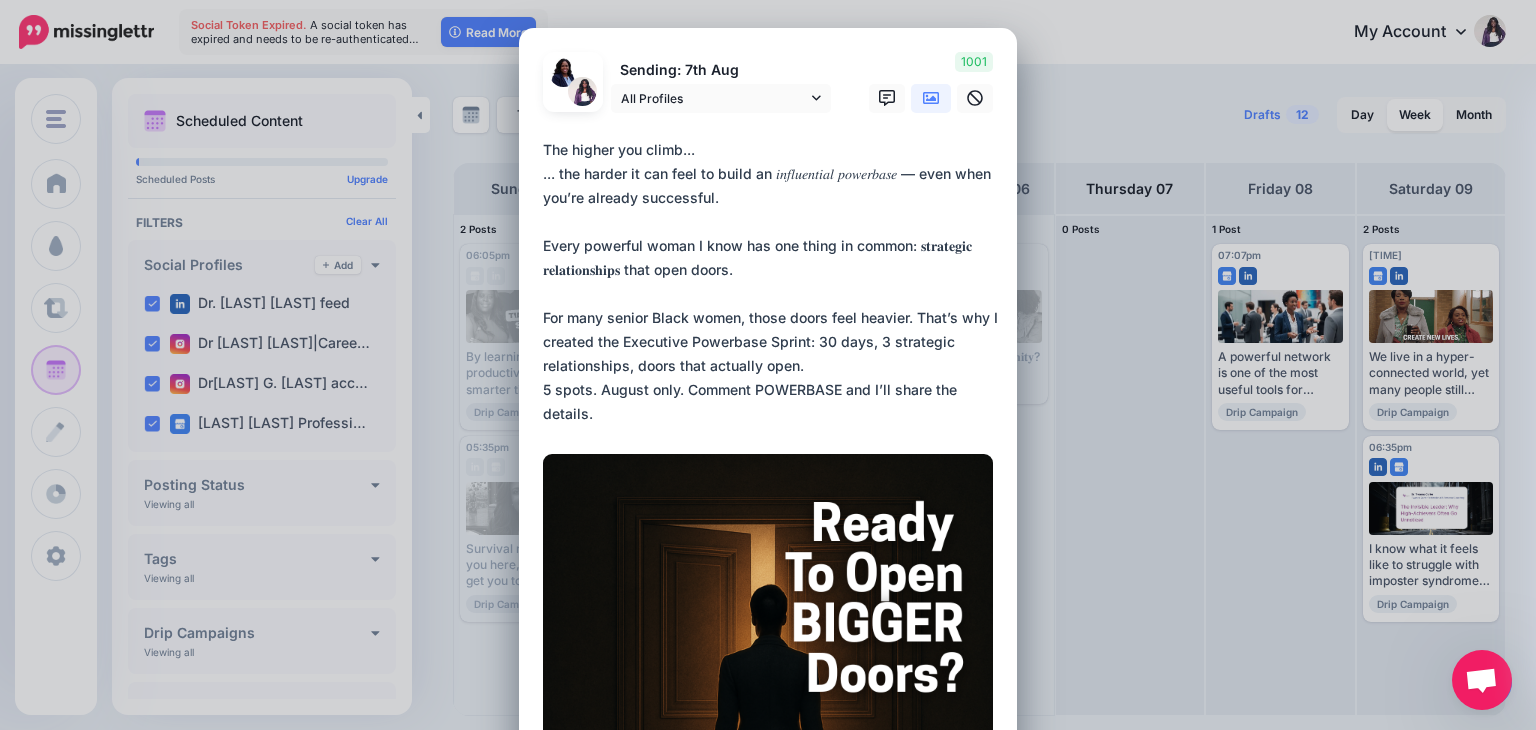 drag, startPoint x: 663, startPoint y: 269, endPoint x: 735, endPoint y: 272, distance: 72.06247 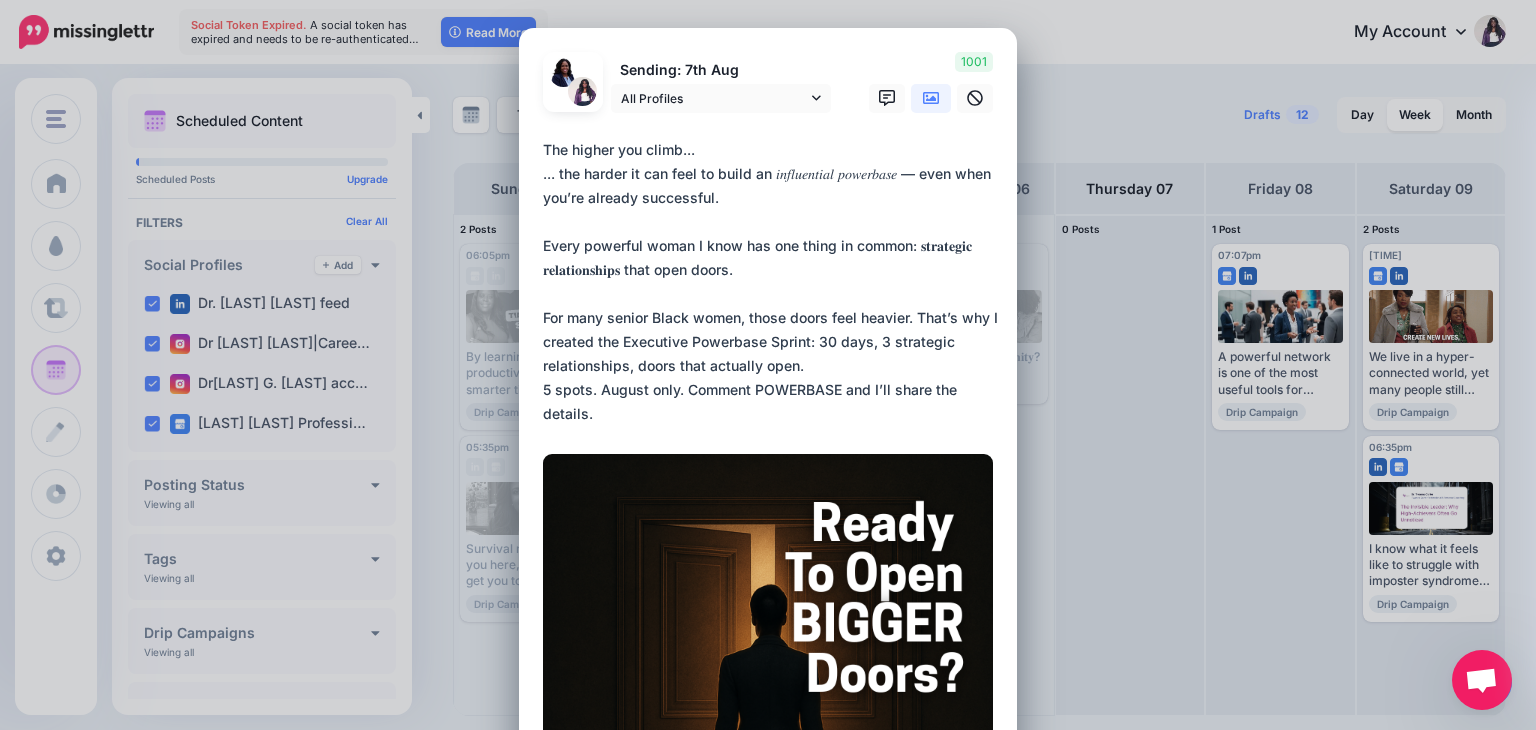 click on "**********" at bounding box center (773, 282) 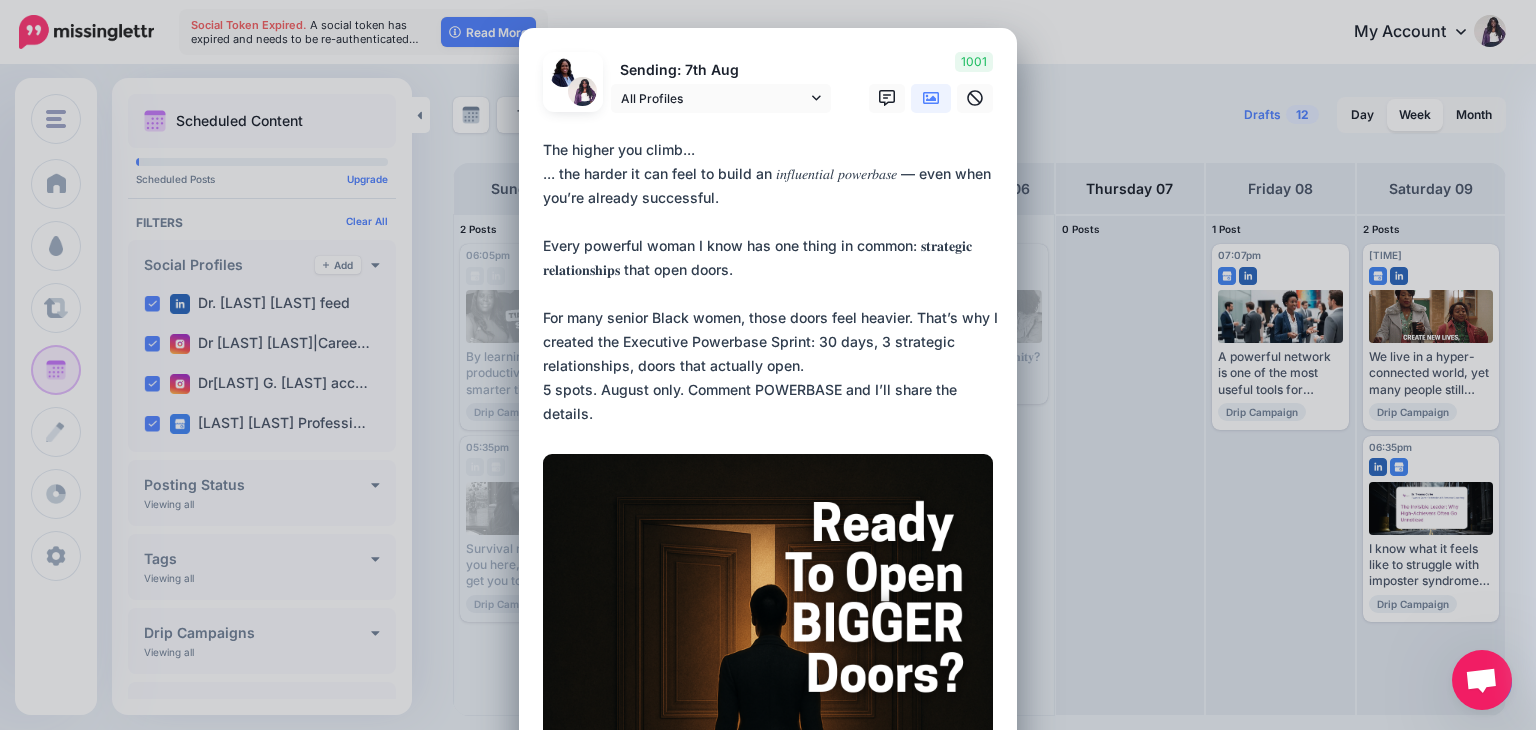 paste on "*********" 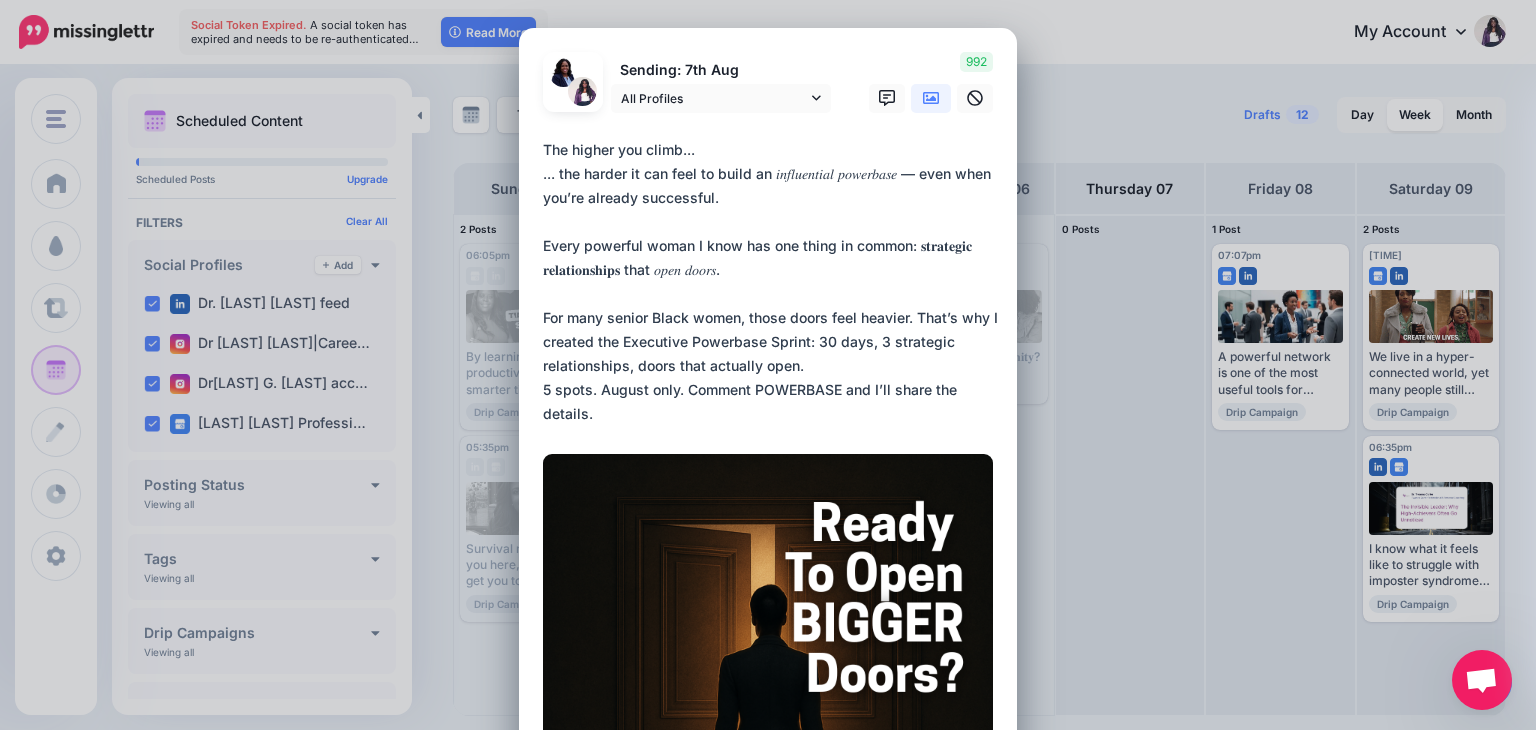 drag, startPoint x: 854, startPoint y: 316, endPoint x: 904, endPoint y: 317, distance: 50.01 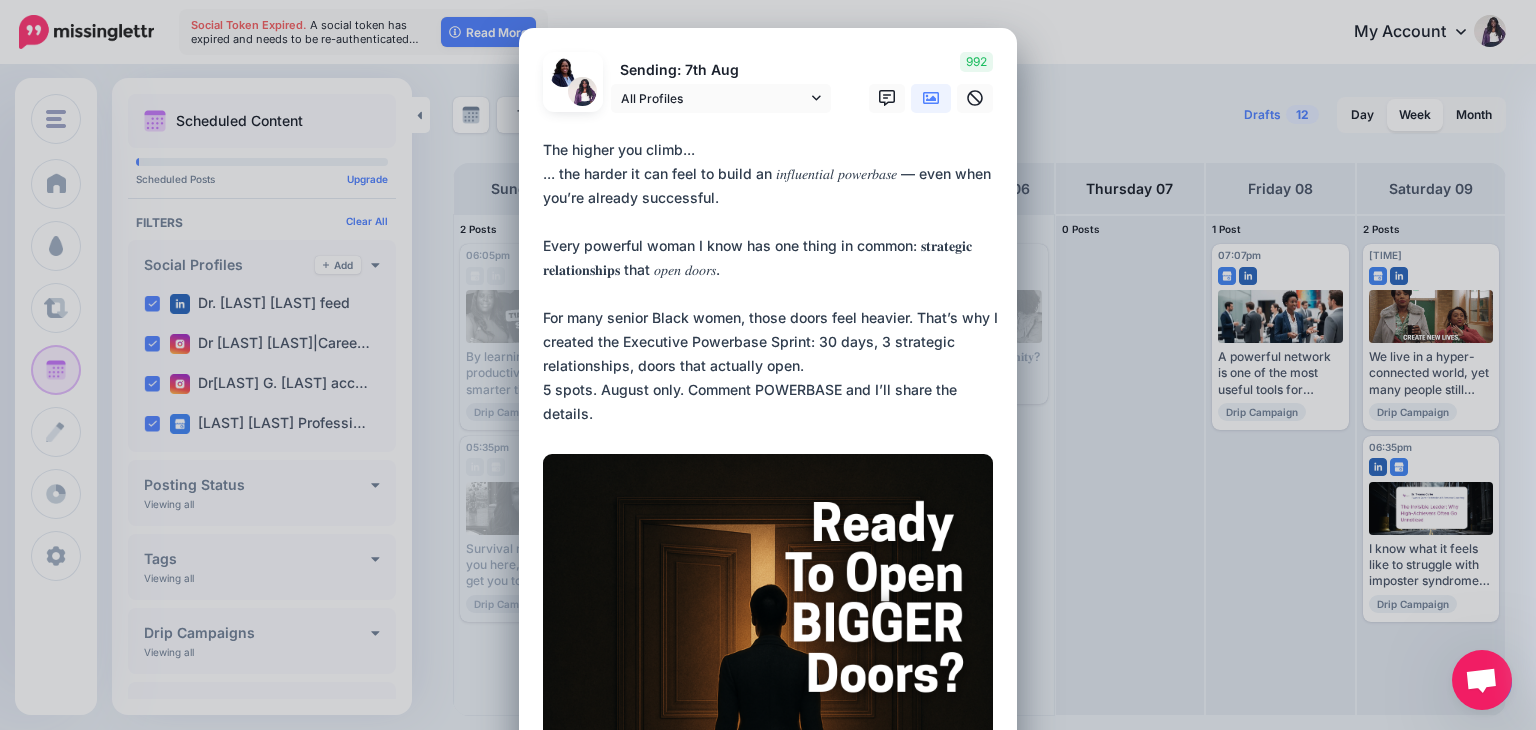 click on "**********" at bounding box center [773, 282] 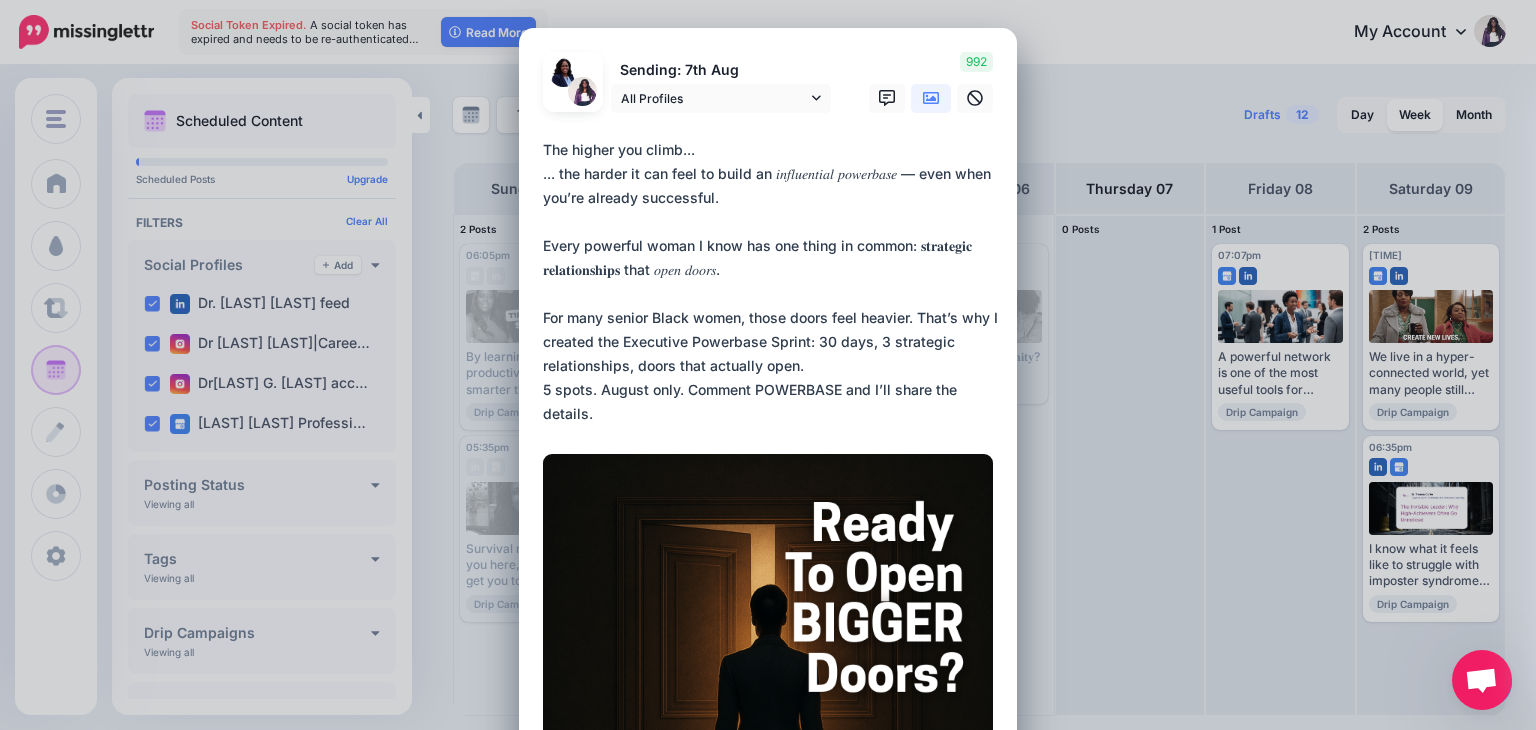 click on "**********" at bounding box center (773, 282) 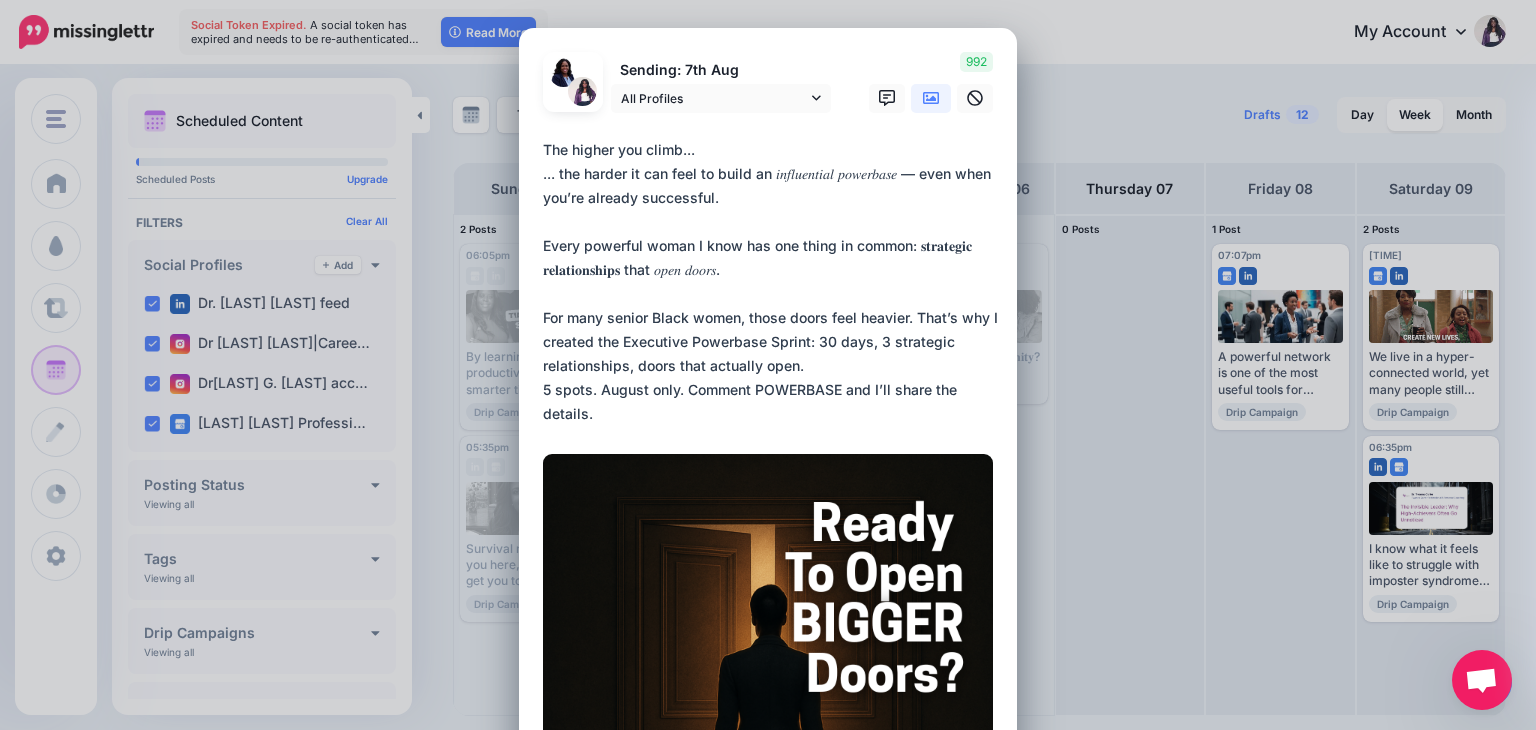drag, startPoint x: 903, startPoint y: 321, endPoint x: 855, endPoint y: 321, distance: 48 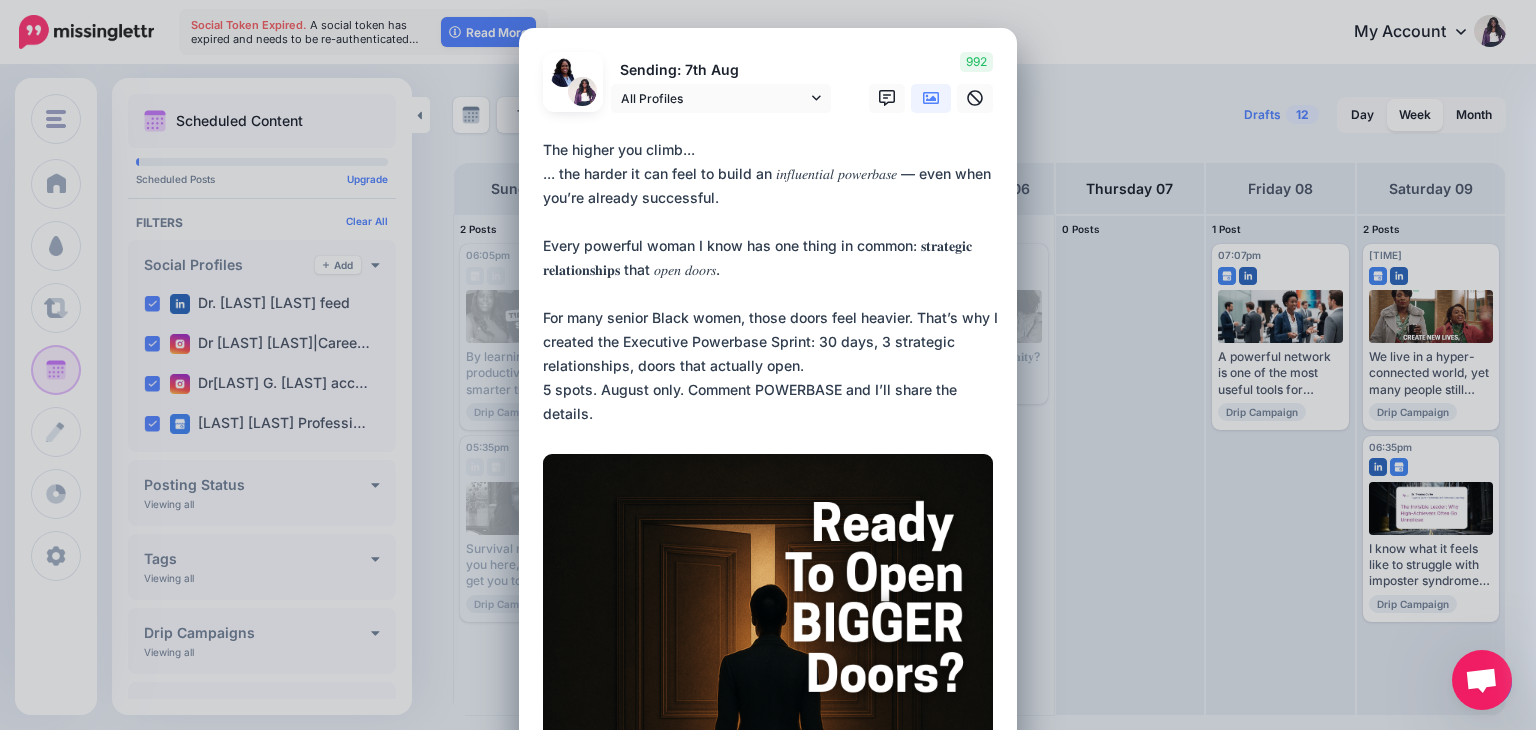 click on "**********" at bounding box center [773, 282] 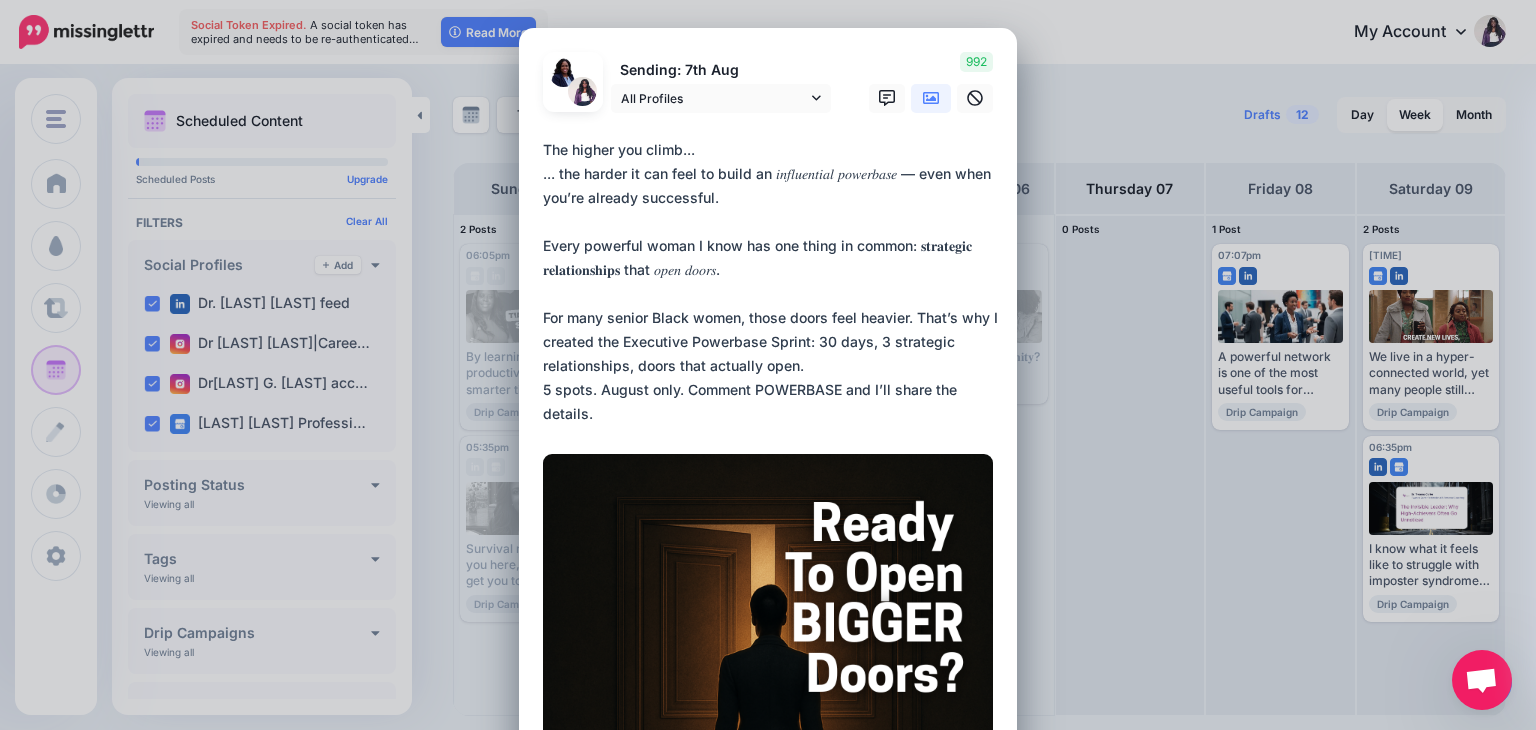 paste on "******" 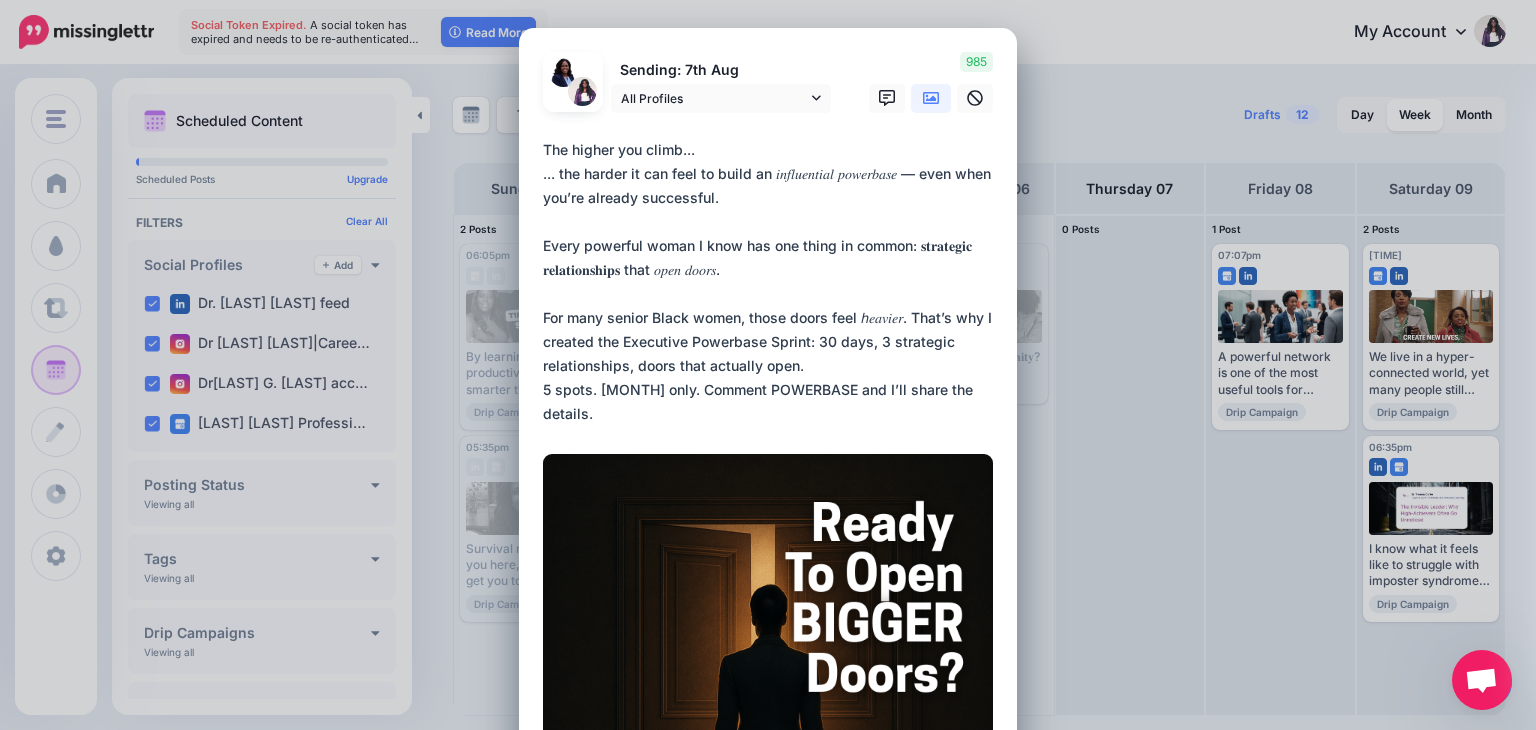 click on "**********" at bounding box center [773, 282] 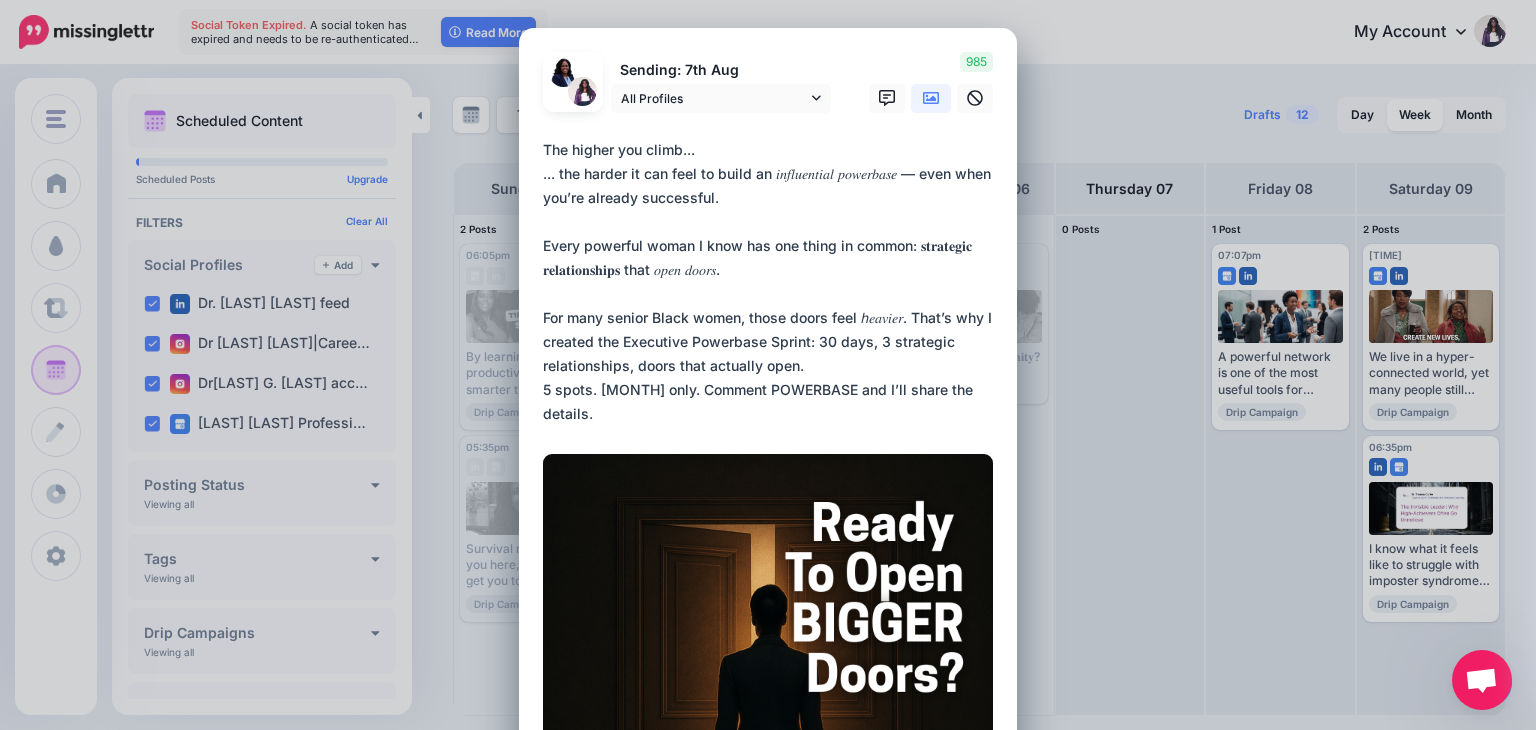 drag, startPoint x: 616, startPoint y: 339, endPoint x: 803, endPoint y: 338, distance: 187.00267 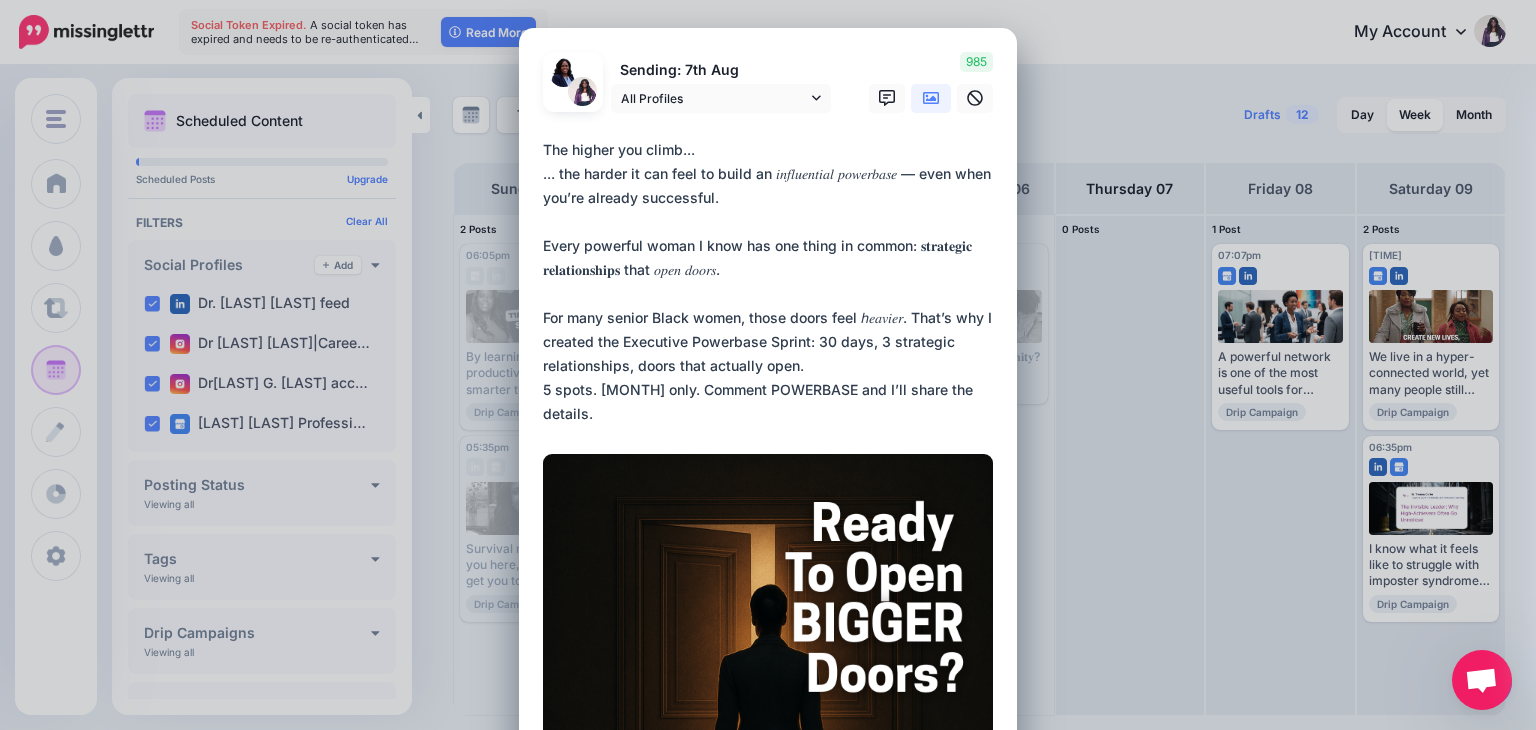click on "**********" at bounding box center (773, 282) 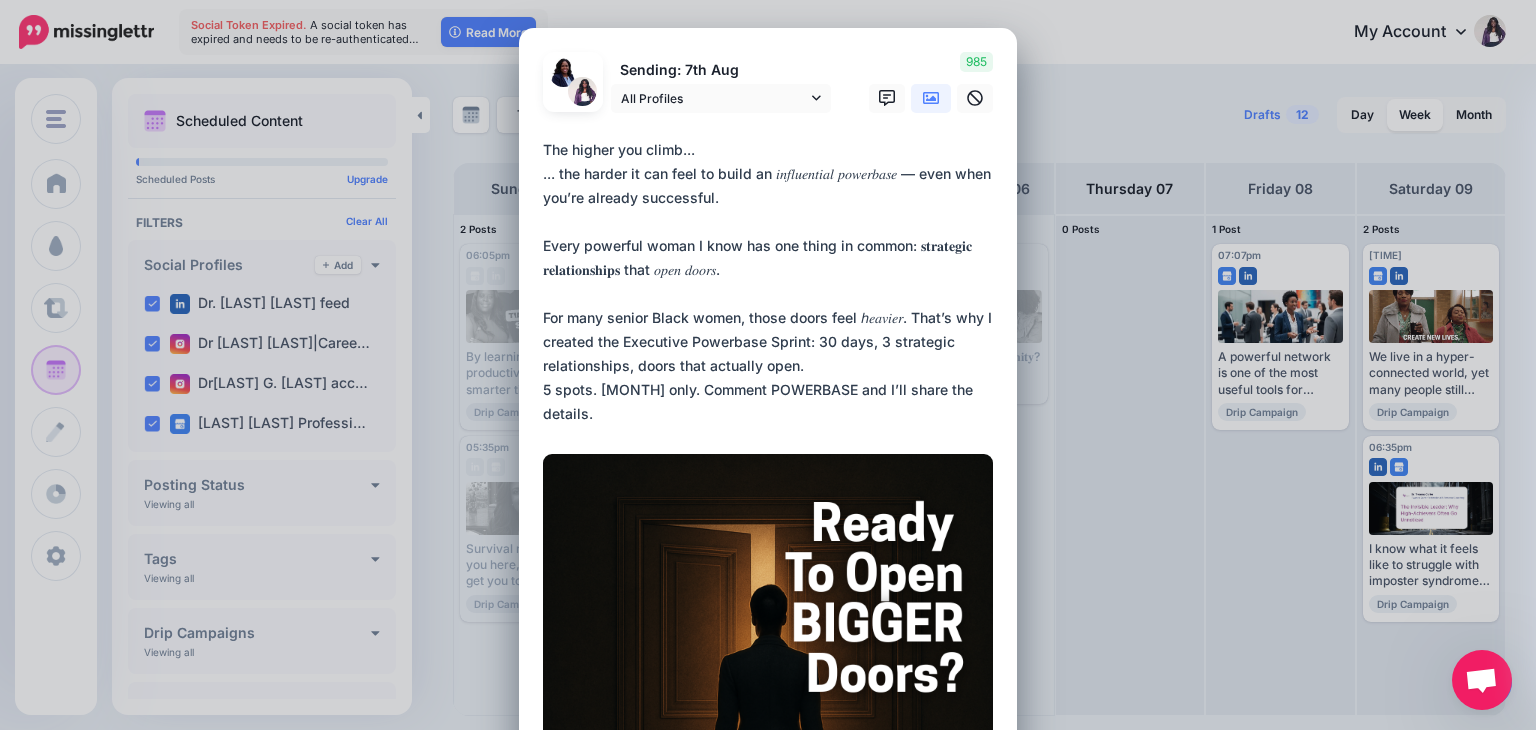 paste on "**********" 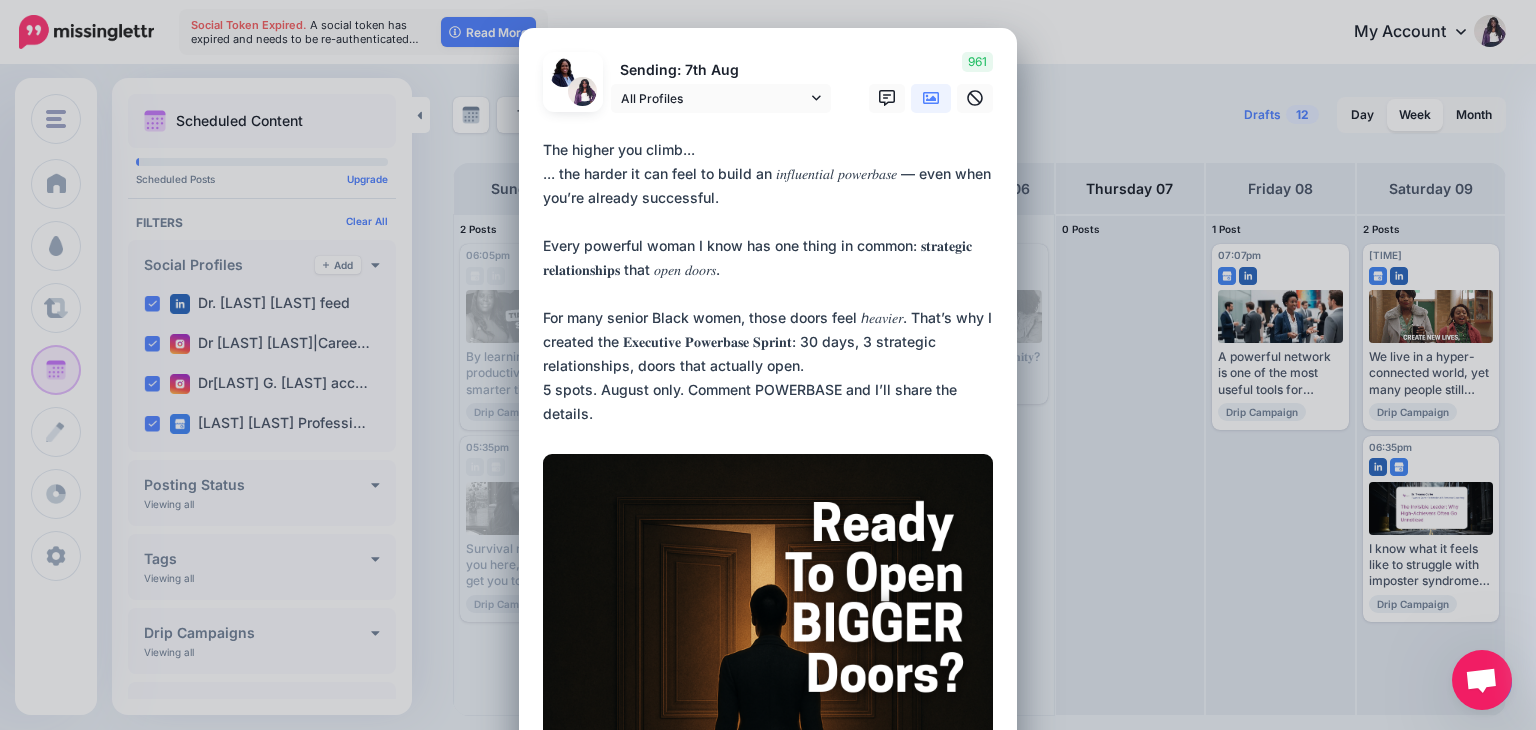 click on "**********" at bounding box center [773, 282] 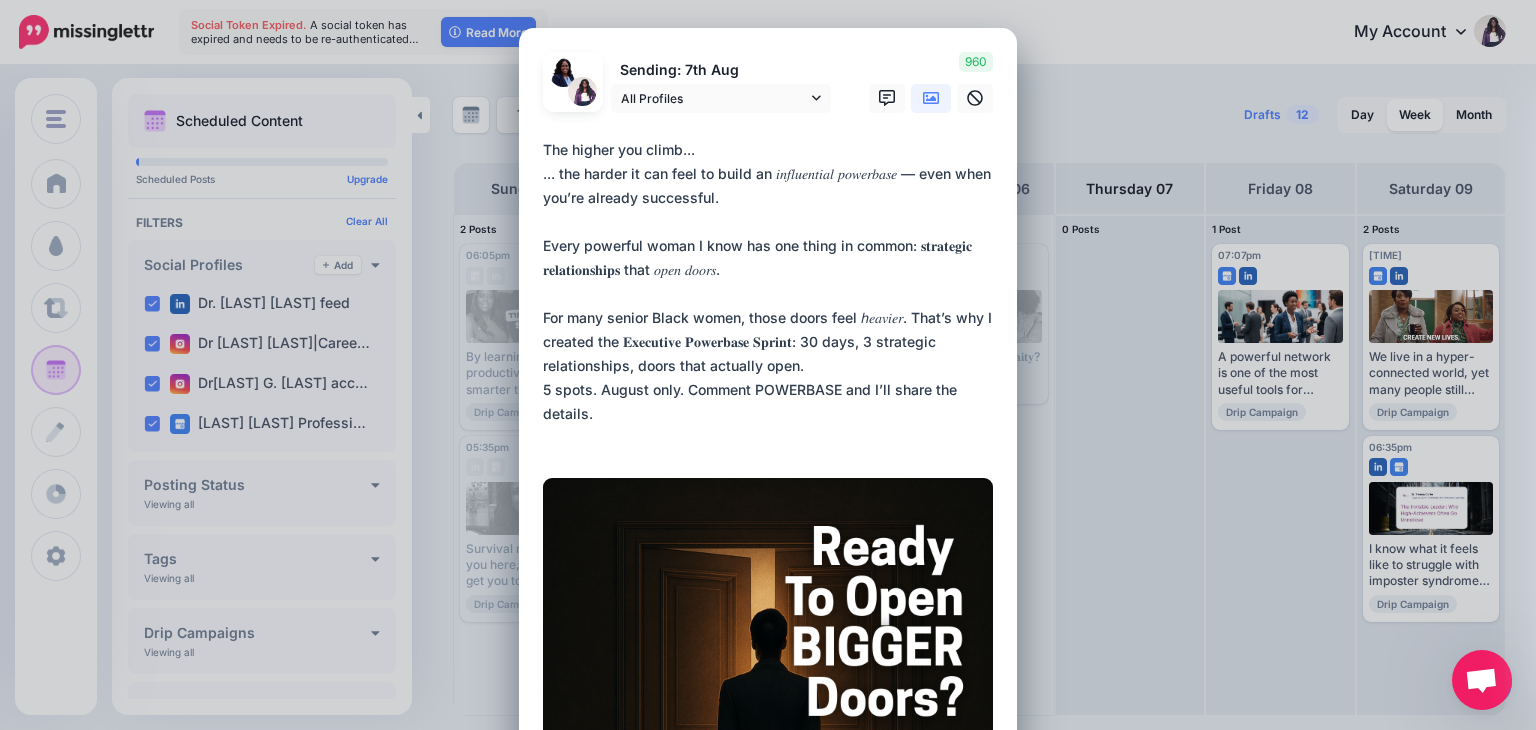 drag, startPoint x: 750, startPoint y: 412, endPoint x: 833, endPoint y: 405, distance: 83.294655 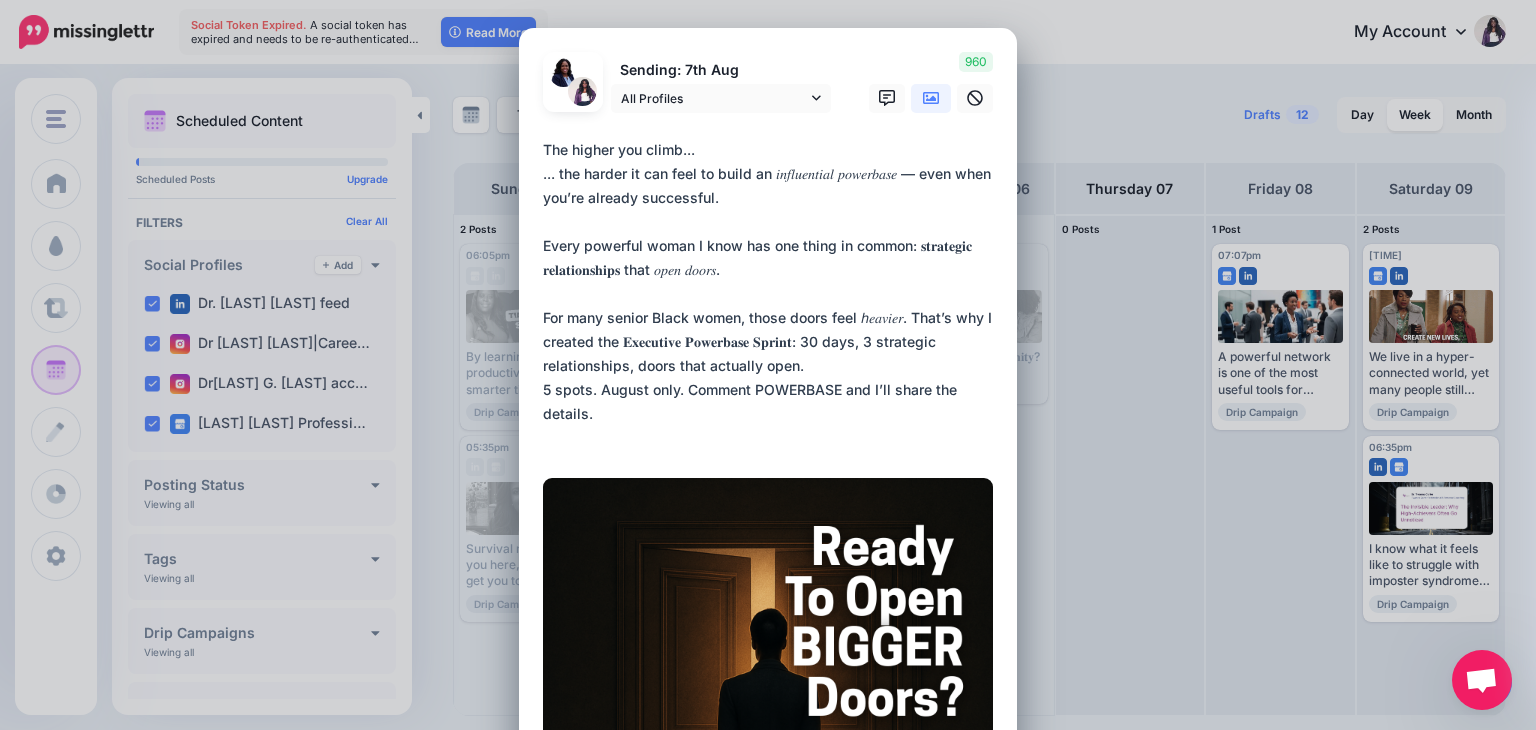 click on "**********" at bounding box center (773, 294) 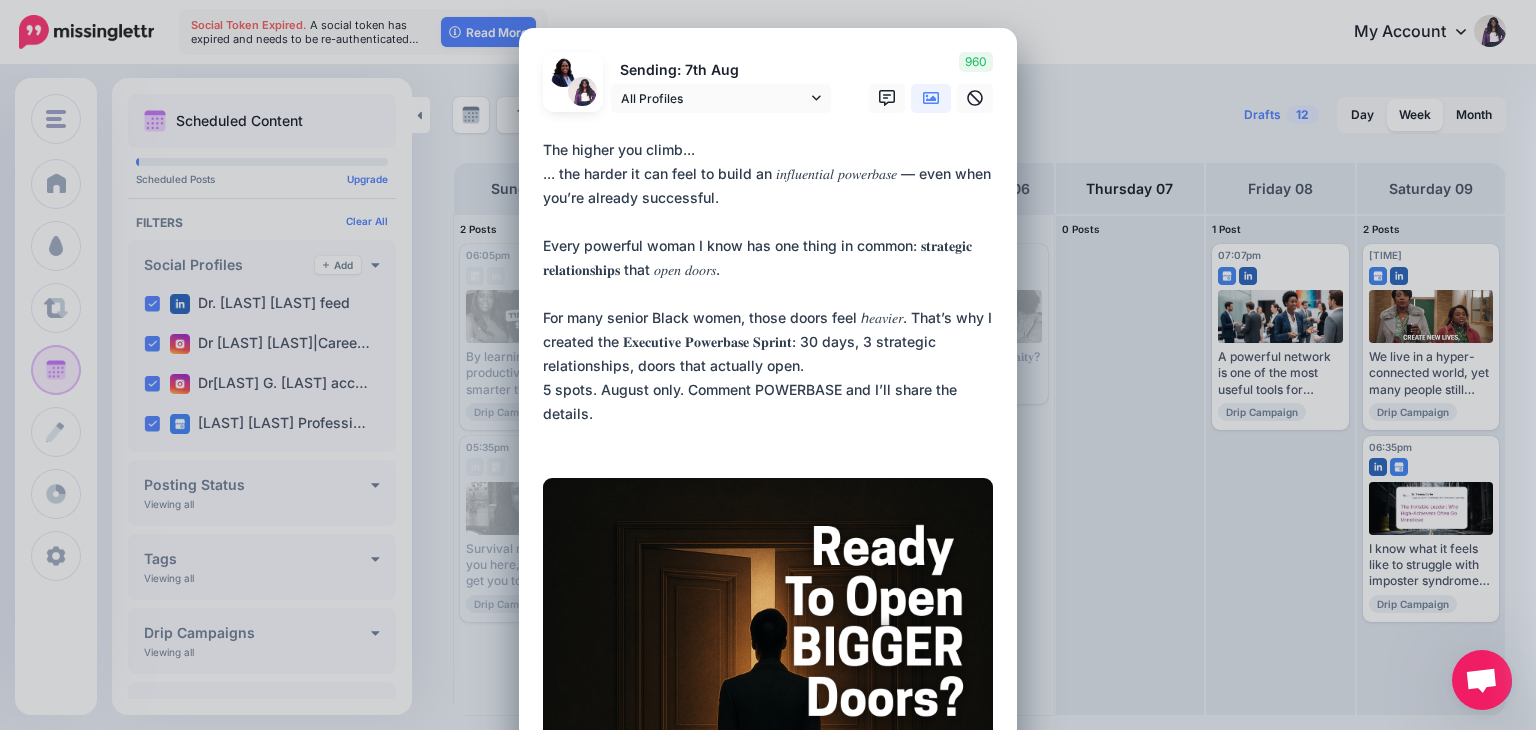click on "**********" at bounding box center (773, 294) 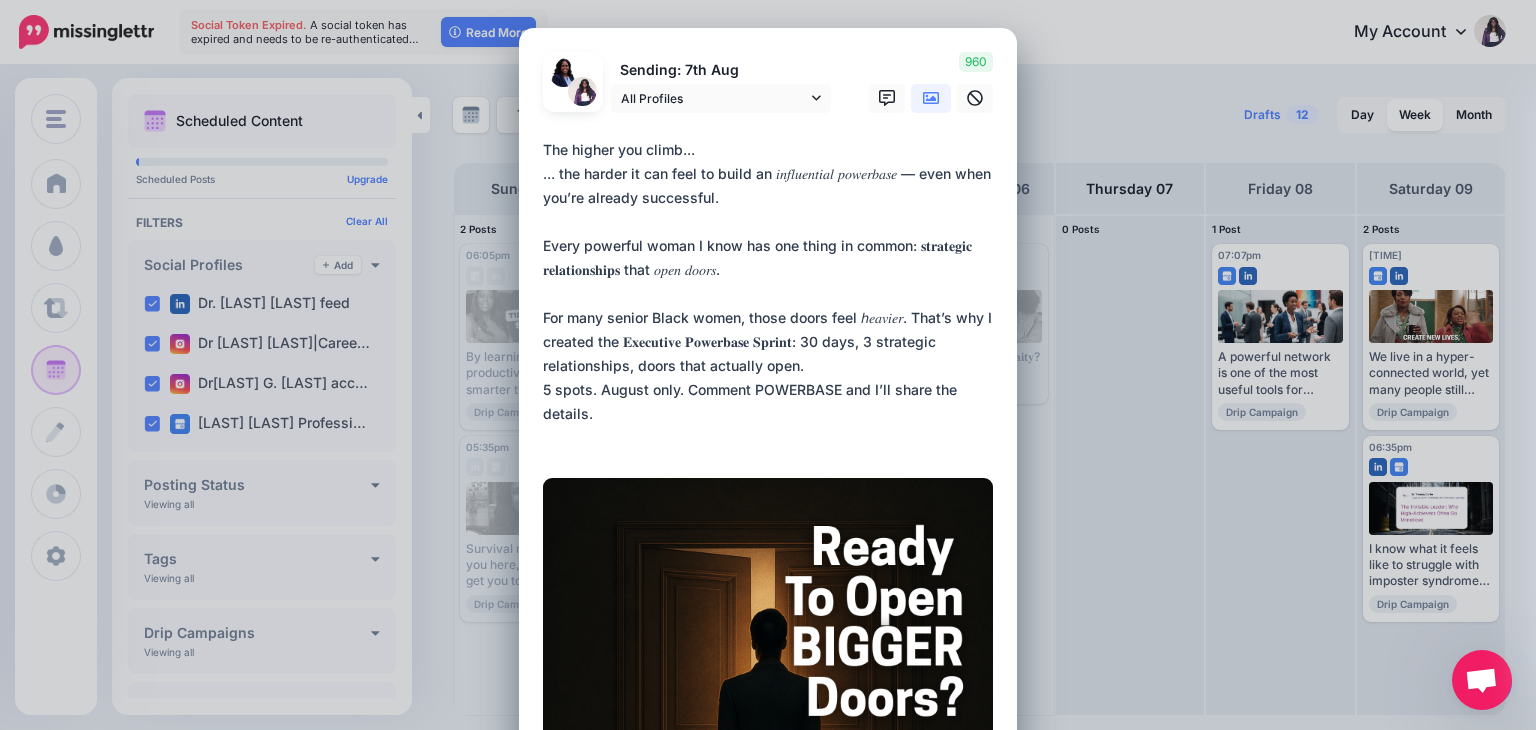 drag, startPoint x: 834, startPoint y: 409, endPoint x: 748, endPoint y: 410, distance: 86.00581 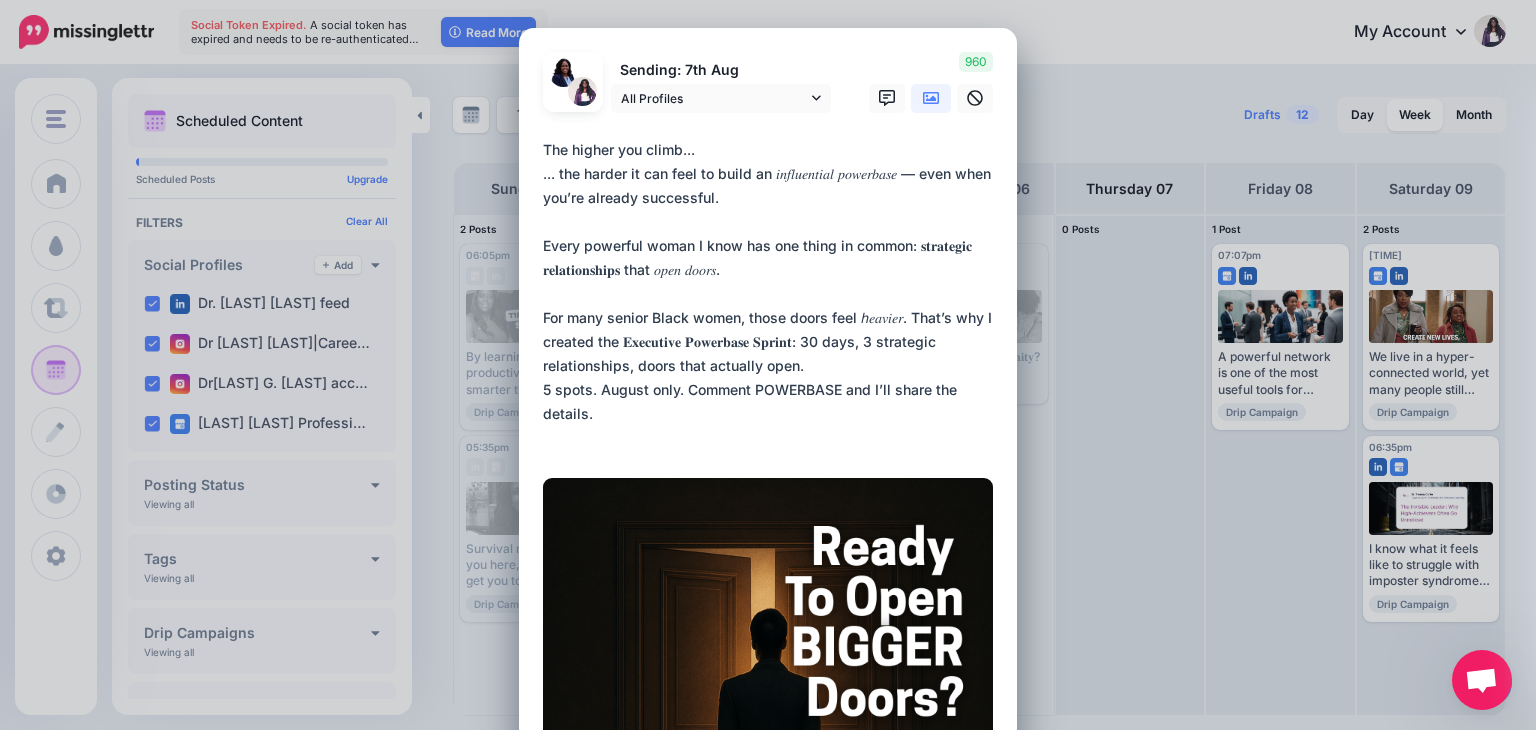 click on "**********" at bounding box center (773, 294) 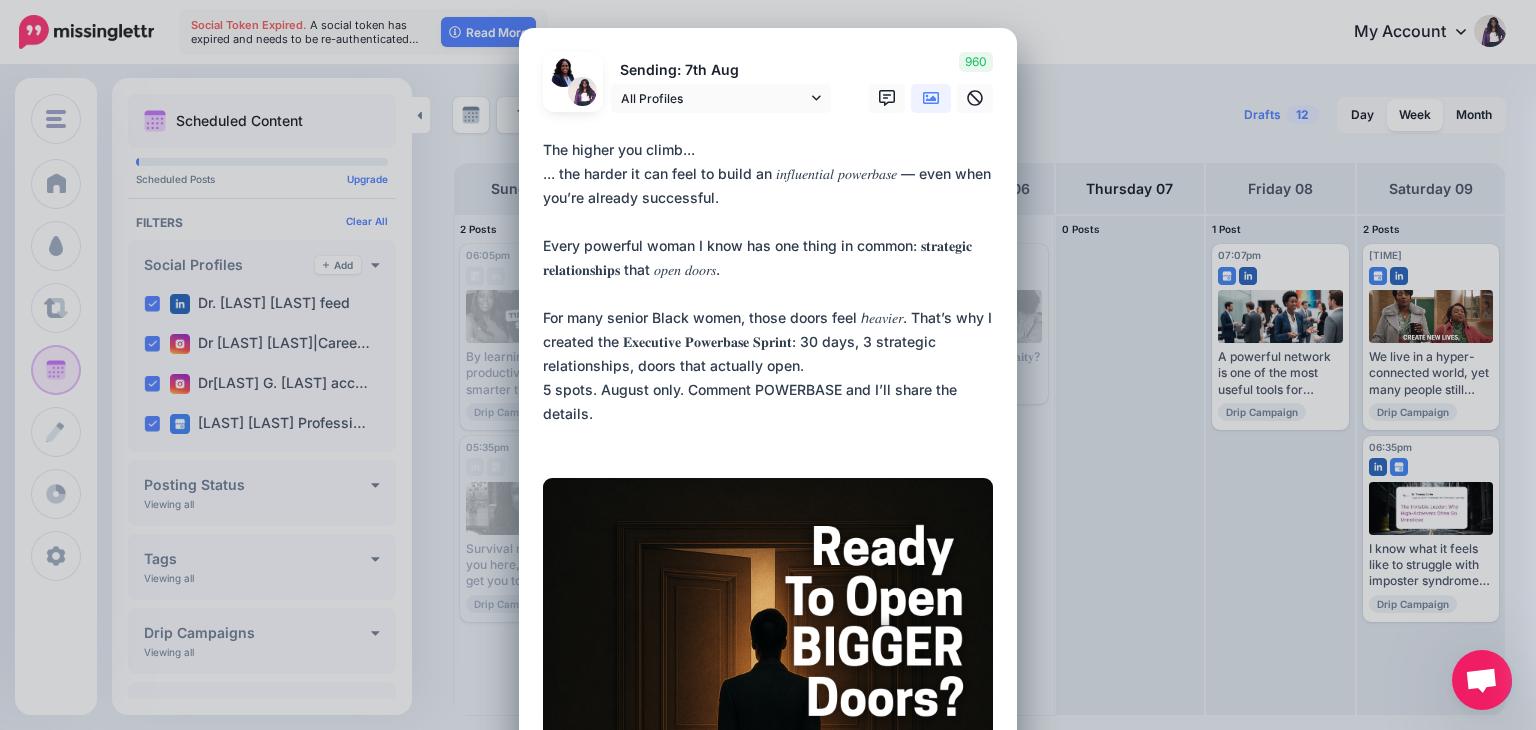 paste on "*********" 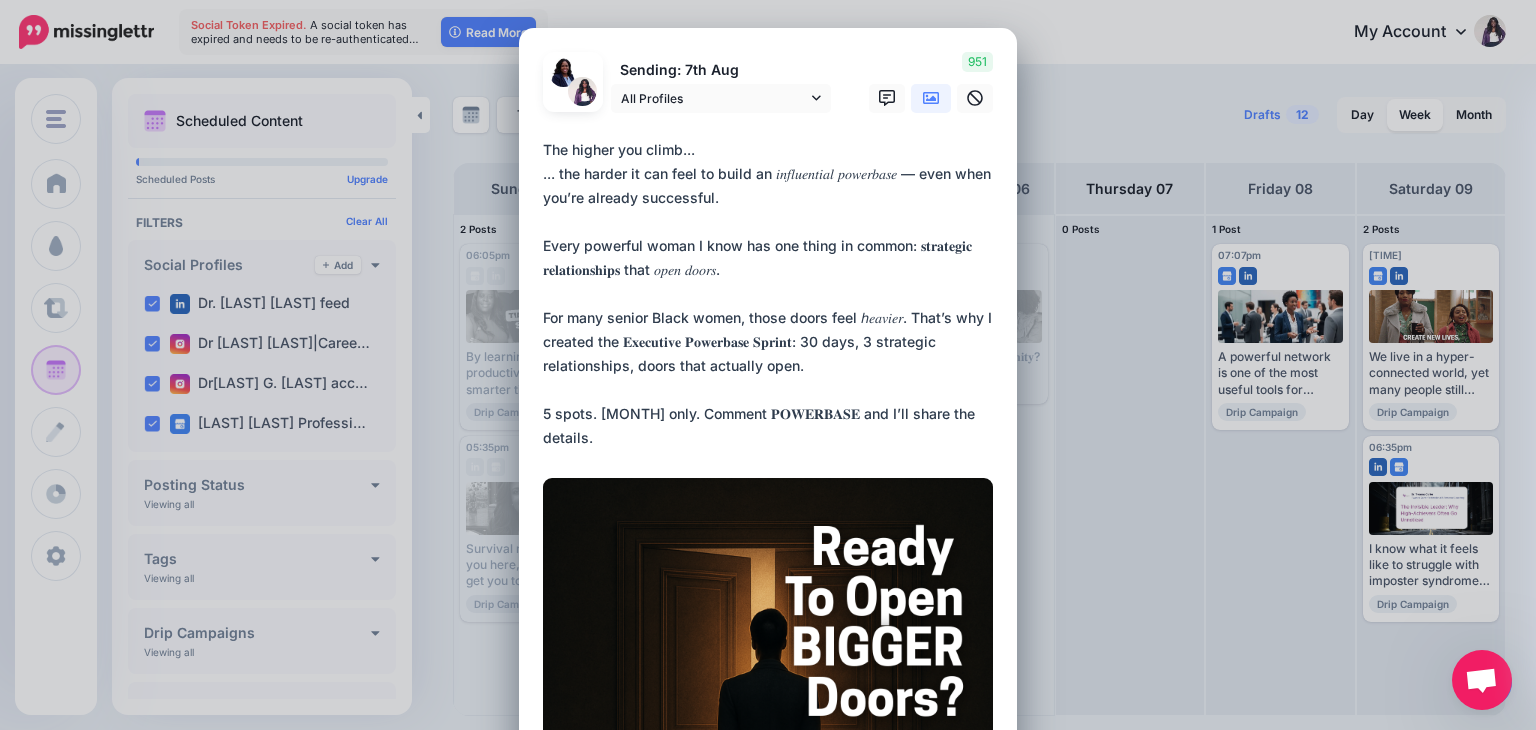 click on "**********" at bounding box center [773, 294] 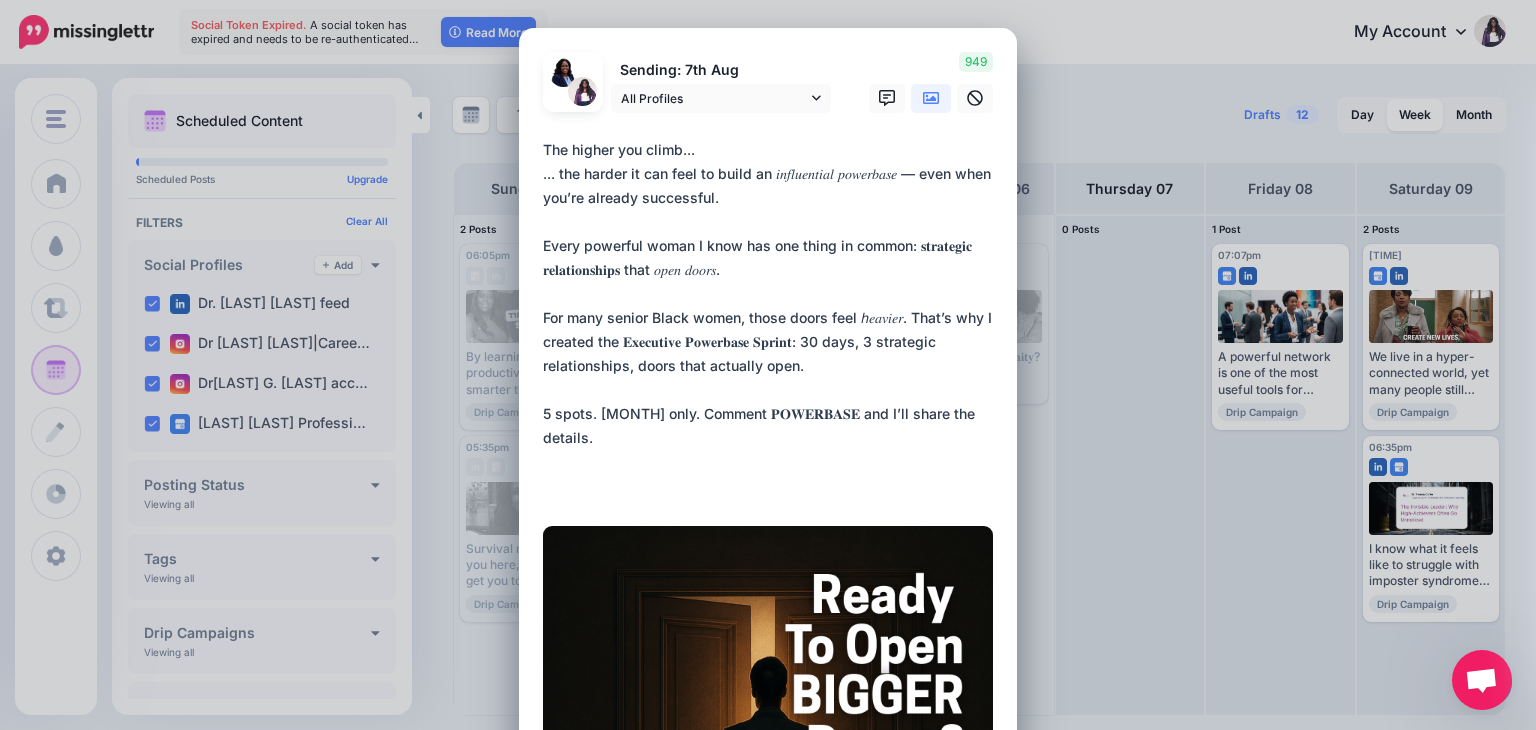 paste on "**********" 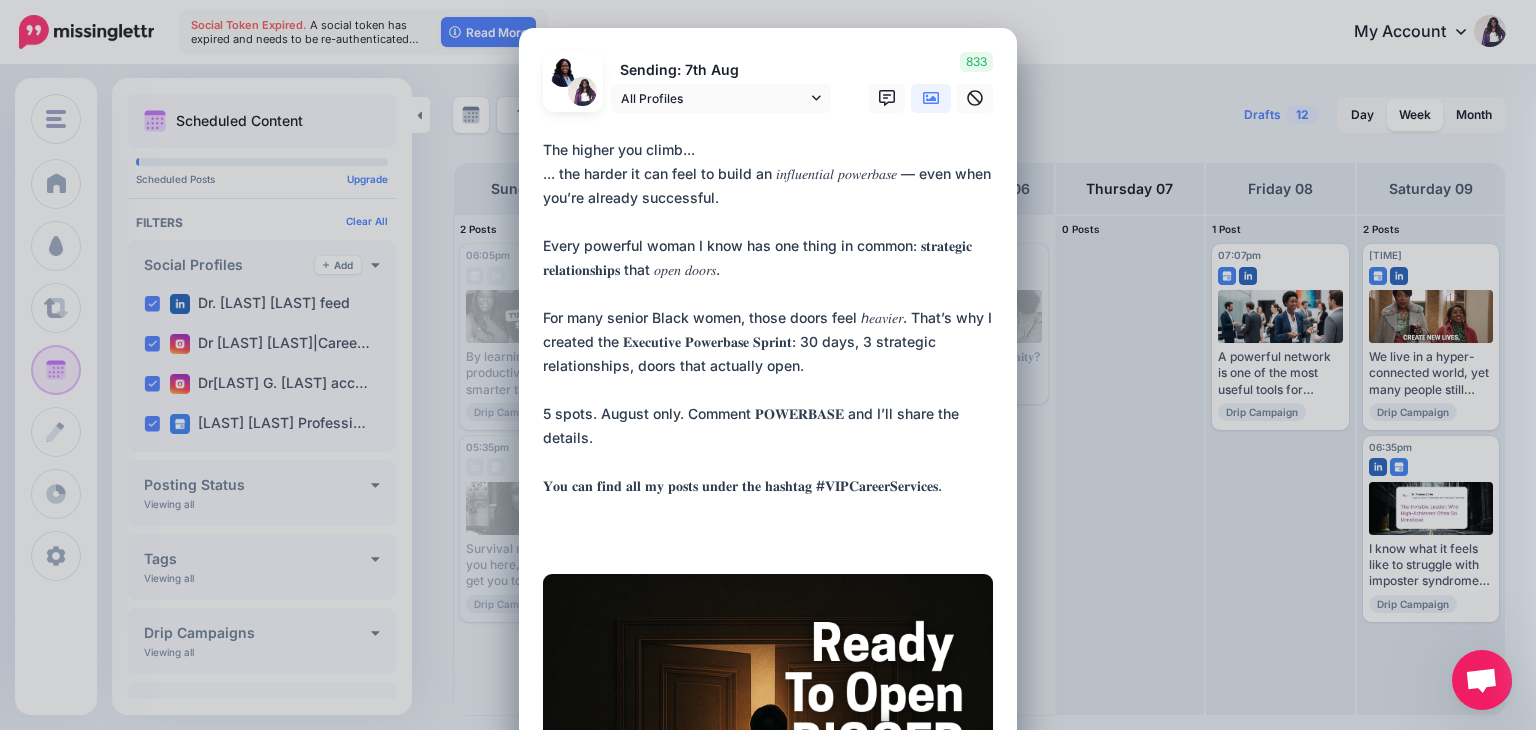 drag, startPoint x: 536, startPoint y: 149, endPoint x: 991, endPoint y: 503, distance: 576.49023 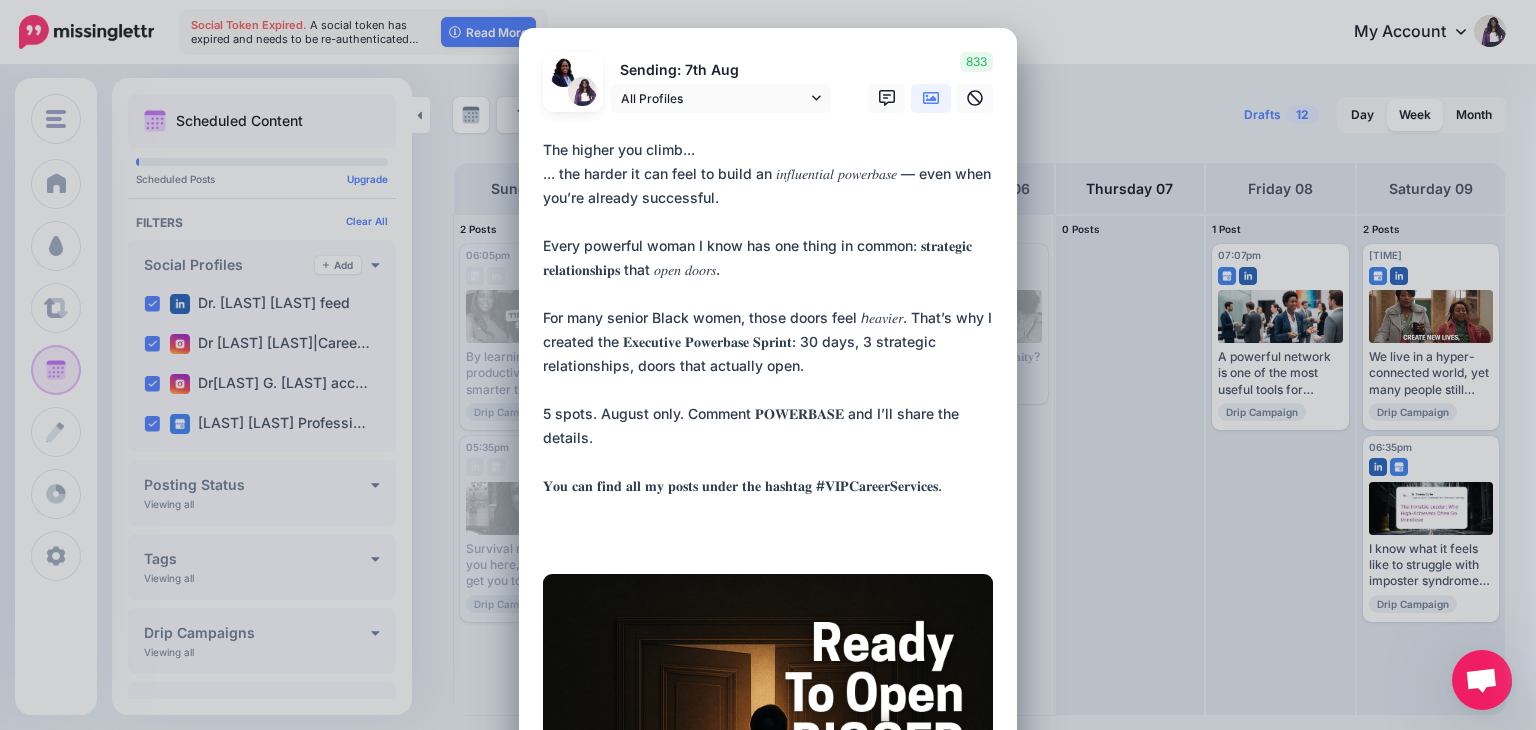 click on "**********" at bounding box center (773, 342) 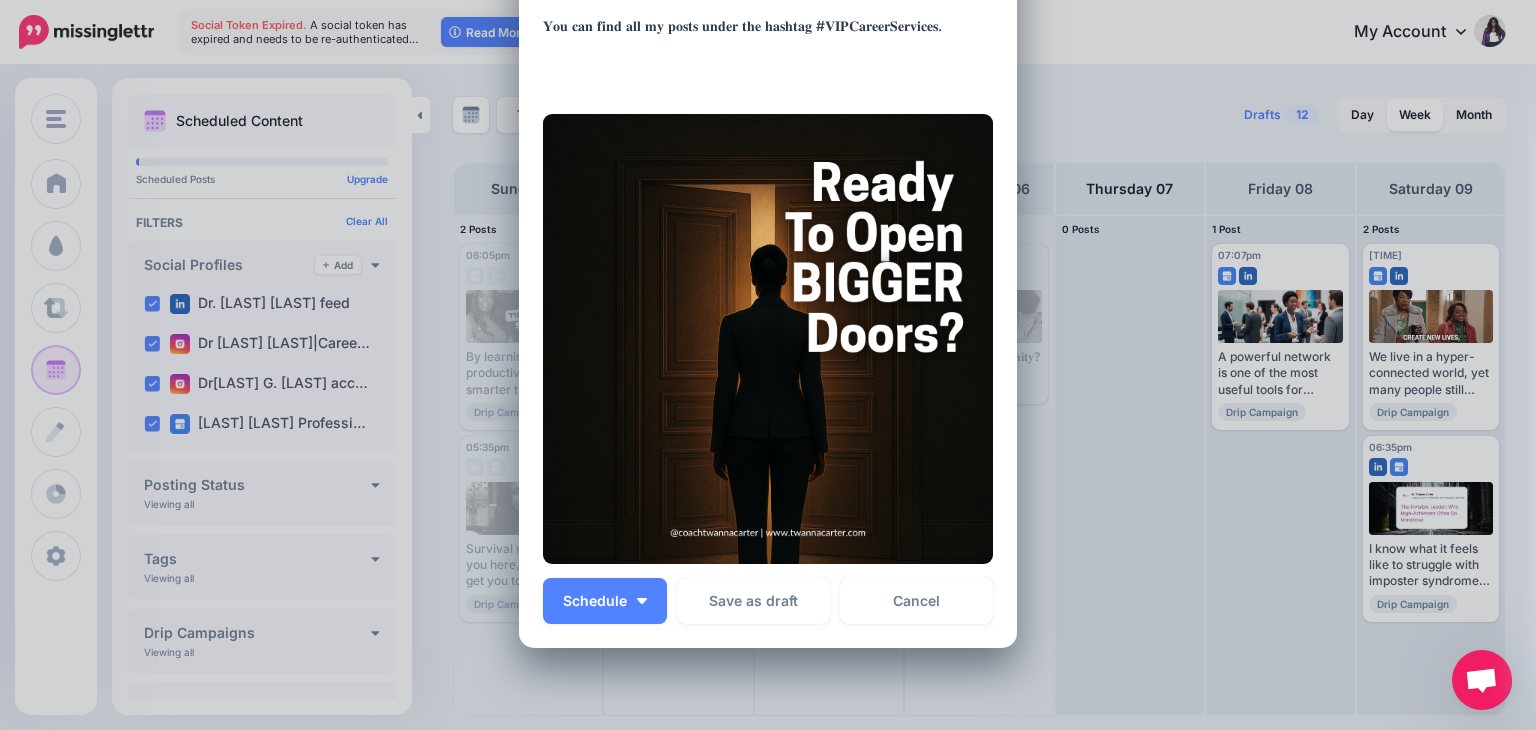 scroll, scrollTop: 530, scrollLeft: 0, axis: vertical 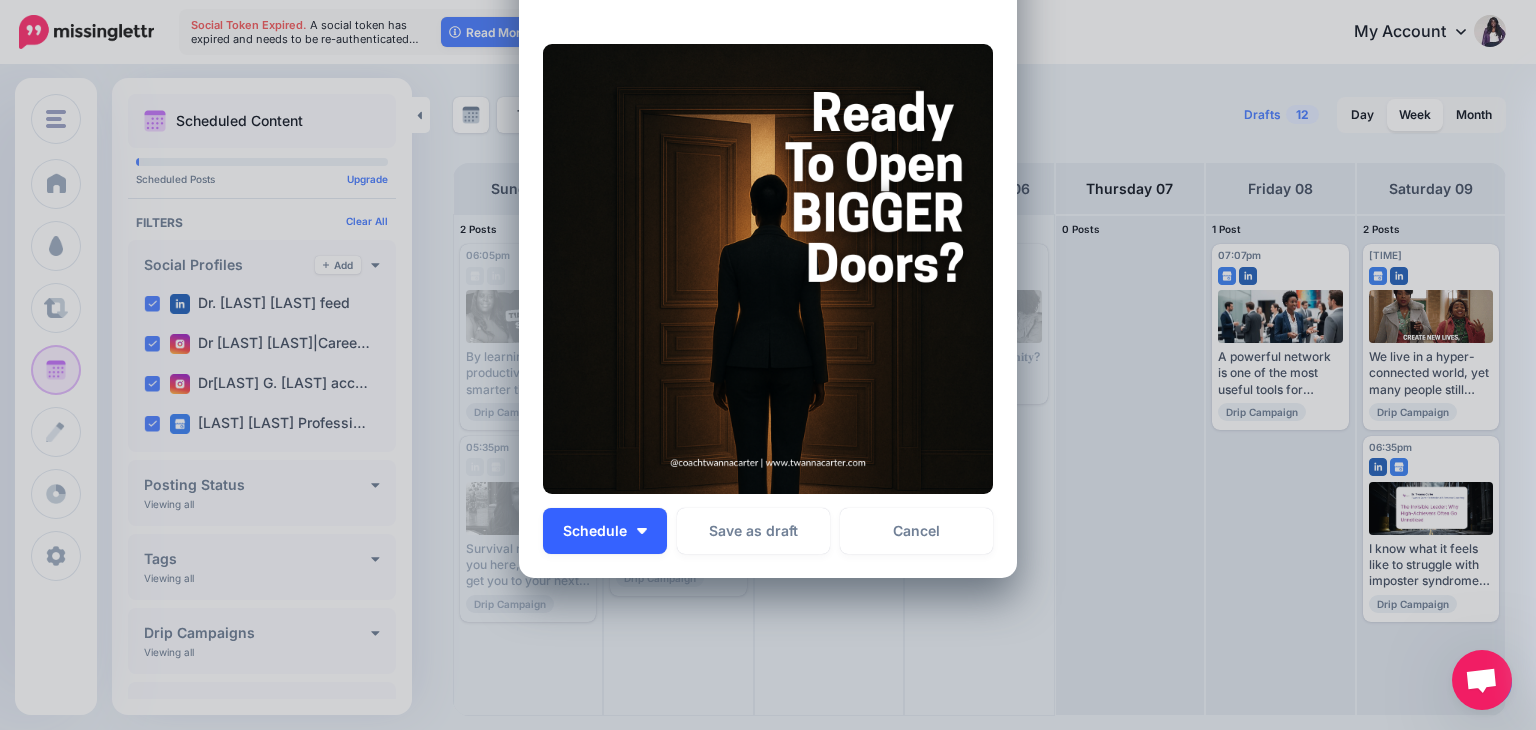 type on "**********" 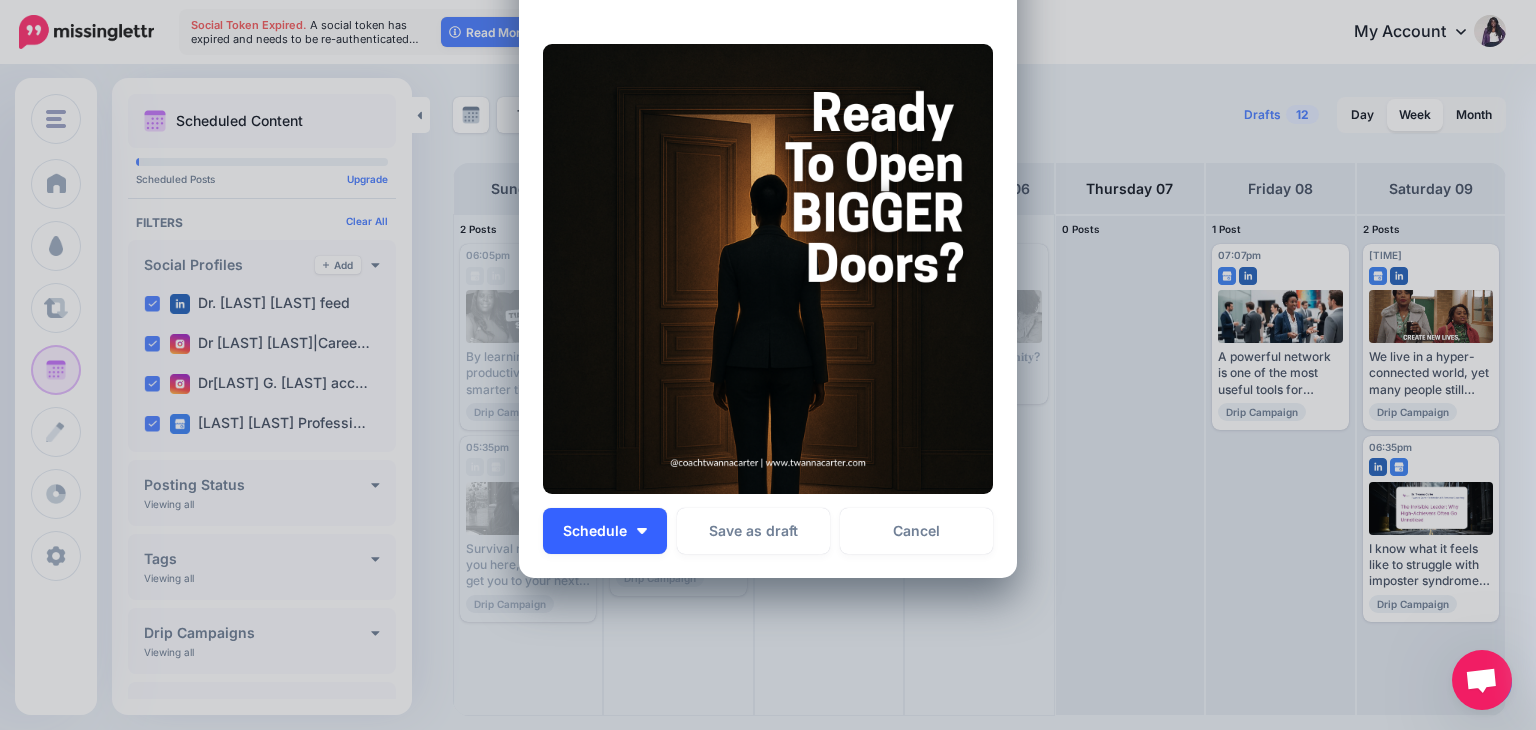 click on "Schedule" at bounding box center [595, 531] 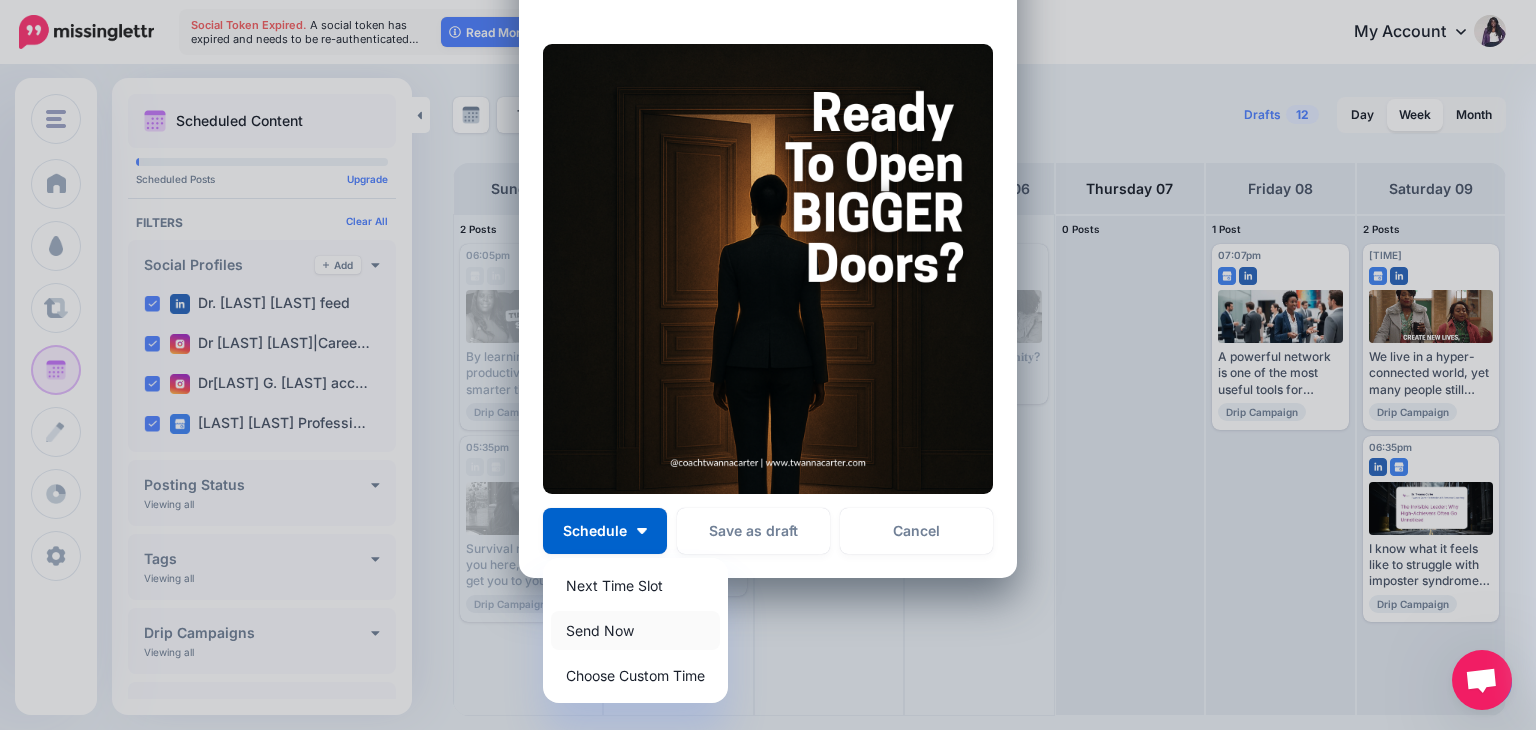 click on "Send Now" at bounding box center (635, 630) 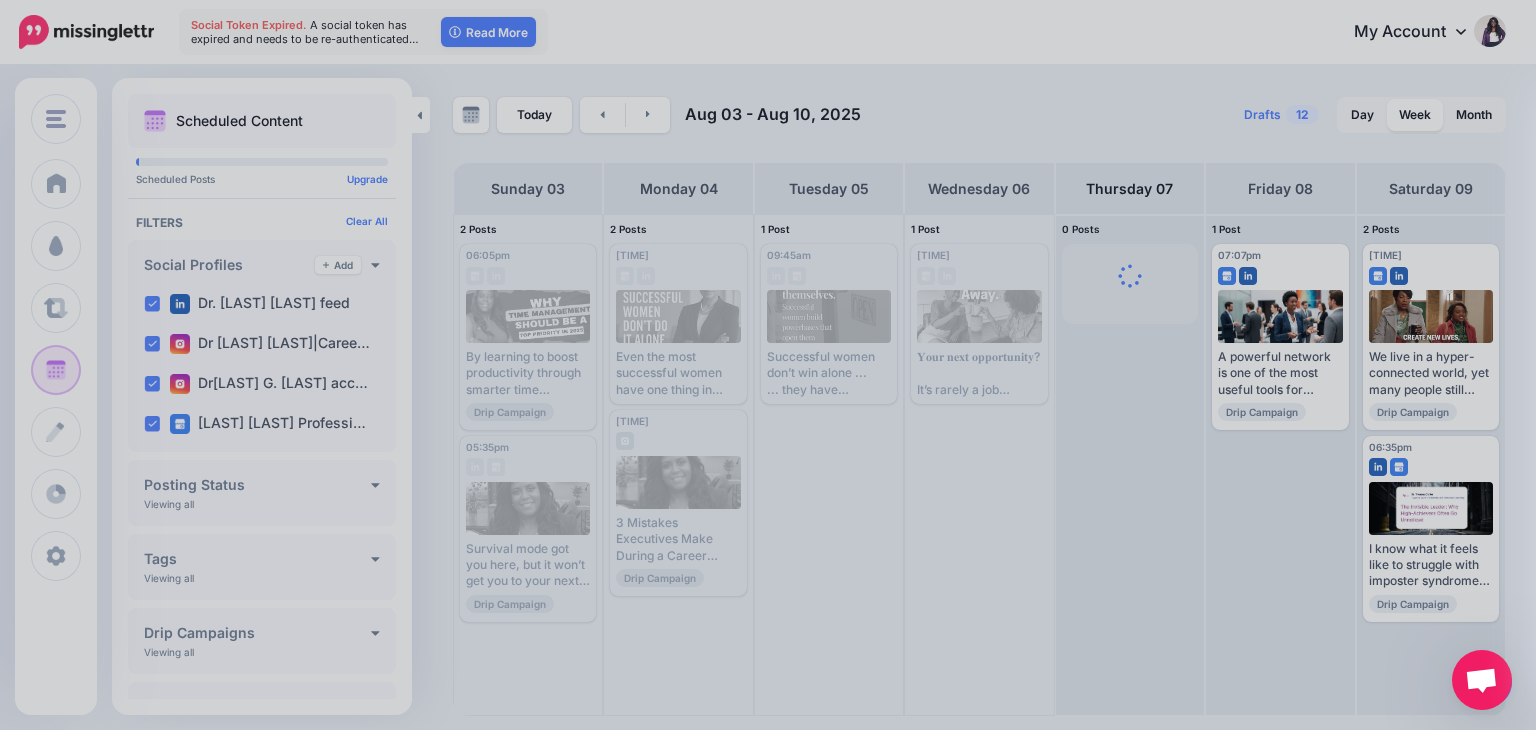 scroll, scrollTop: 0, scrollLeft: 0, axis: both 